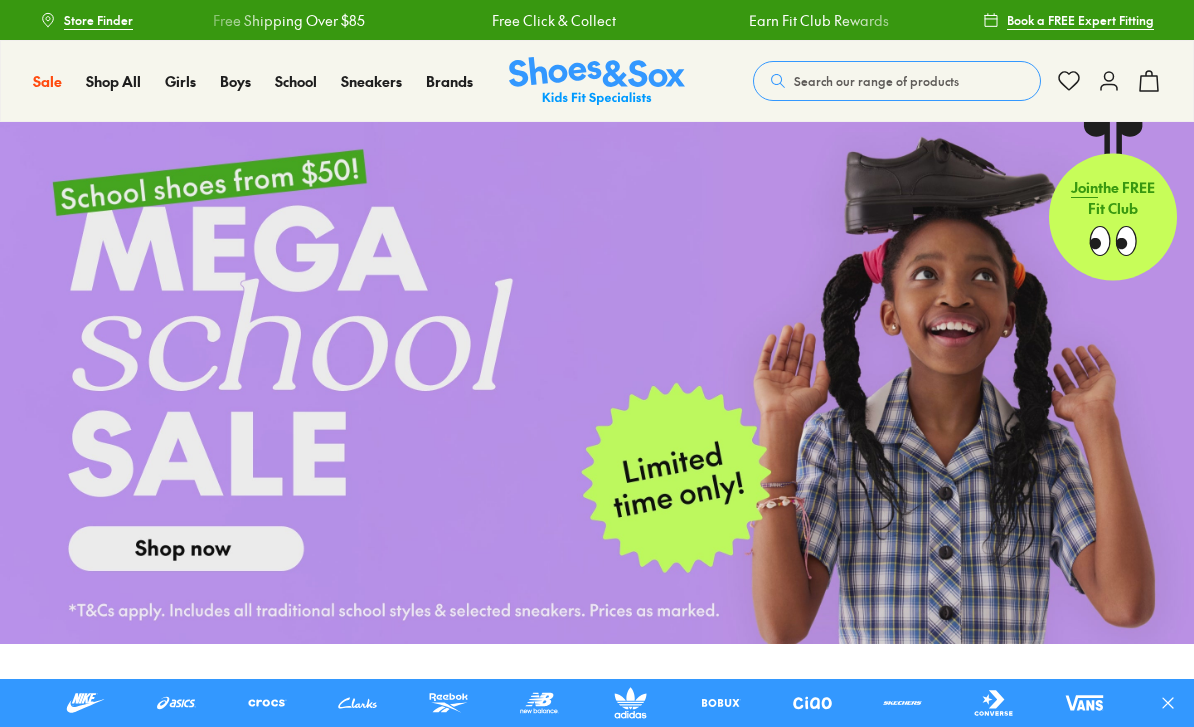 scroll, scrollTop: 0, scrollLeft: 0, axis: both 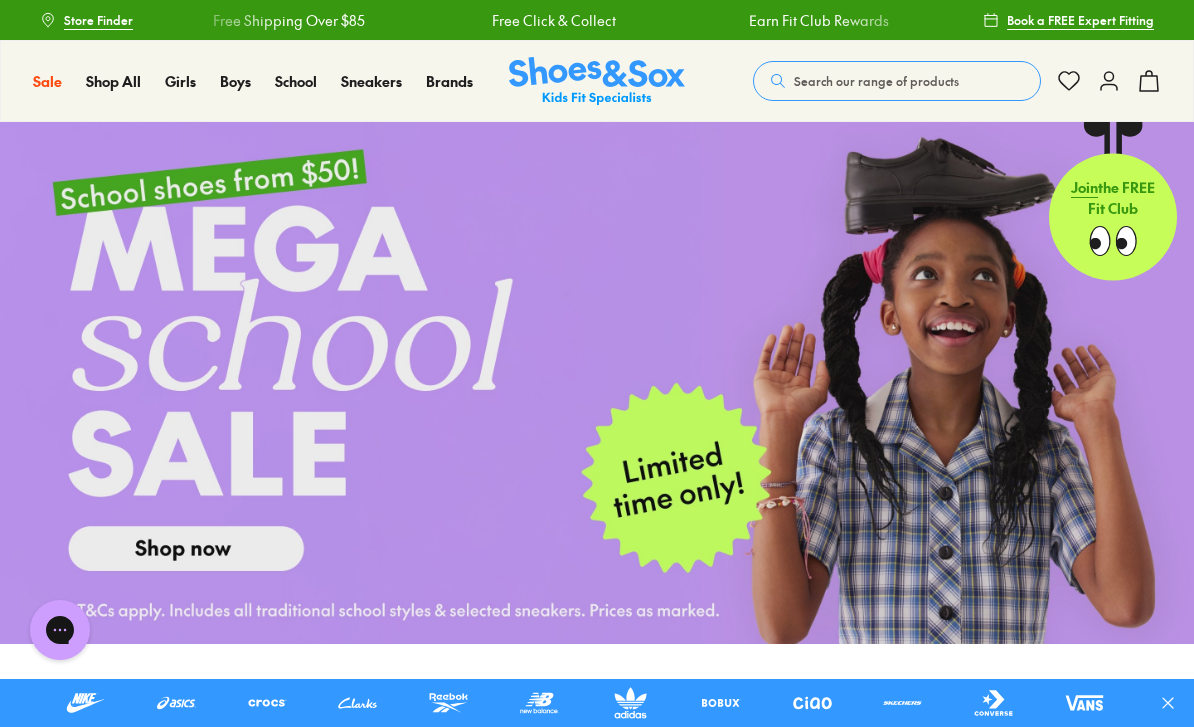 click at bounding box center [597, 383] 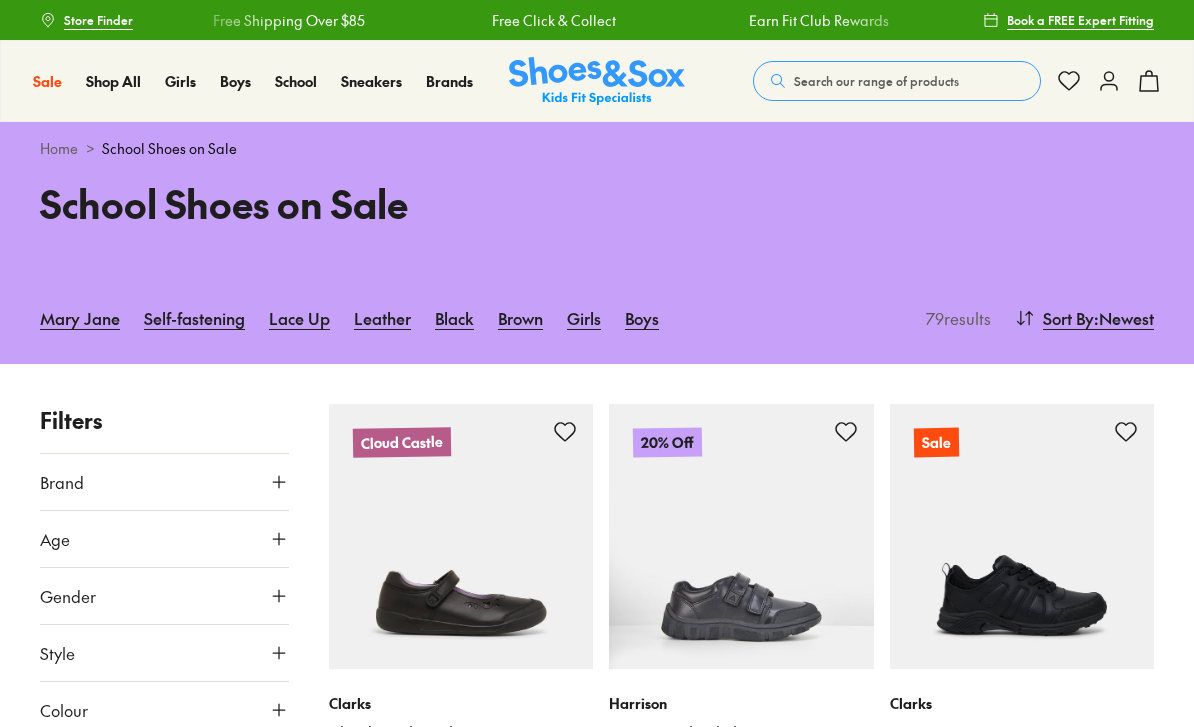 scroll, scrollTop: 336, scrollLeft: 0, axis: vertical 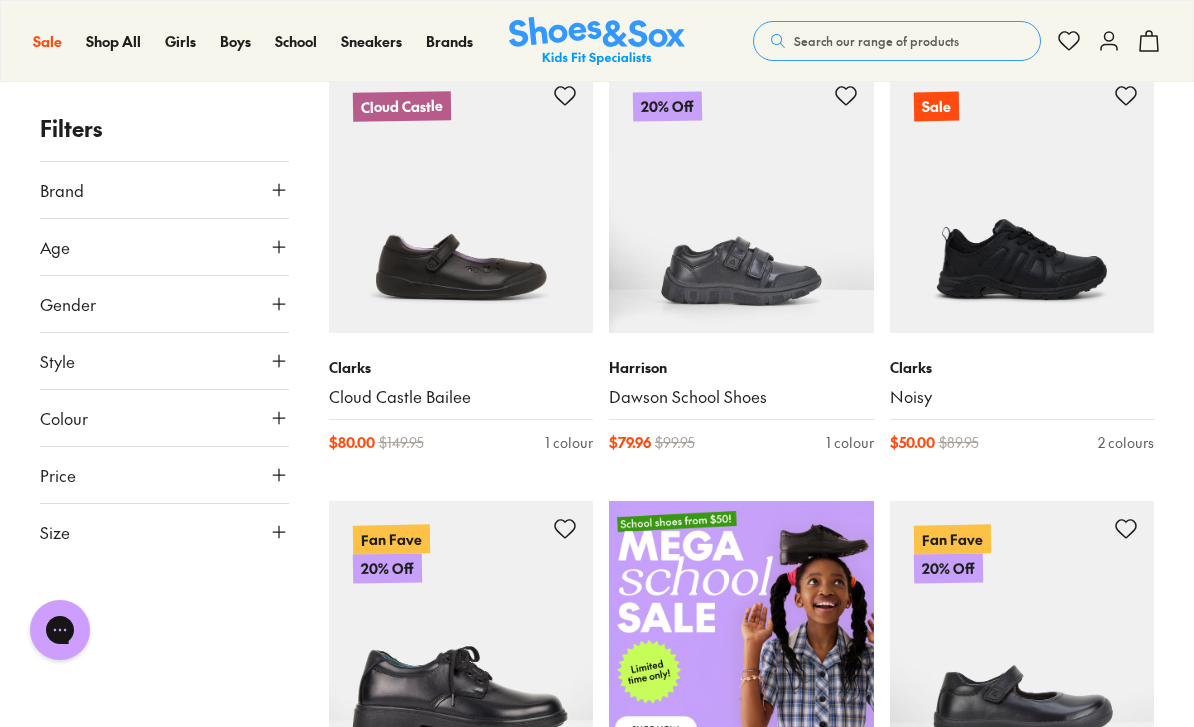 click on "Gender" at bounding box center [68, 304] 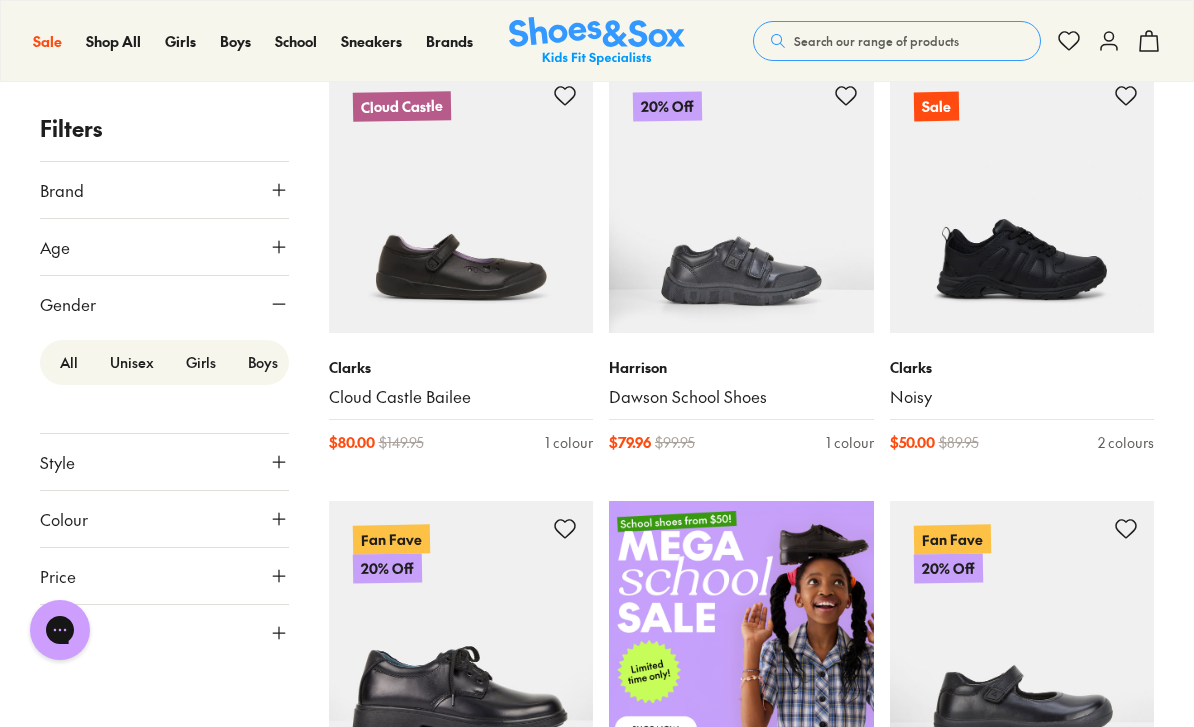 click on "Boys" at bounding box center [263, 362] 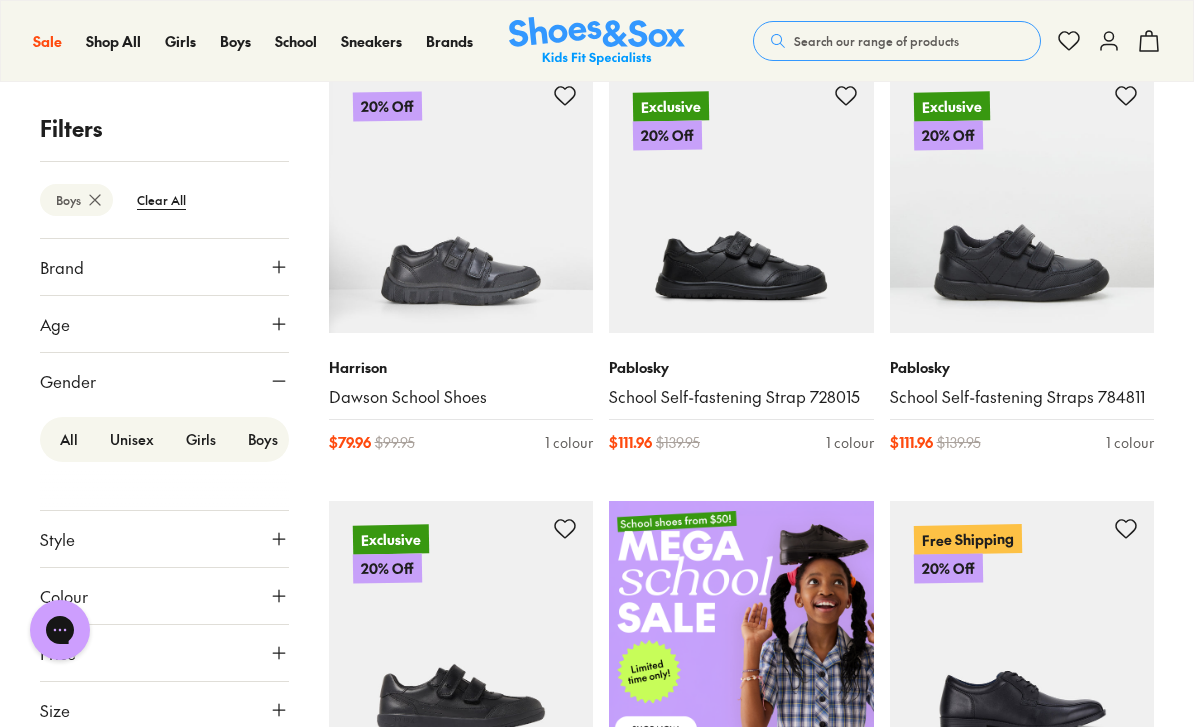 click on "Age" at bounding box center (55, 324) 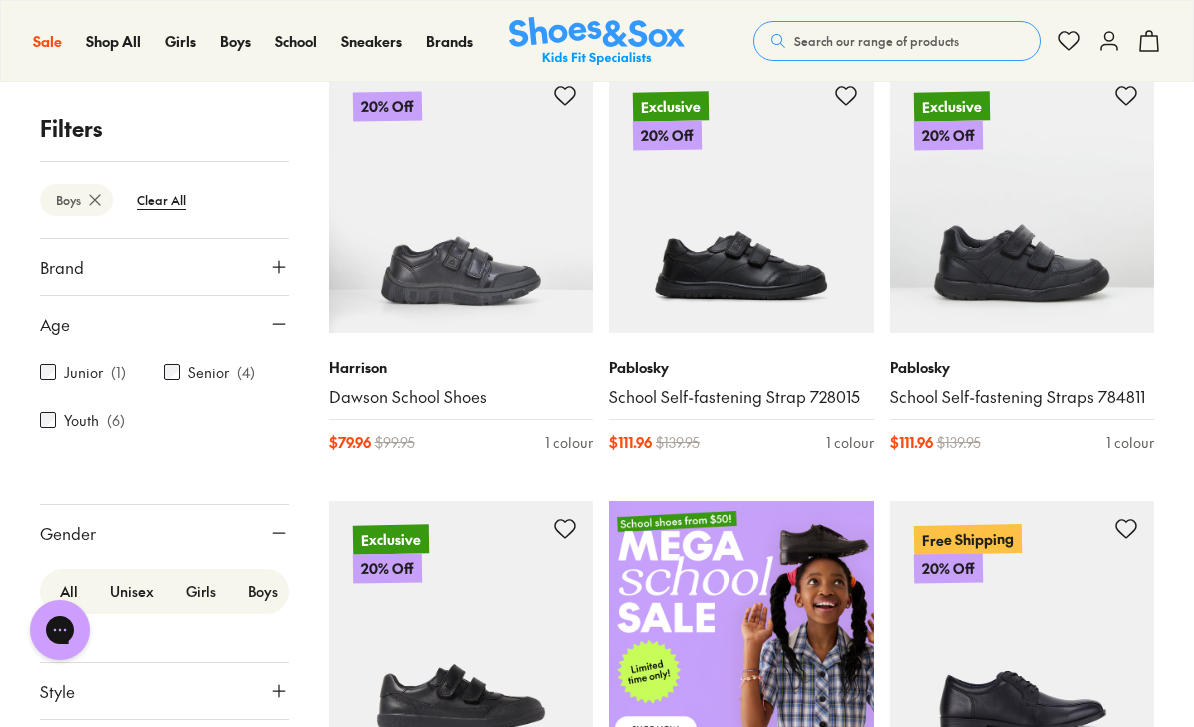 click on "Junior ( 1 )" at bounding box center [102, 372] 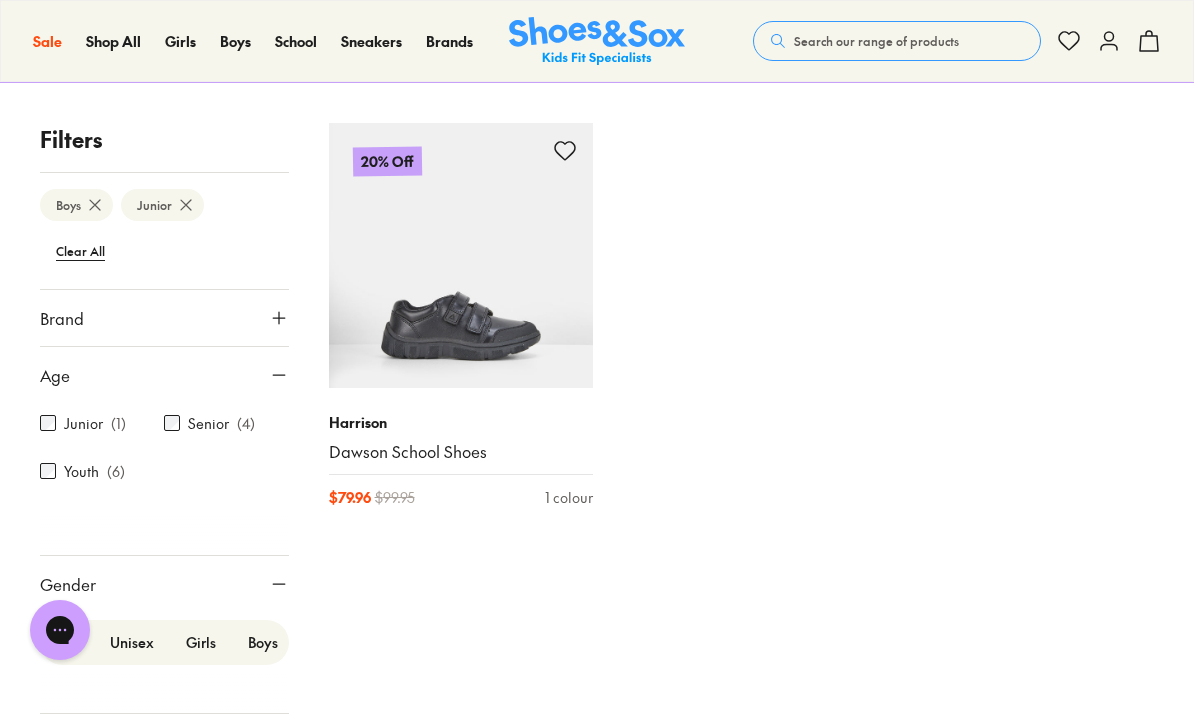 scroll, scrollTop: 280, scrollLeft: 0, axis: vertical 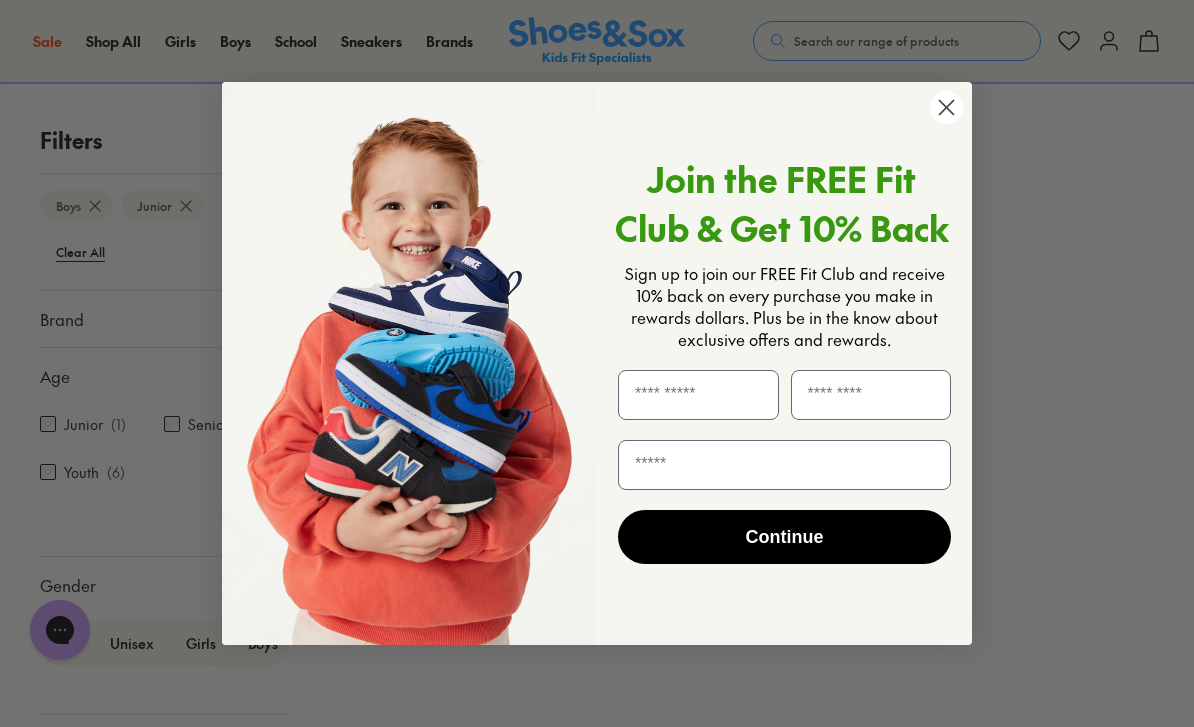 click 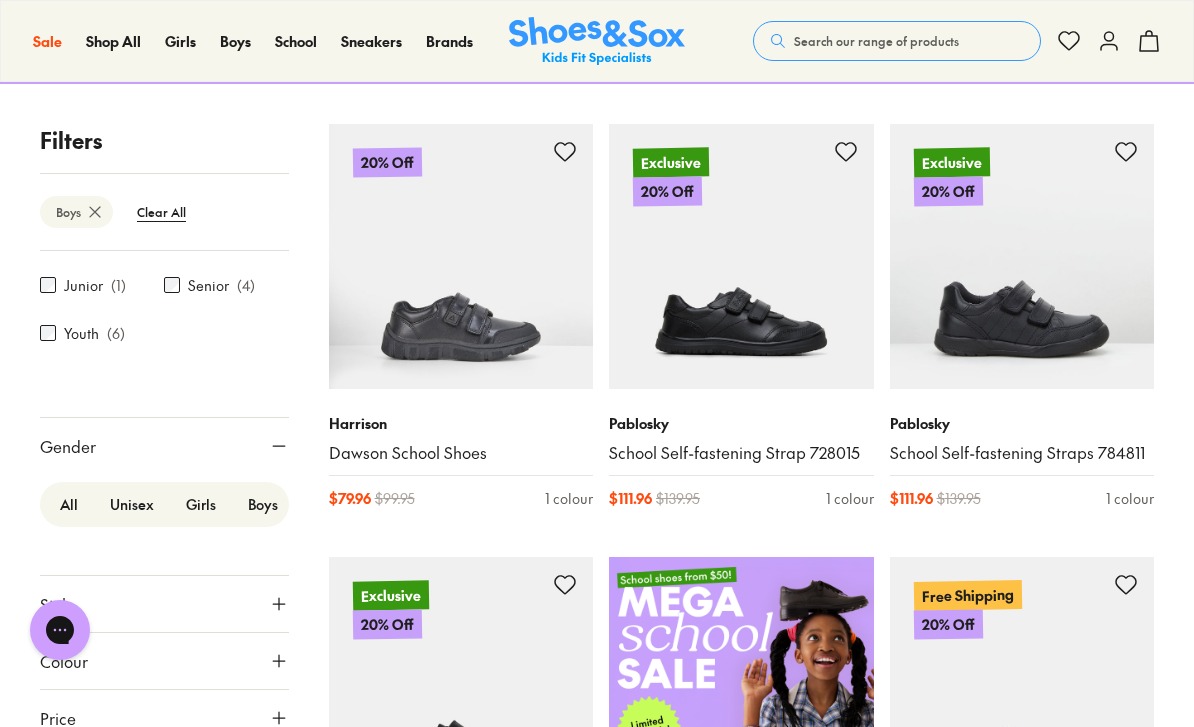click on "Size" at bounding box center [164, 775] 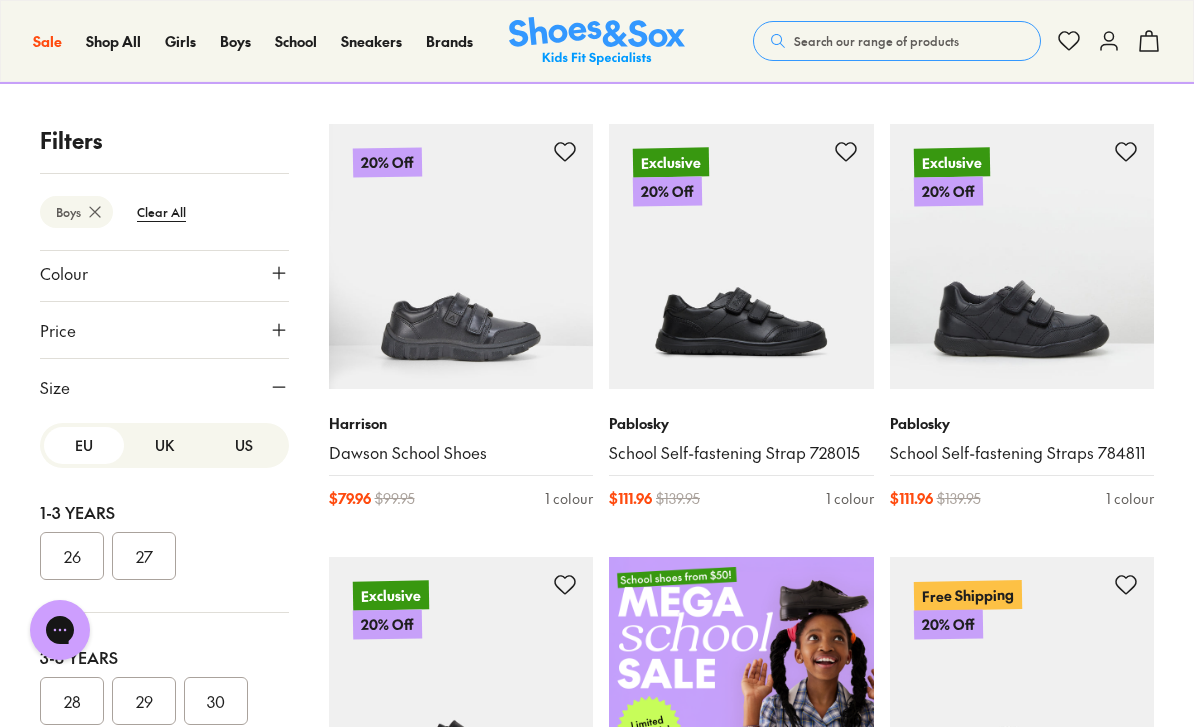 scroll, scrollTop: 483, scrollLeft: 0, axis: vertical 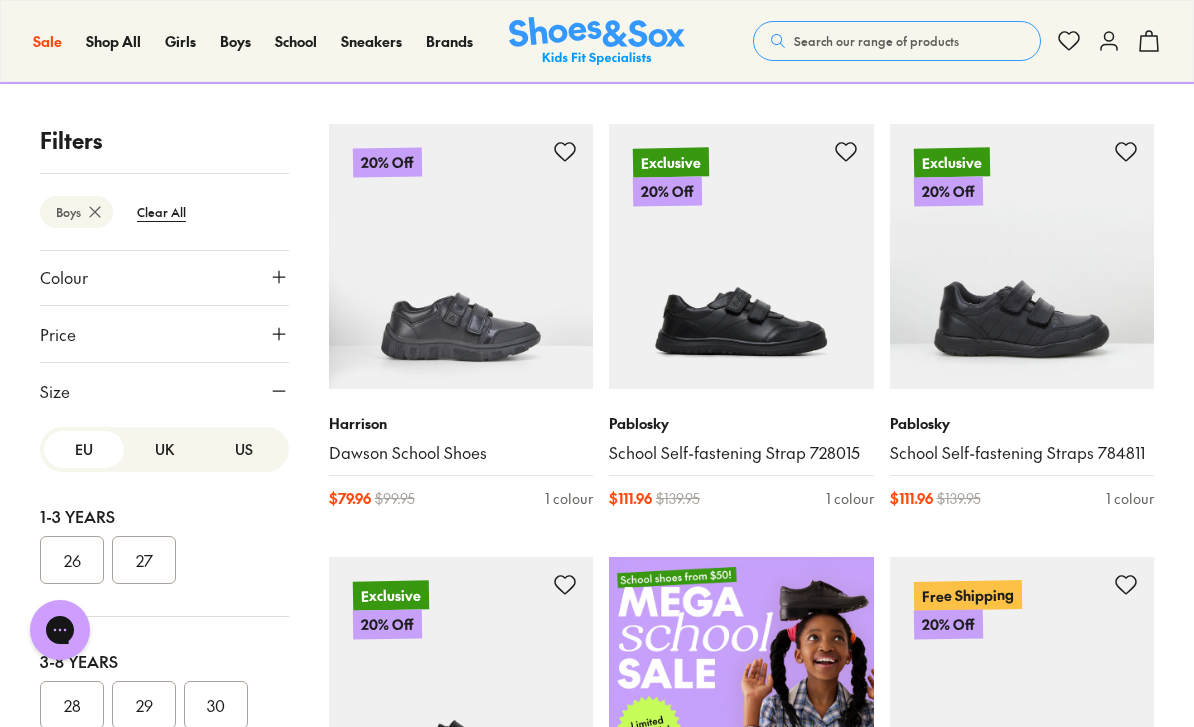 click on "UK" at bounding box center [164, 449] 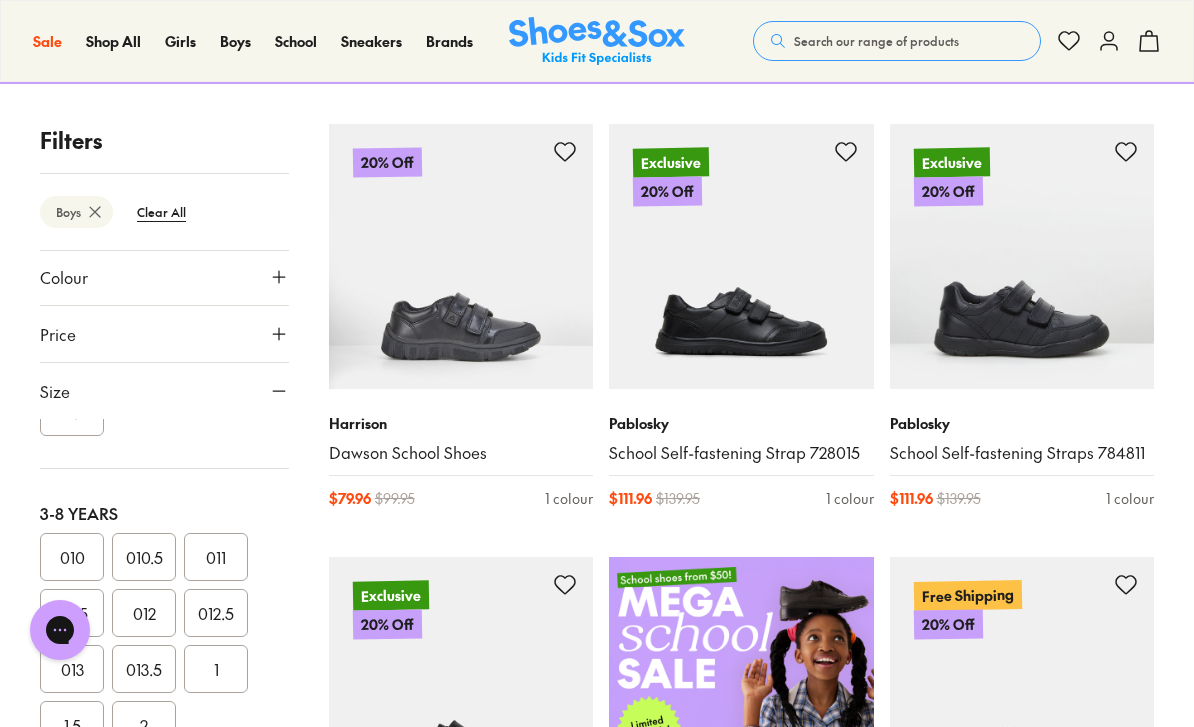scroll, scrollTop: 247, scrollLeft: 0, axis: vertical 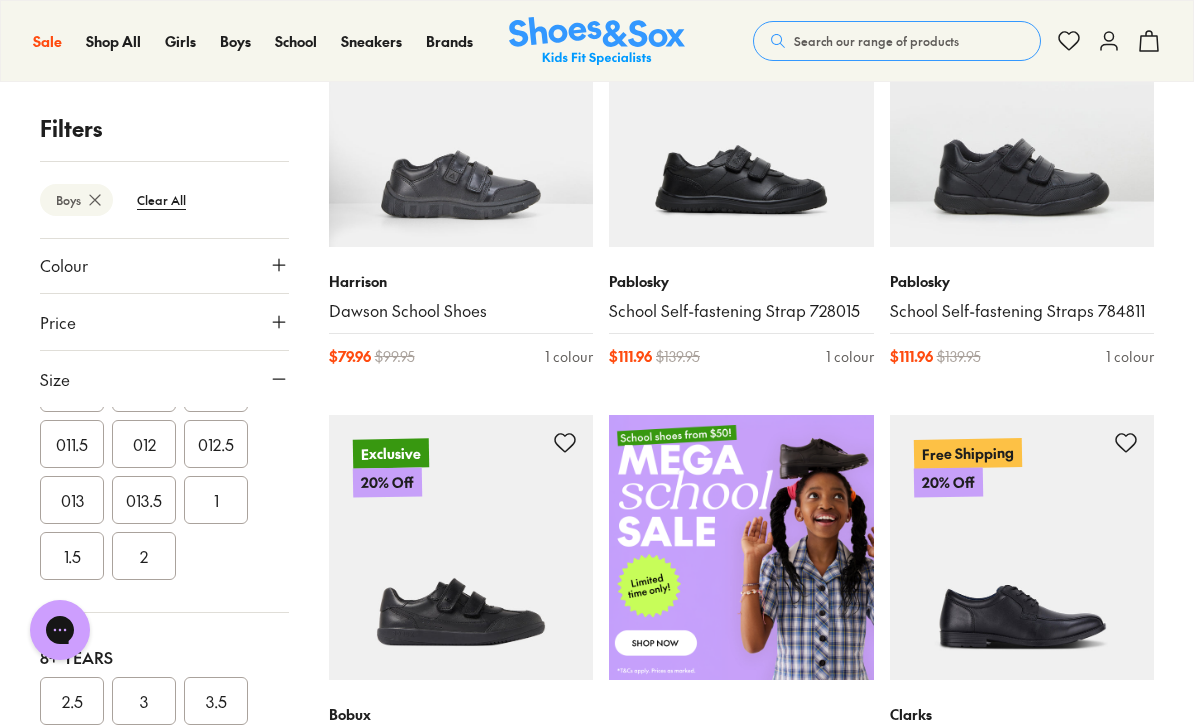 click on "1.5" at bounding box center [72, 556] 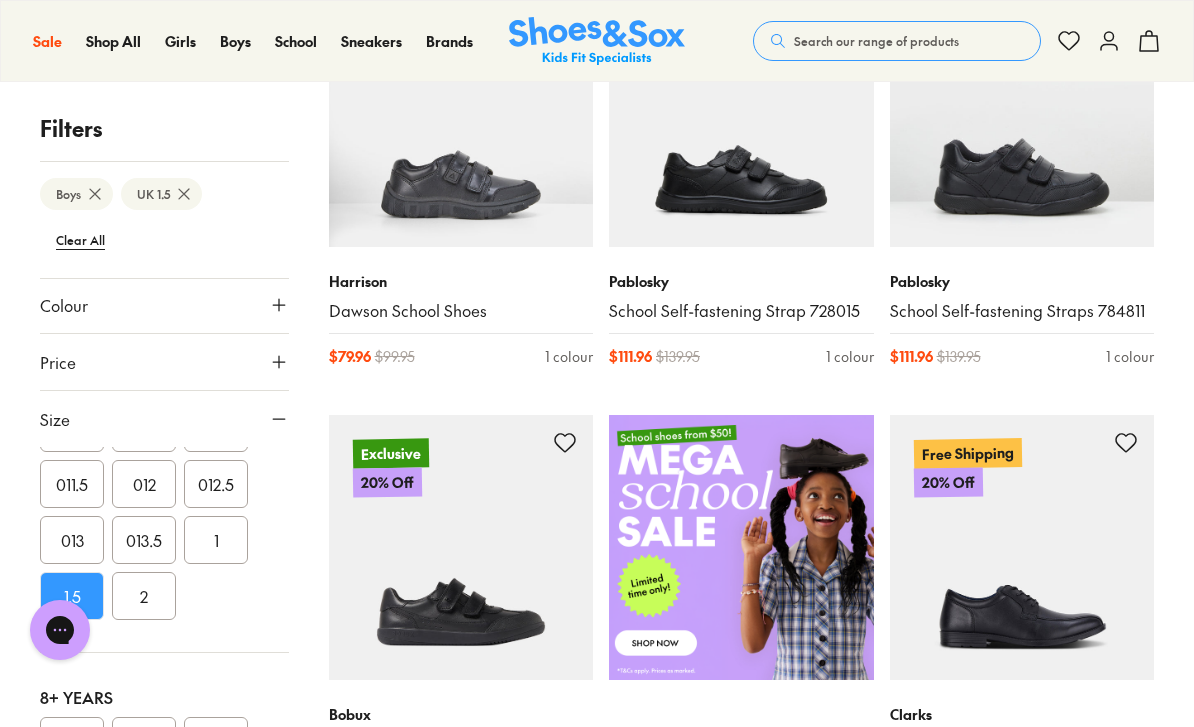 scroll, scrollTop: 264, scrollLeft: 0, axis: vertical 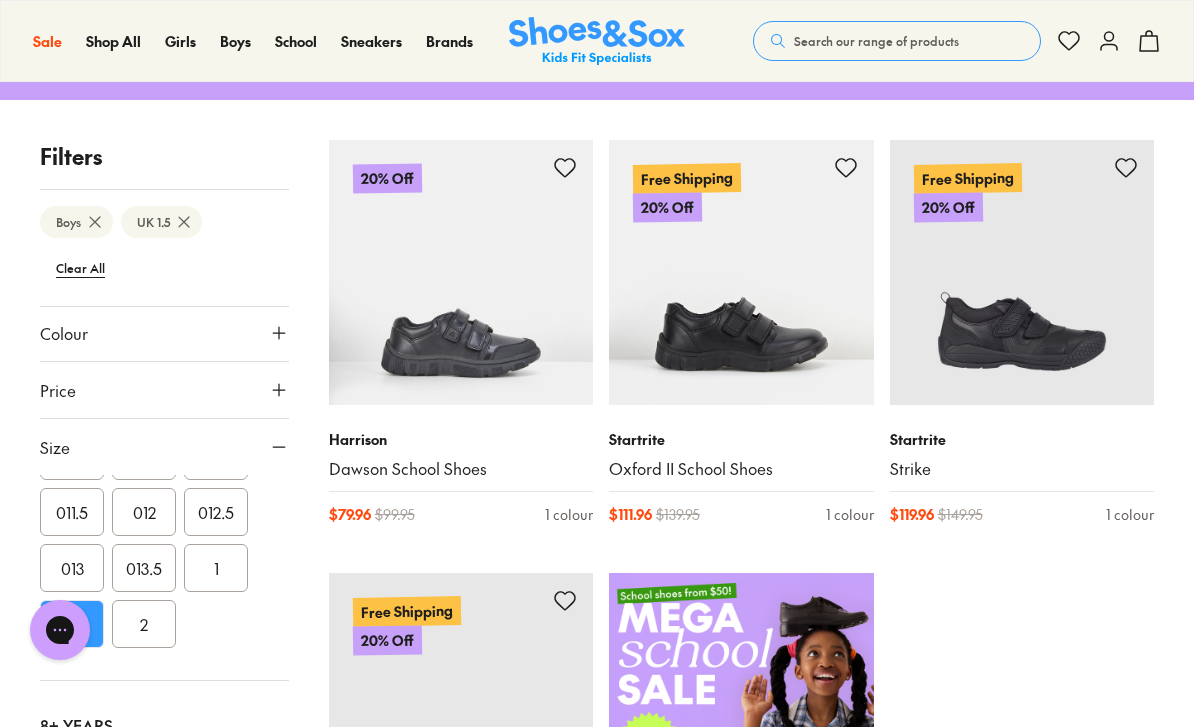 click on "2" at bounding box center [144, 624] 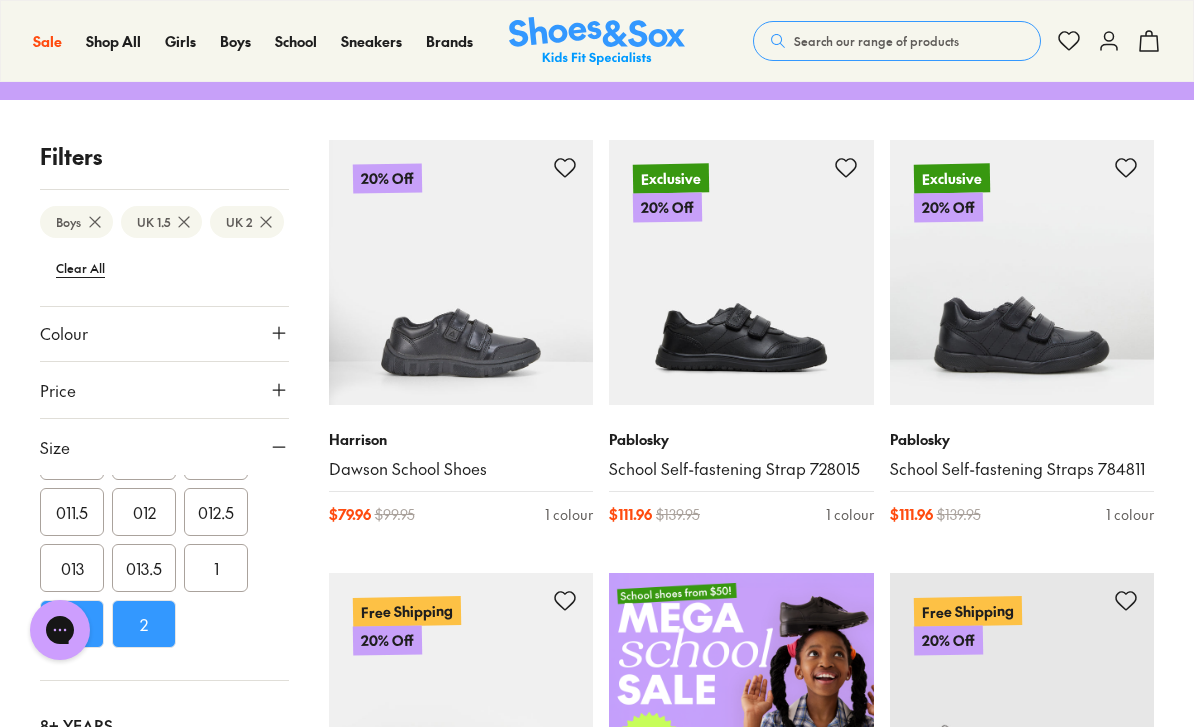 click on "1.5" at bounding box center [72, 624] 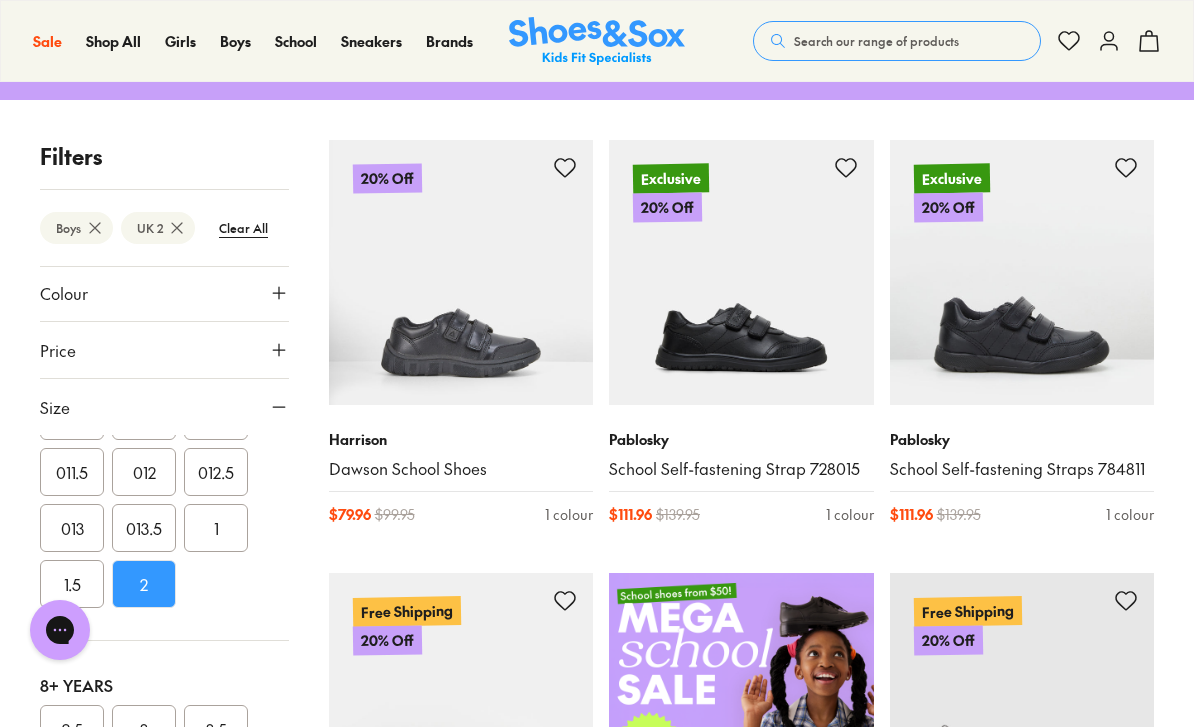 type on "***" 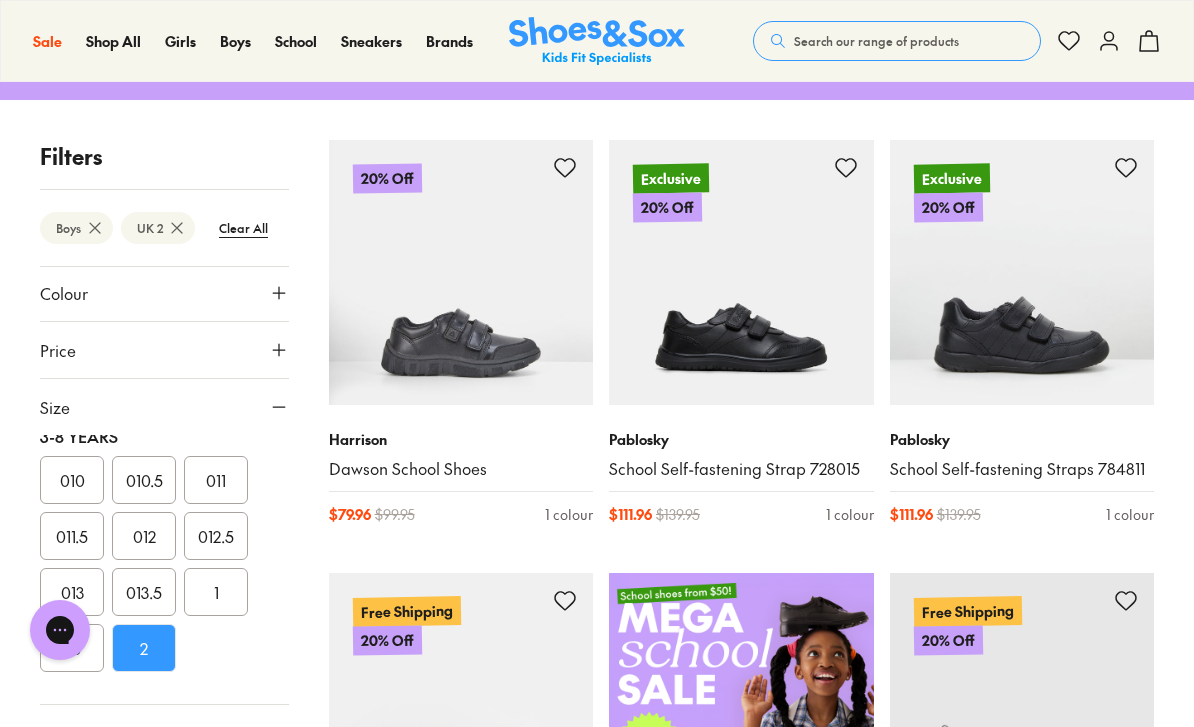 scroll, scrollTop: 298, scrollLeft: 0, axis: vertical 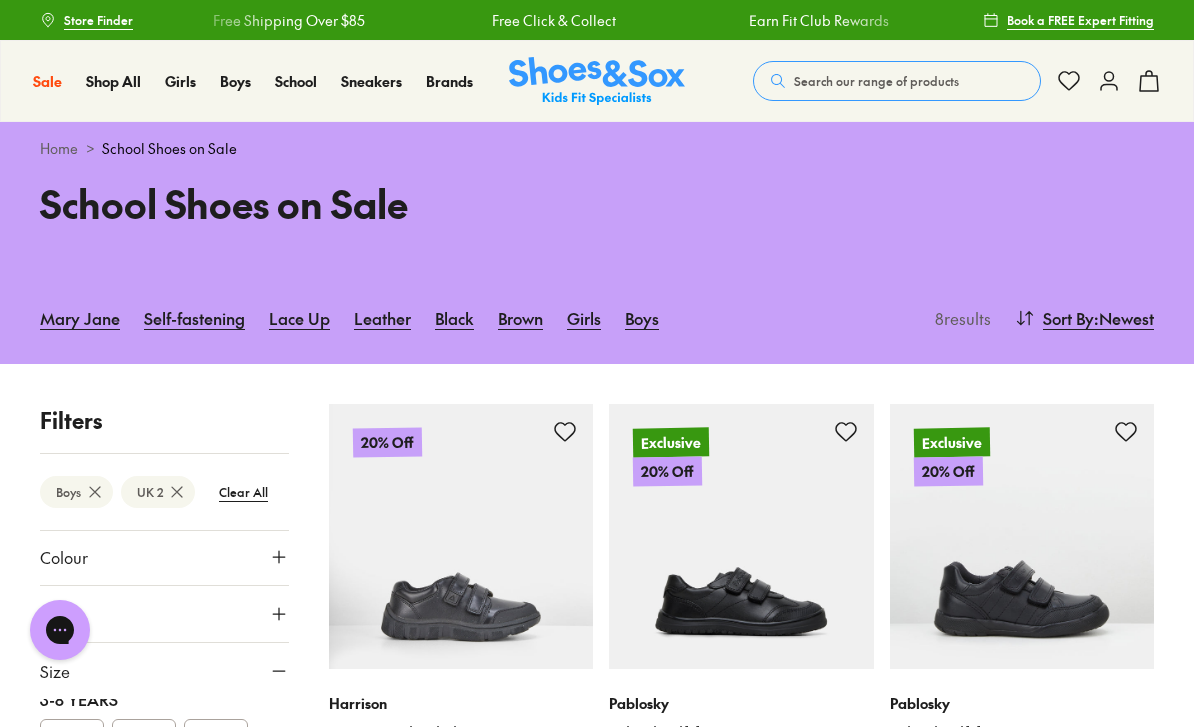 click on "Sneakers" at bounding box center (285, 182) 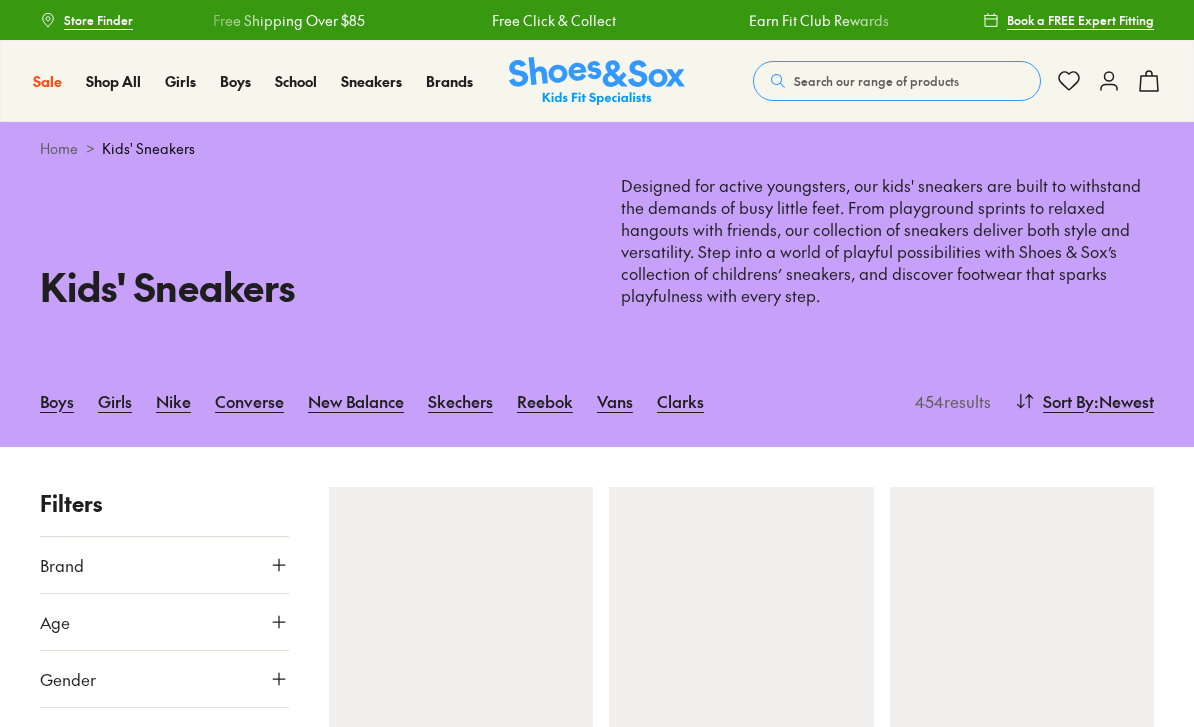 scroll, scrollTop: 0, scrollLeft: 0, axis: both 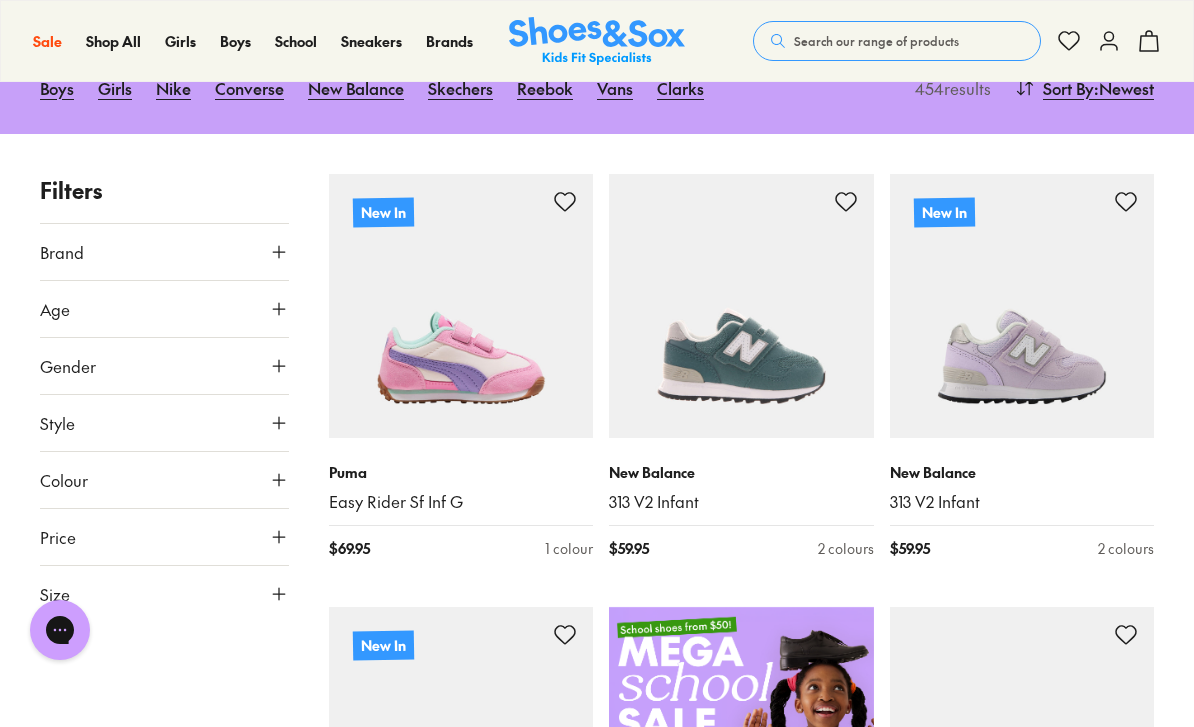 click on "Style" at bounding box center [164, 423] 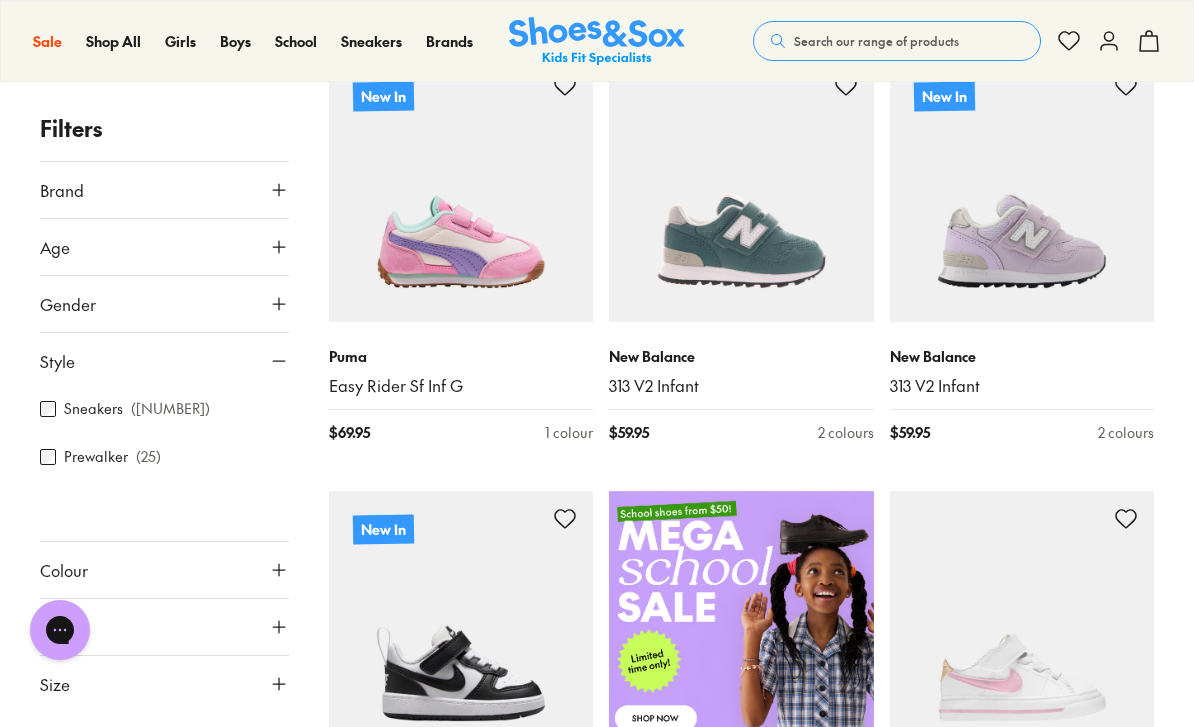 scroll, scrollTop: 430, scrollLeft: 0, axis: vertical 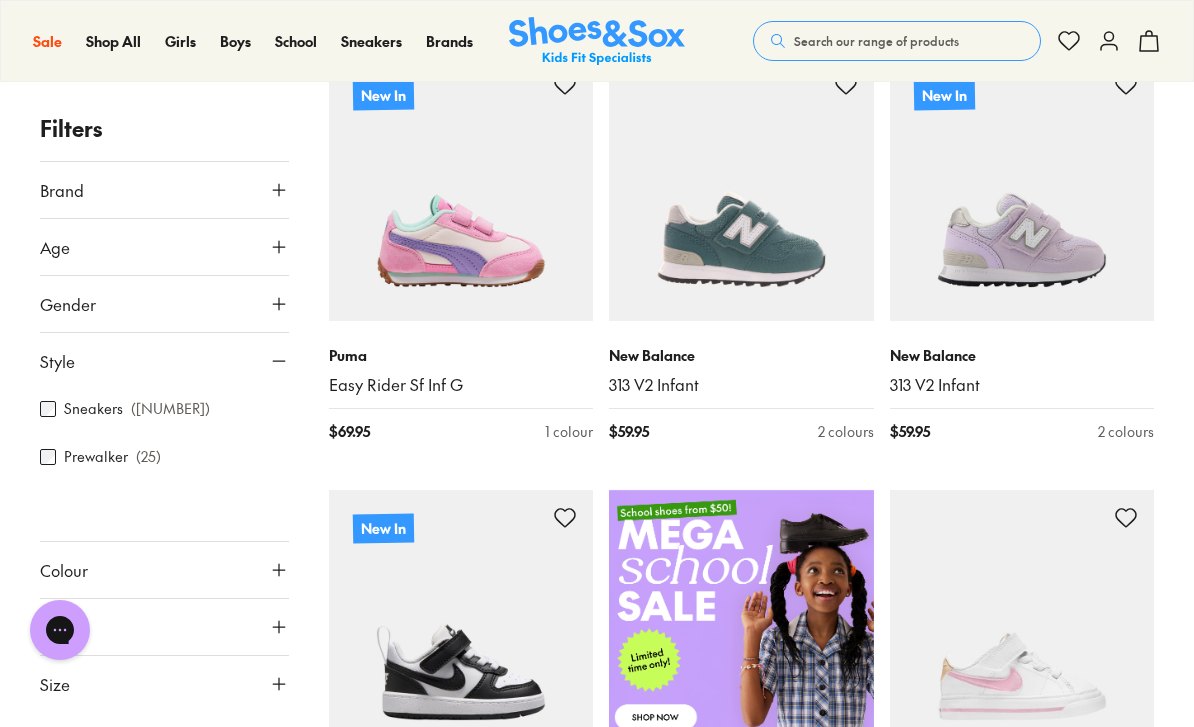 click on "Colour" at bounding box center [64, 570] 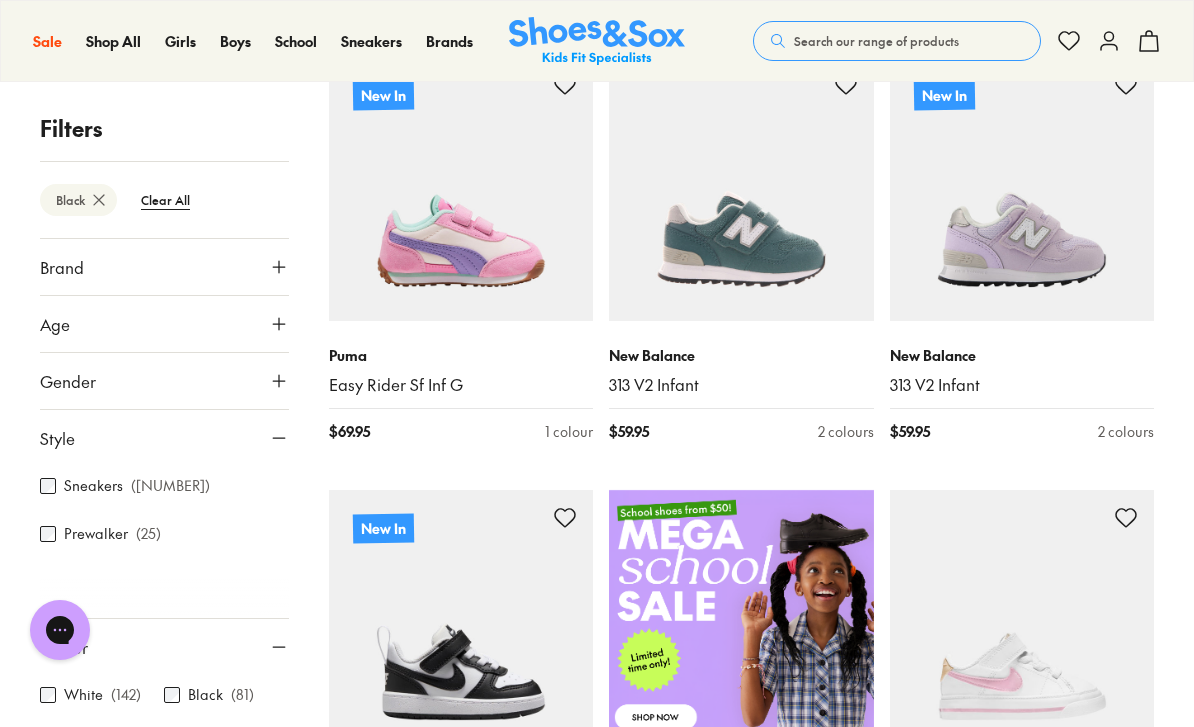 scroll, scrollTop: 122, scrollLeft: 0, axis: vertical 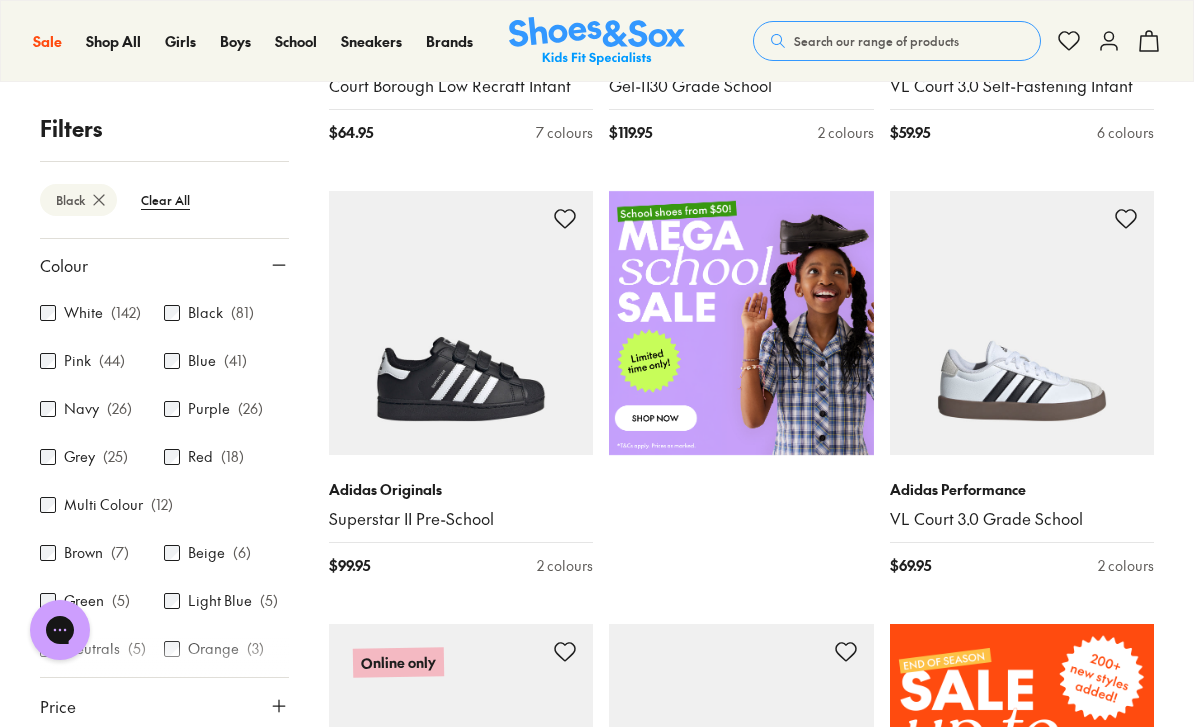 click on "Size" at bounding box center (164, 763) 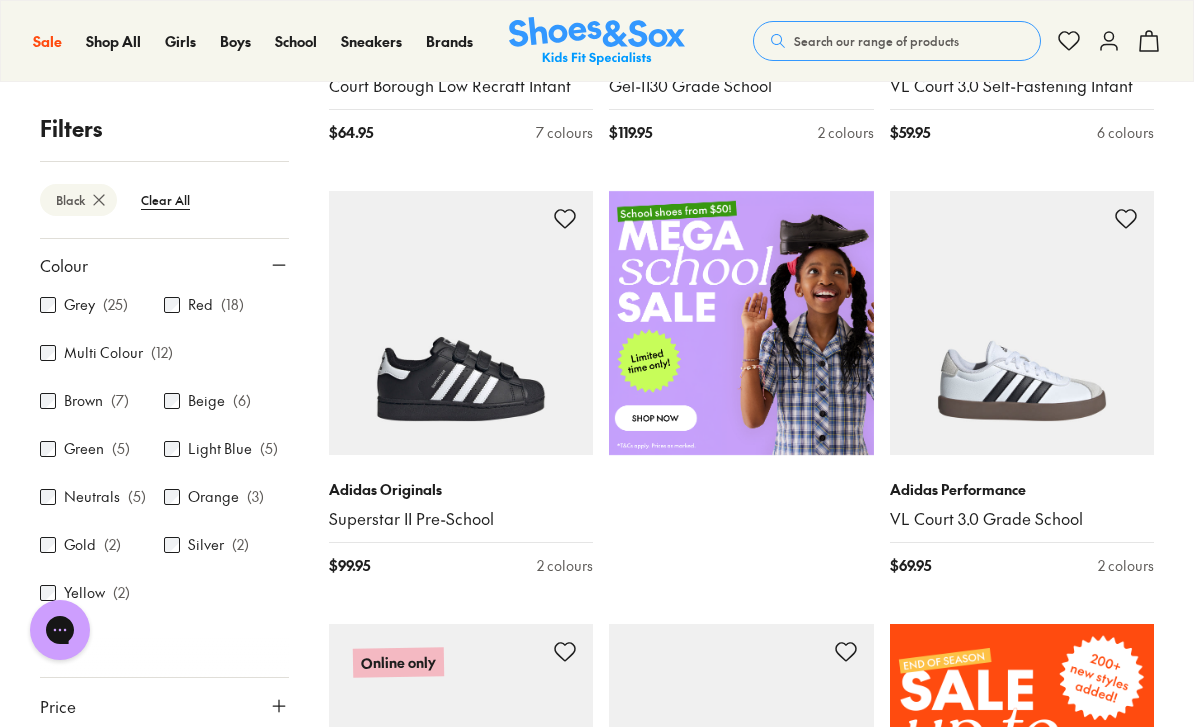 scroll, scrollTop: 153, scrollLeft: 0, axis: vertical 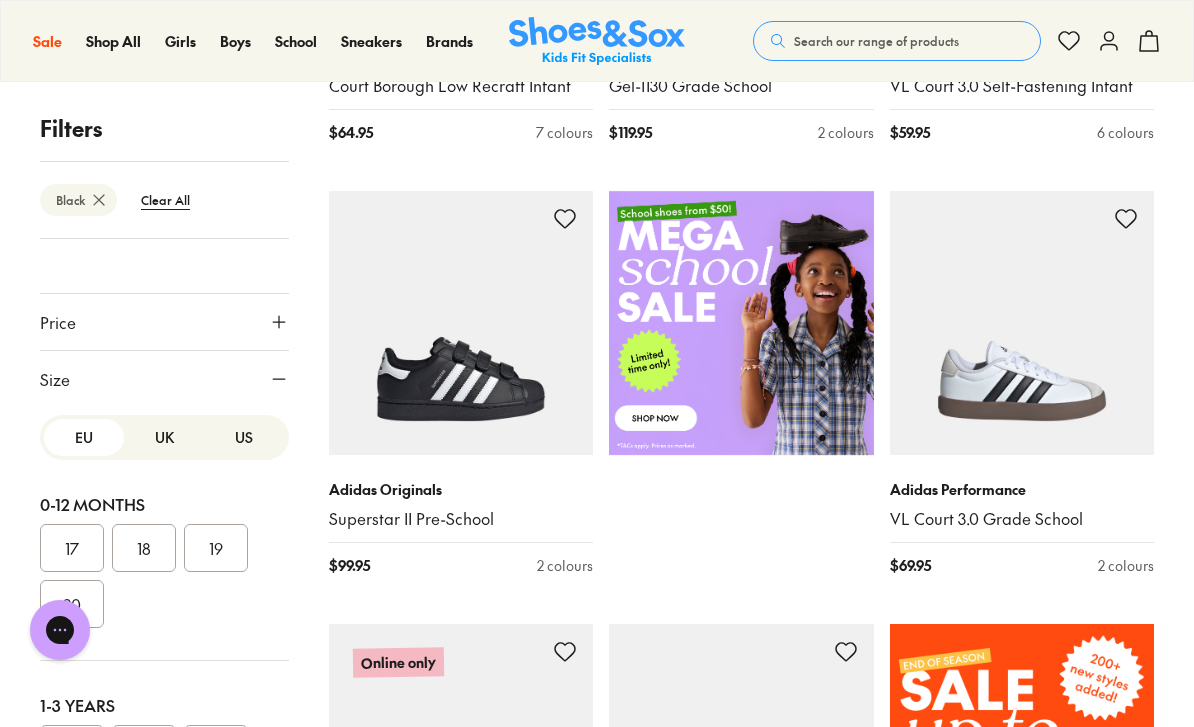 click on "UK" at bounding box center (164, 437) 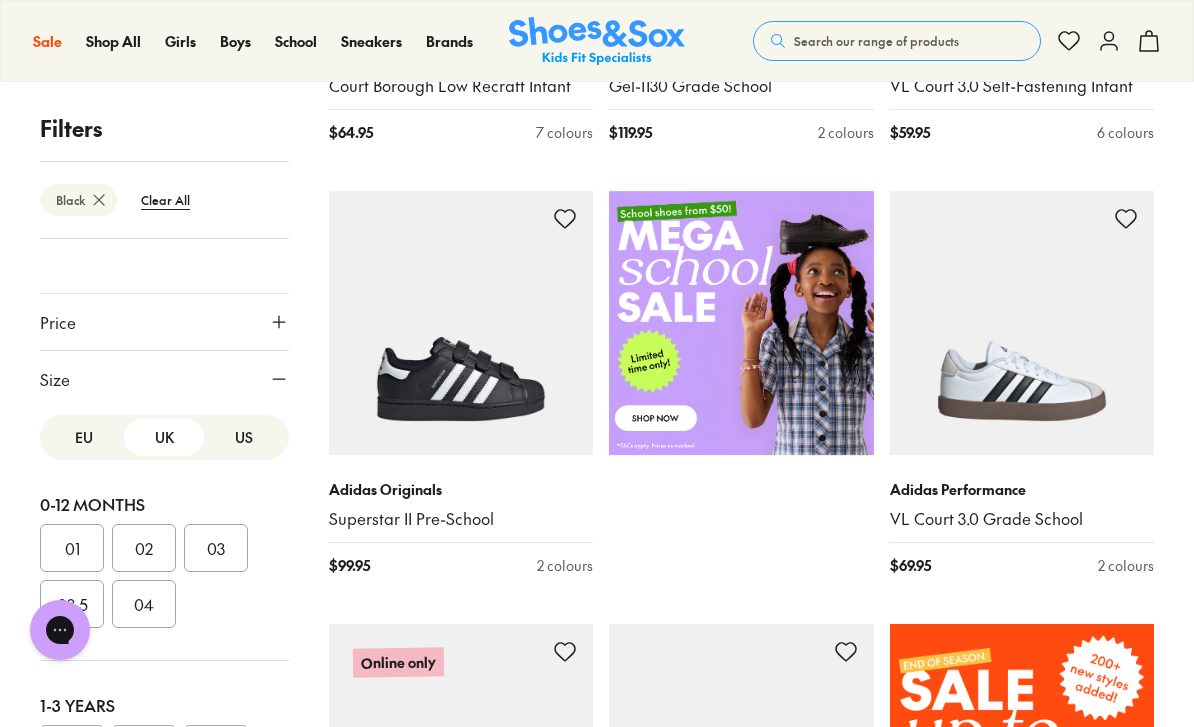 click on "US" at bounding box center [244, 437] 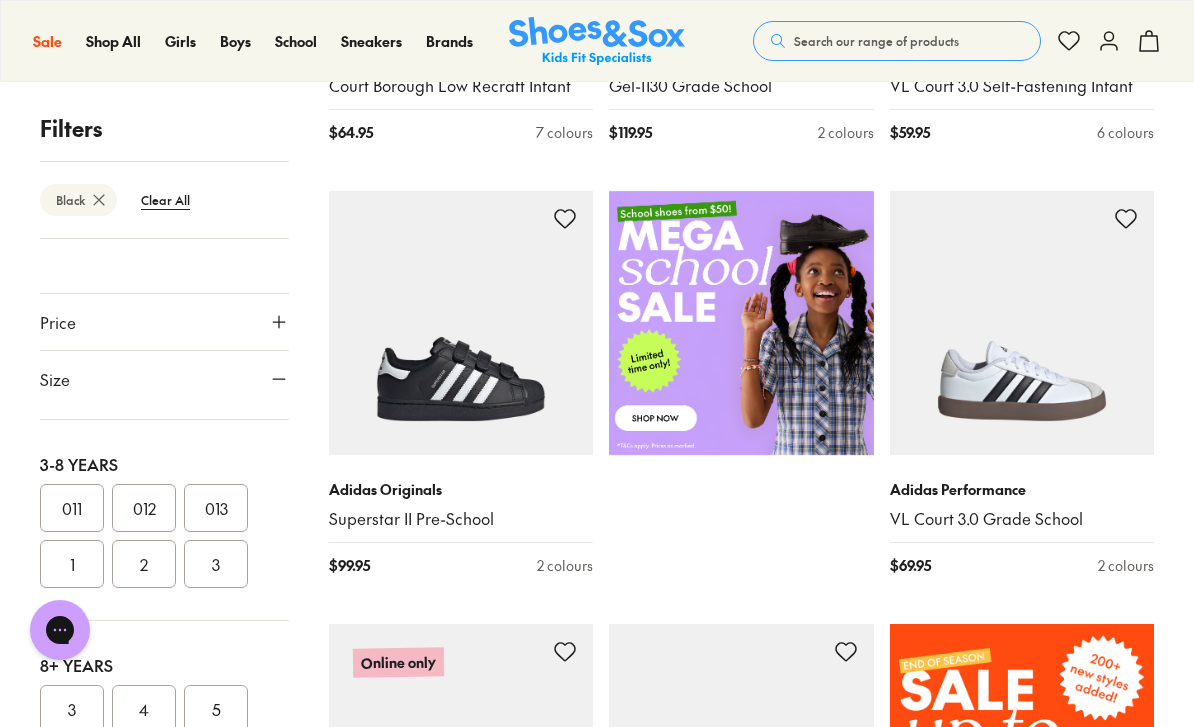 scroll, scrollTop: 441, scrollLeft: 0, axis: vertical 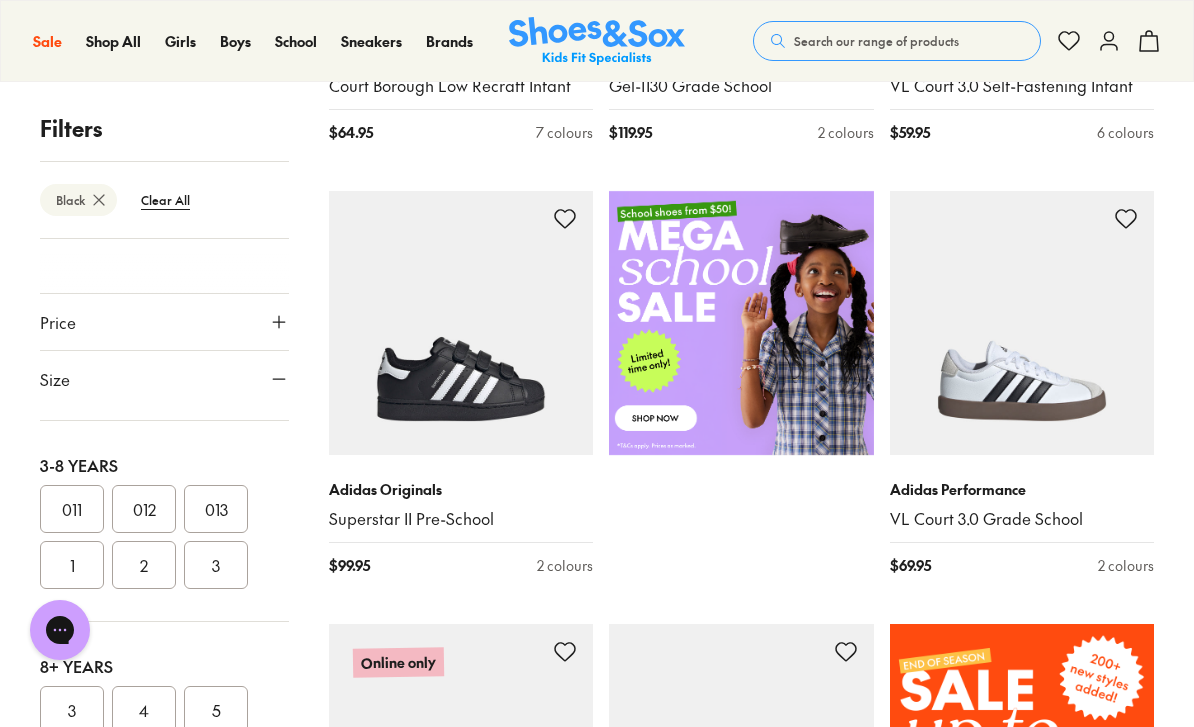 click on "2" at bounding box center (144, 565) 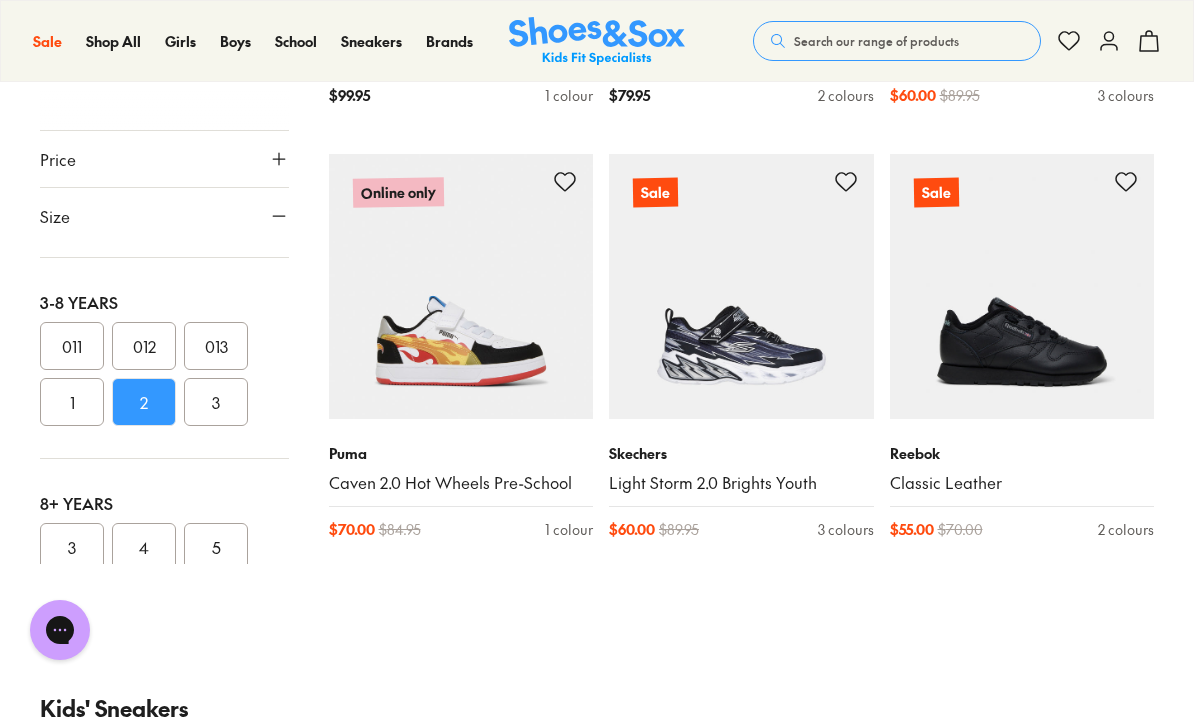 scroll, scrollTop: 3389, scrollLeft: 0, axis: vertical 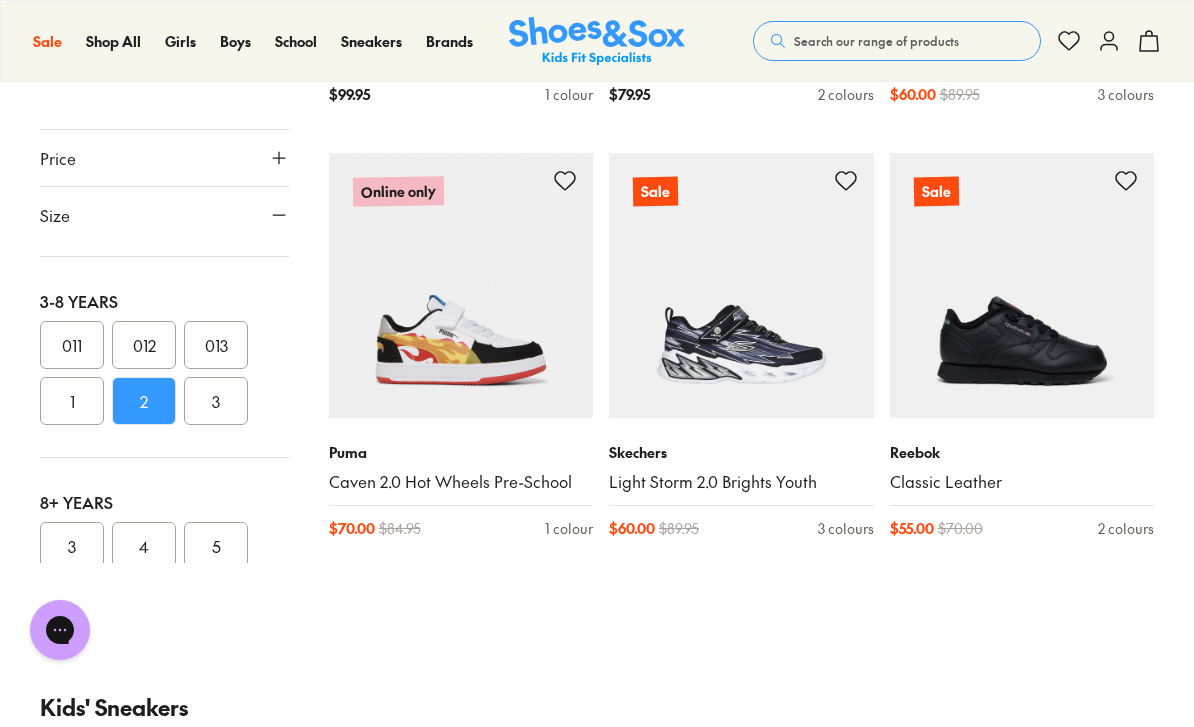 click at bounding box center [1022, 285] 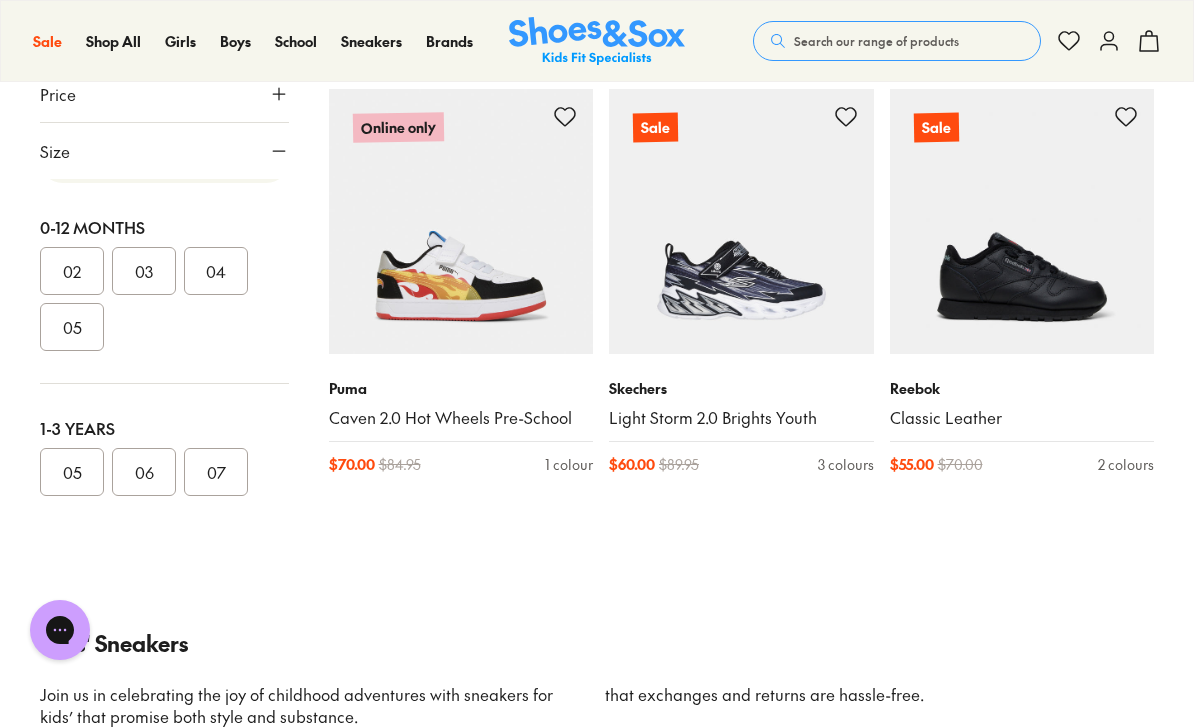 scroll, scrollTop: 40, scrollLeft: 0, axis: vertical 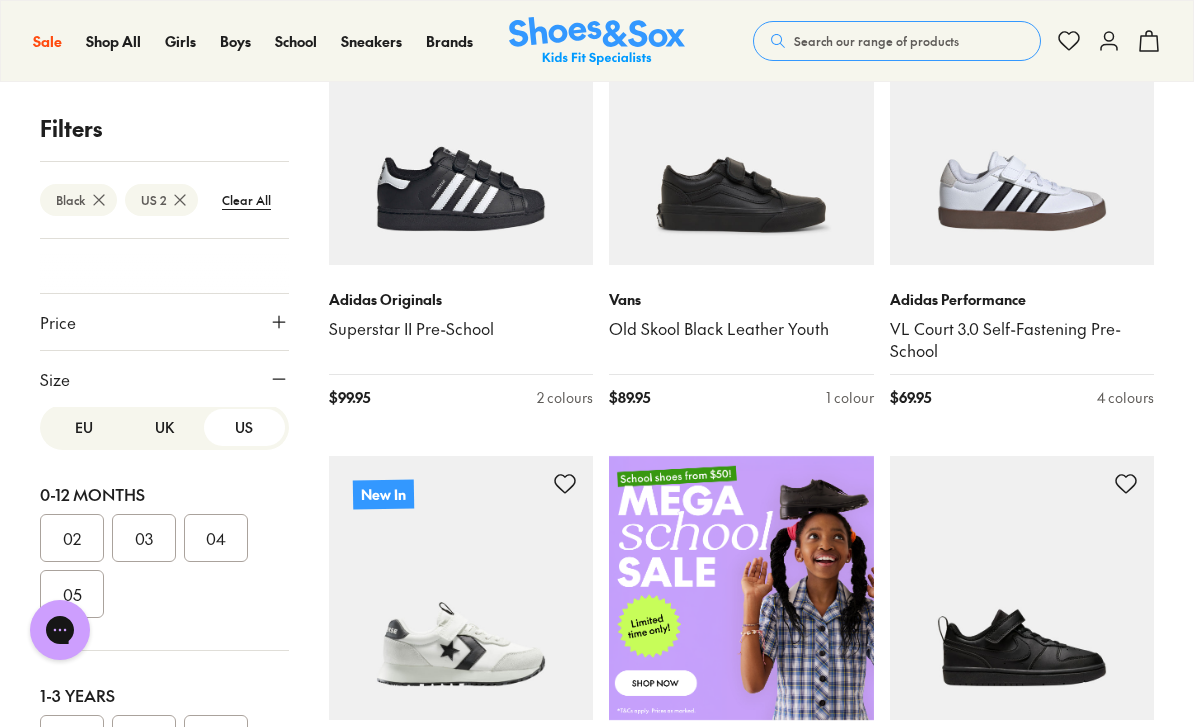 click at bounding box center (1022, 588) 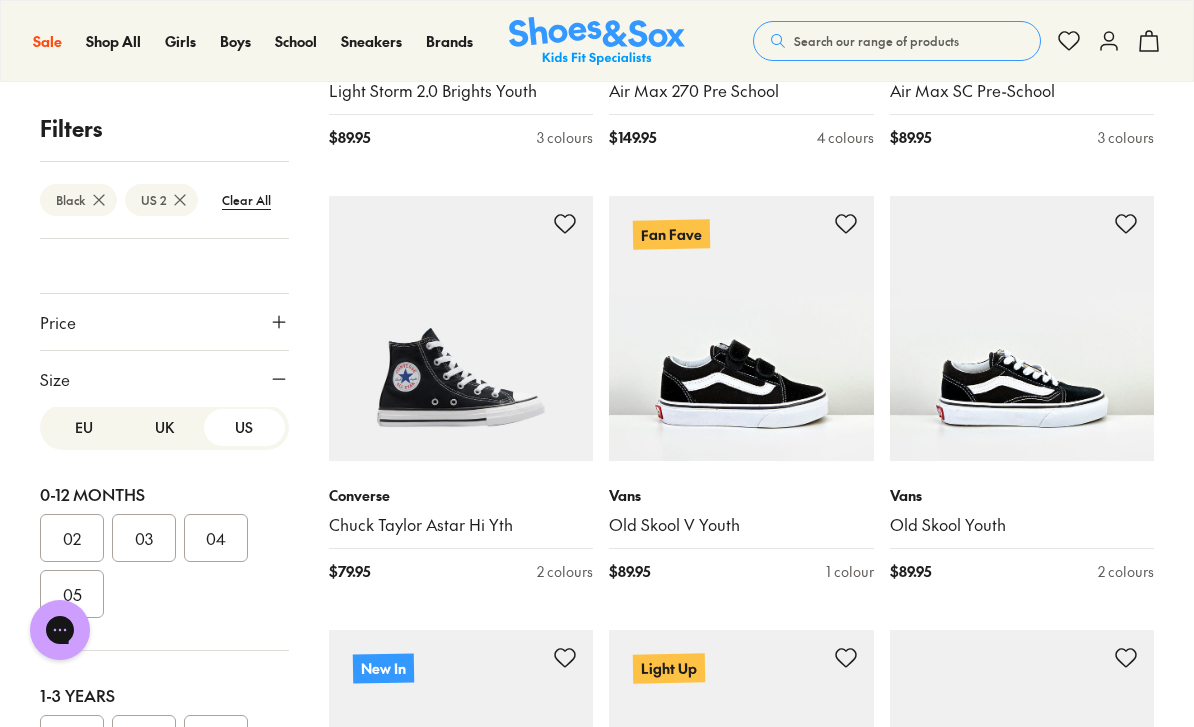 scroll, scrollTop: 2089, scrollLeft: 0, axis: vertical 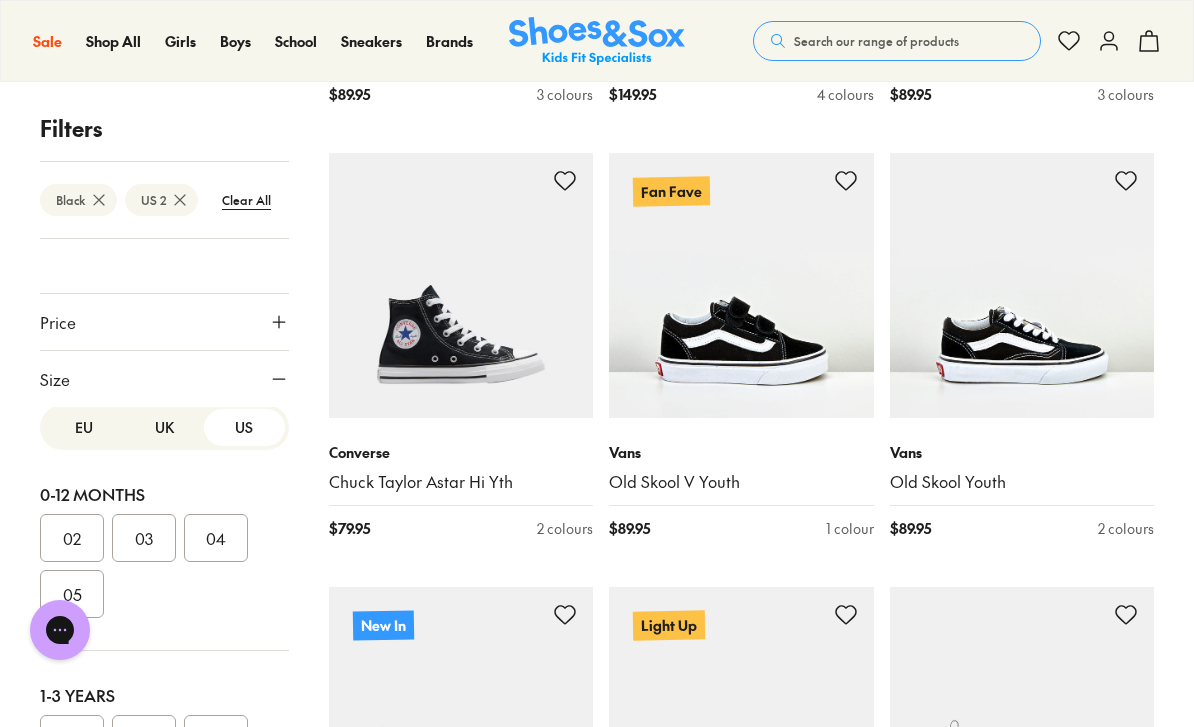 click on "School" at bounding box center [500, 232] 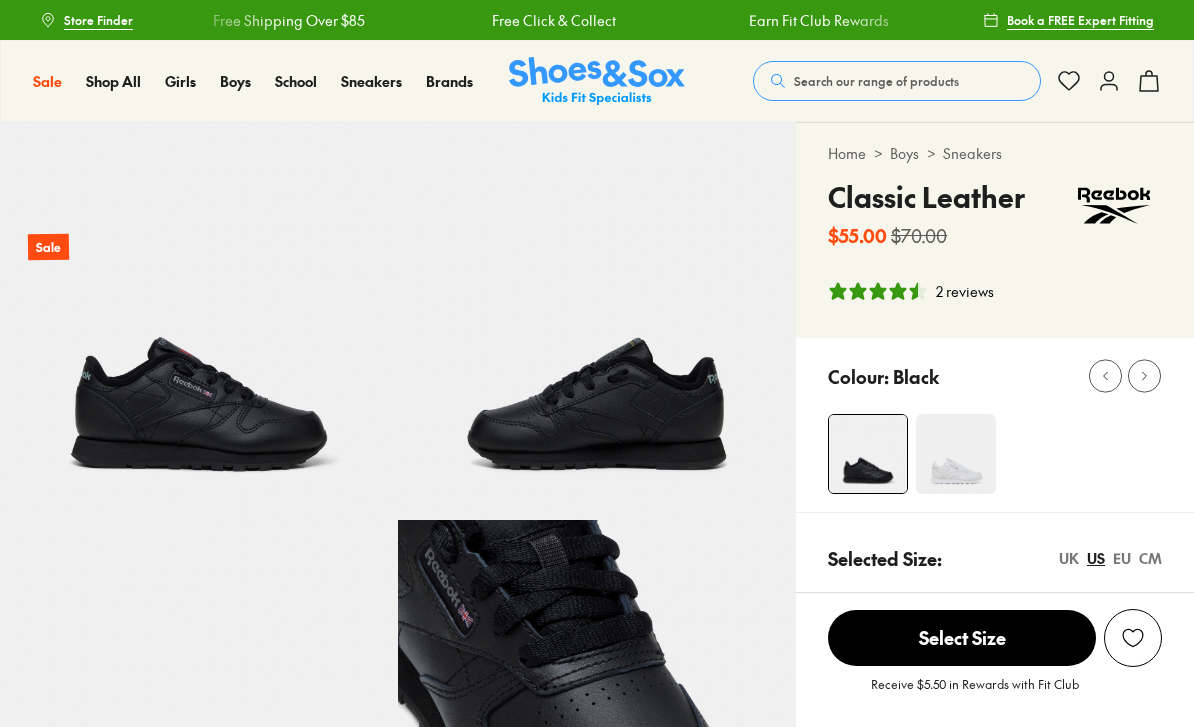 scroll, scrollTop: 0, scrollLeft: 0, axis: both 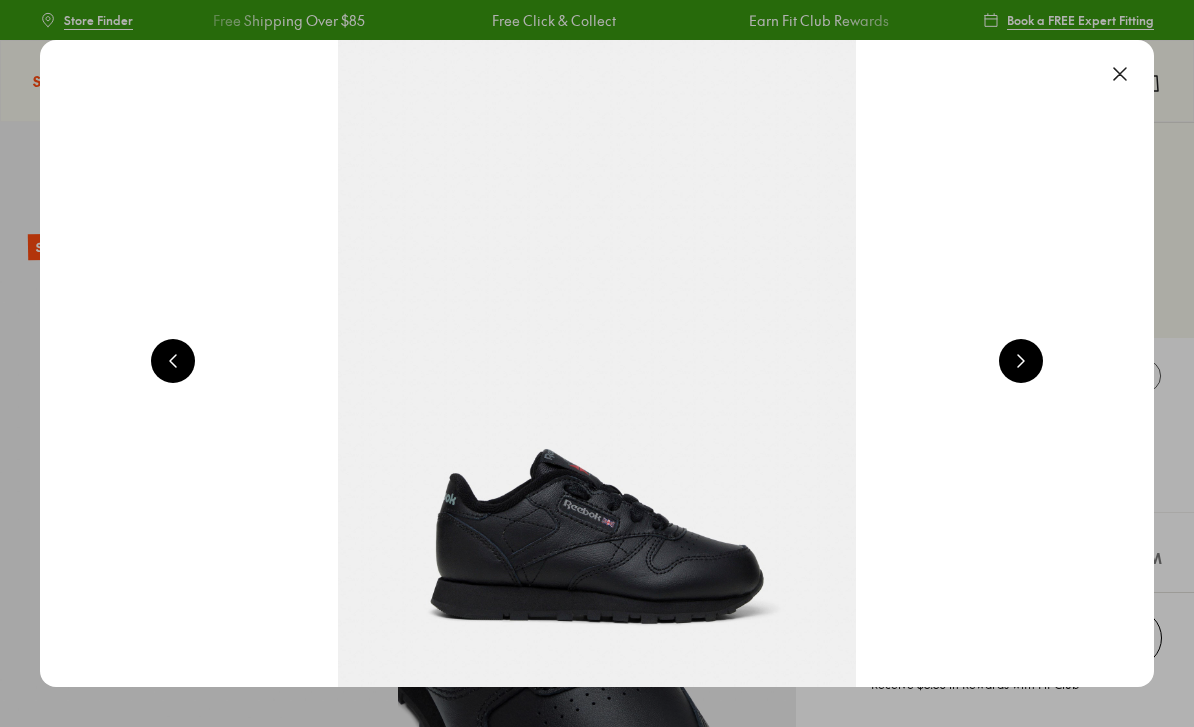 select on "*" 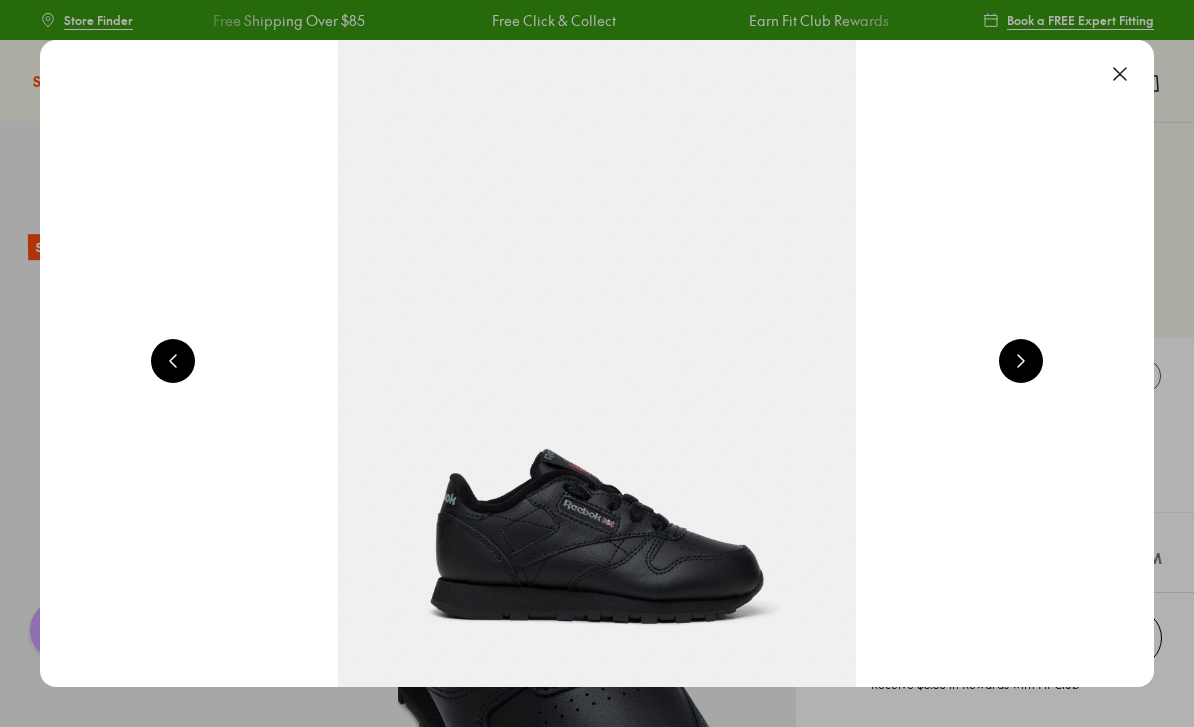 scroll, scrollTop: 0, scrollLeft: 0, axis: both 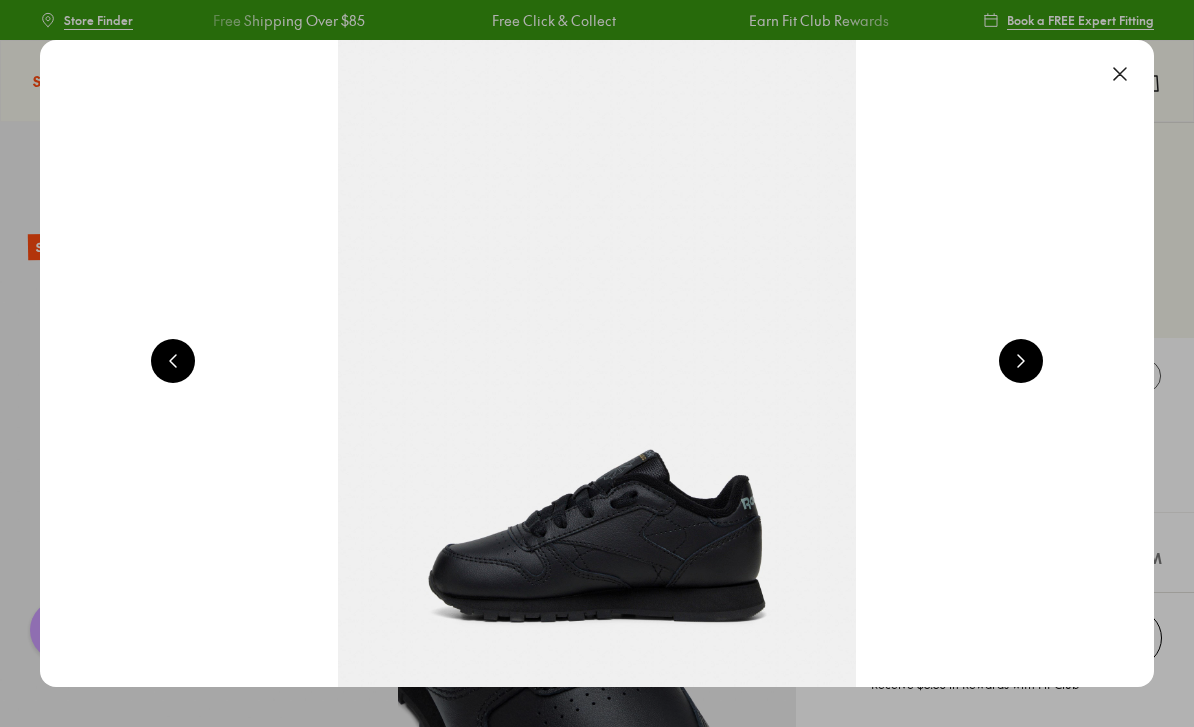 click at bounding box center (1021, 361) 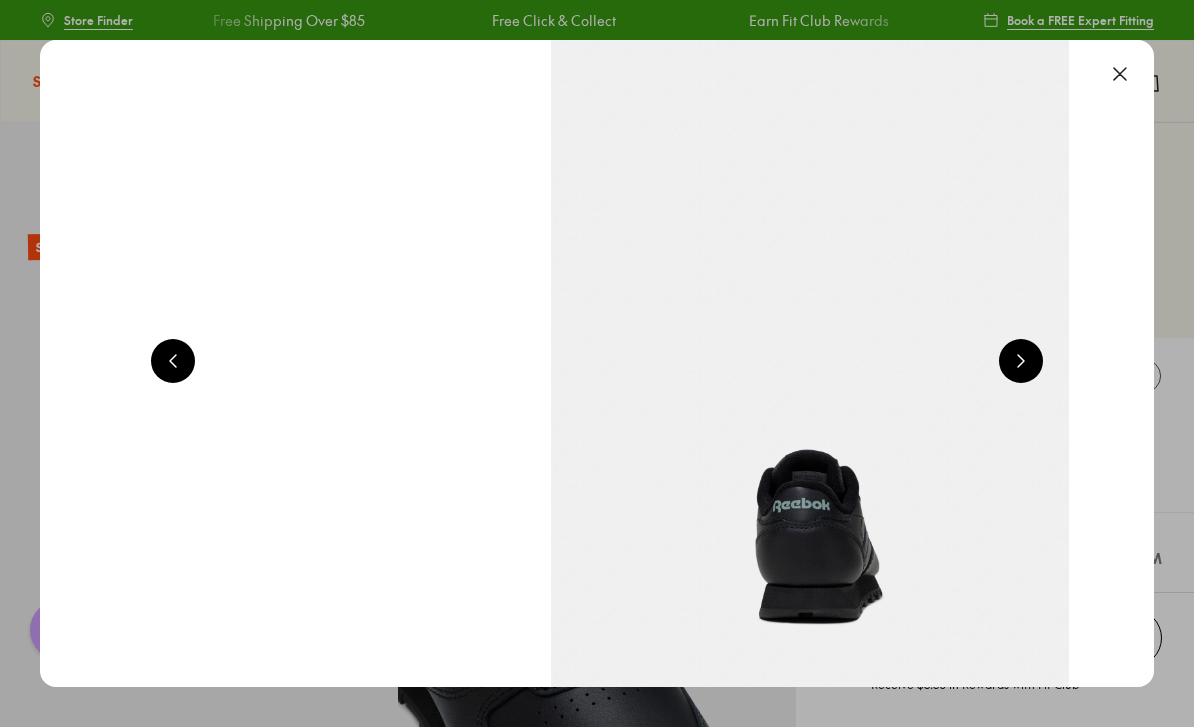 scroll, scrollTop: 0, scrollLeft: 3342, axis: horizontal 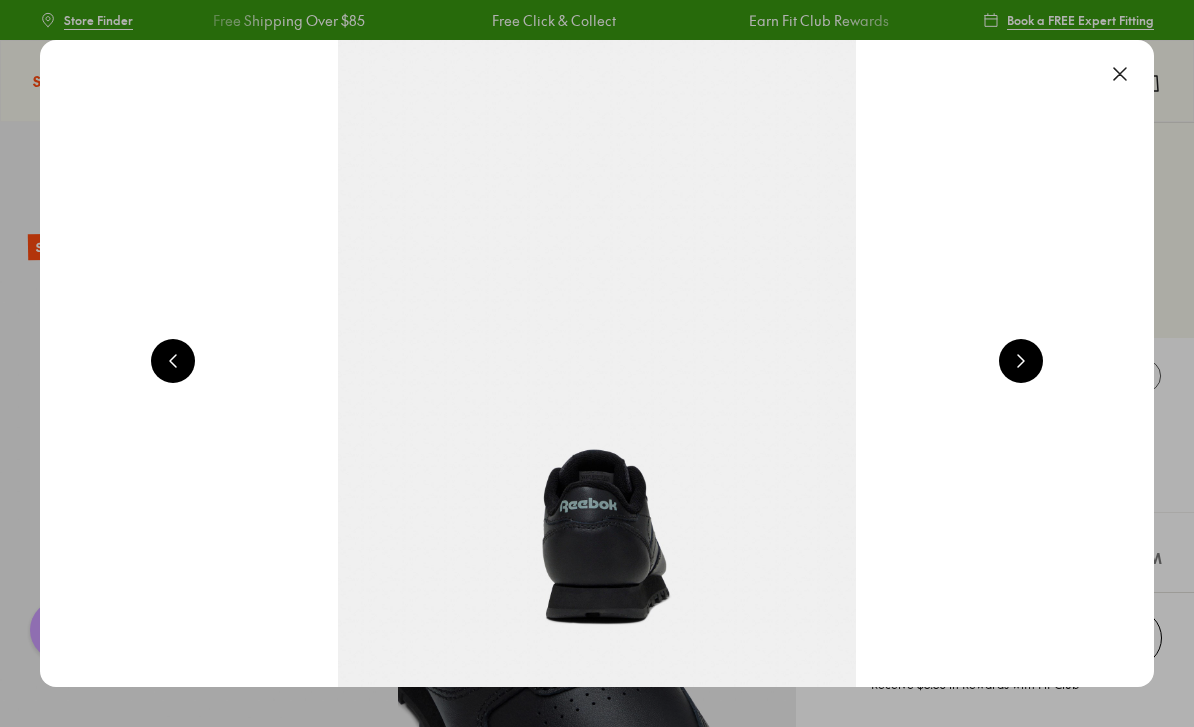 click at bounding box center [597, 363] 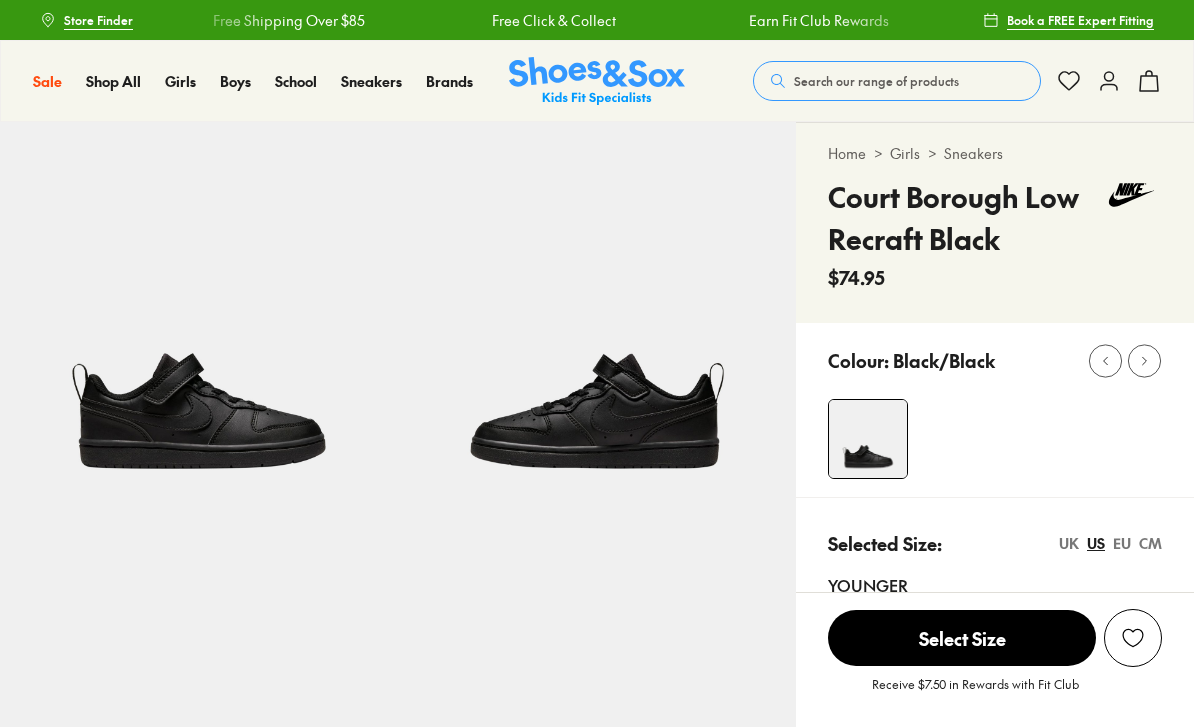 scroll, scrollTop: 0, scrollLeft: 0, axis: both 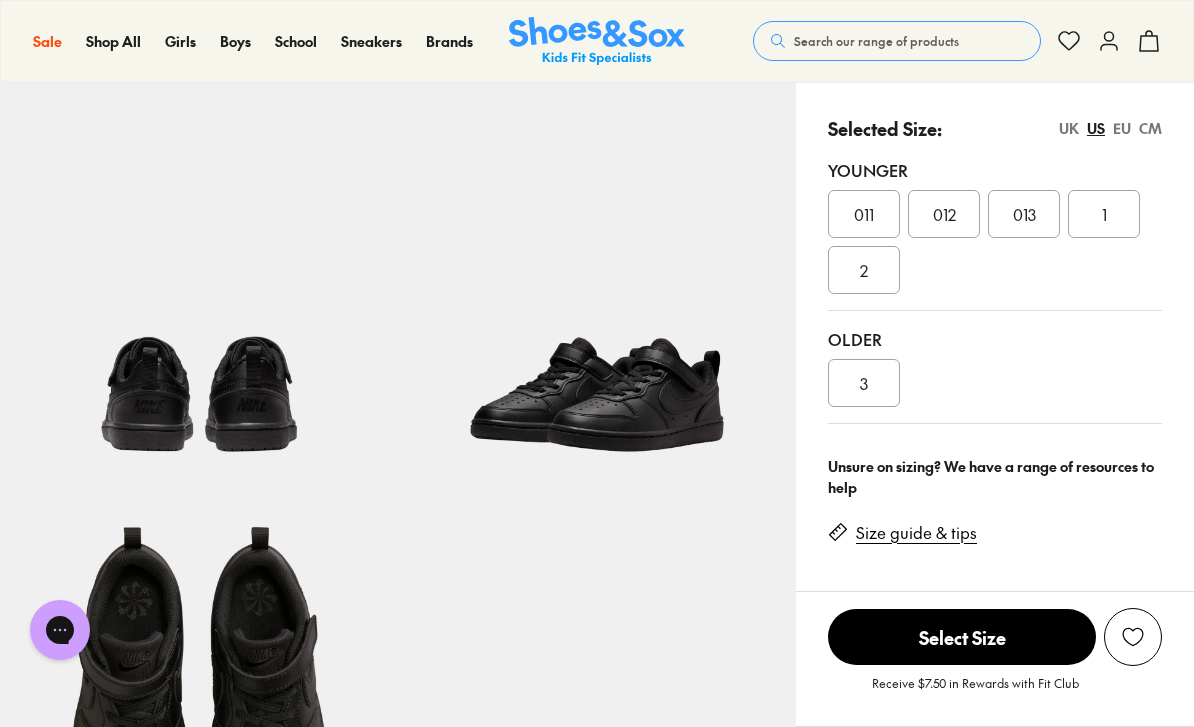 click on "2" at bounding box center (864, 270) 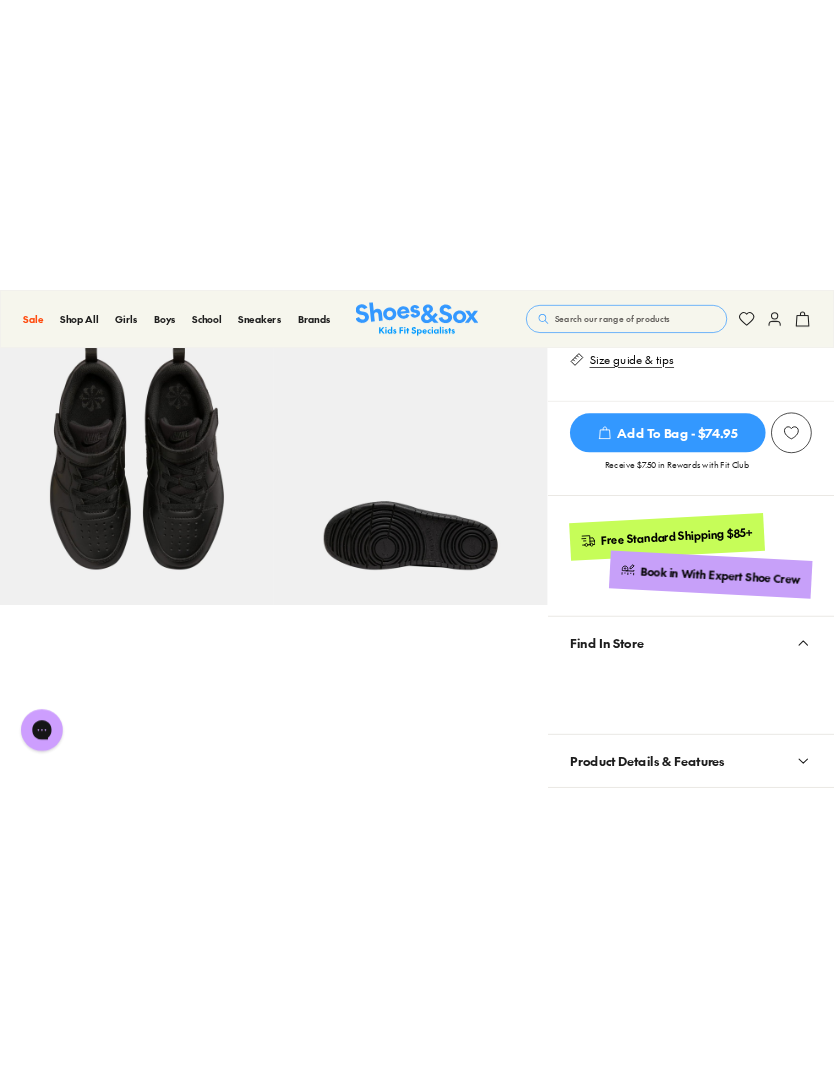 scroll, scrollTop: 211, scrollLeft: 0, axis: vertical 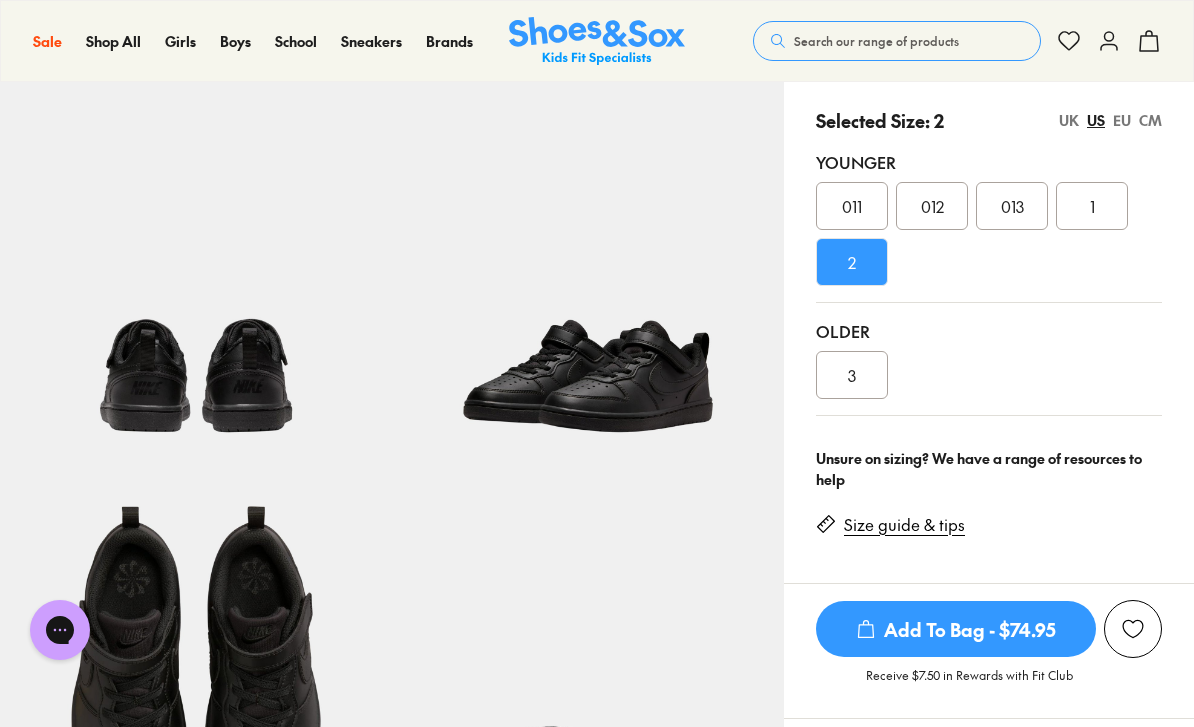 click 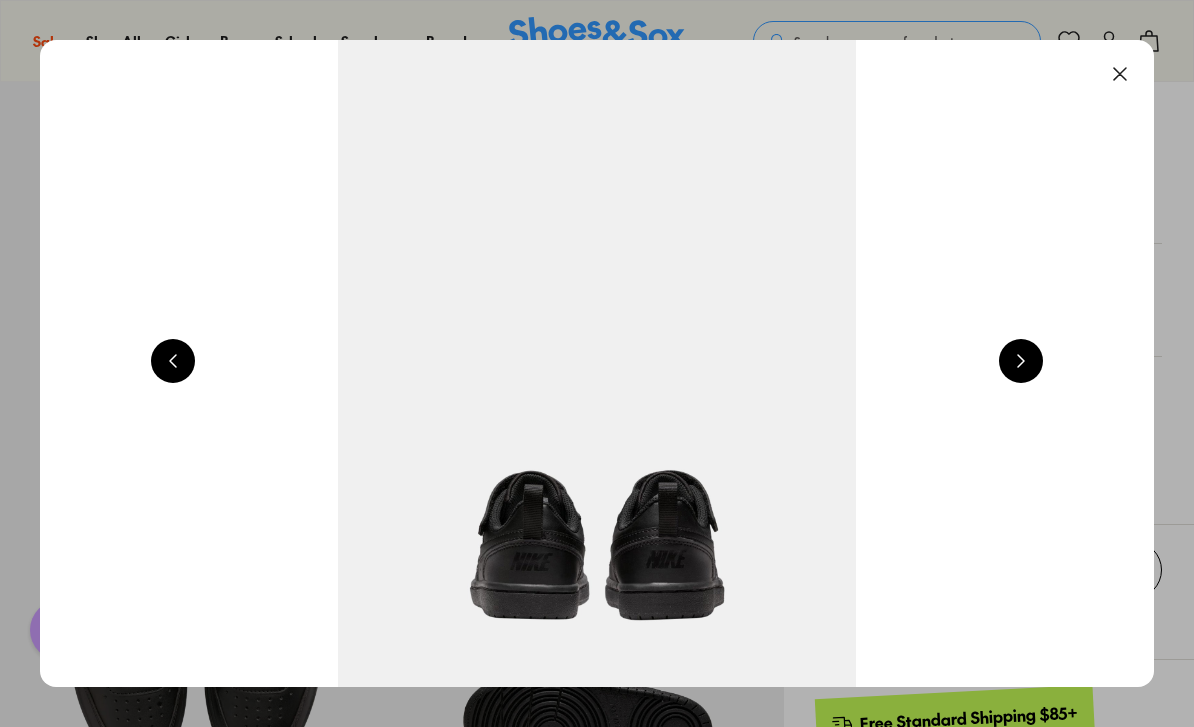 scroll, scrollTop: 487, scrollLeft: 0, axis: vertical 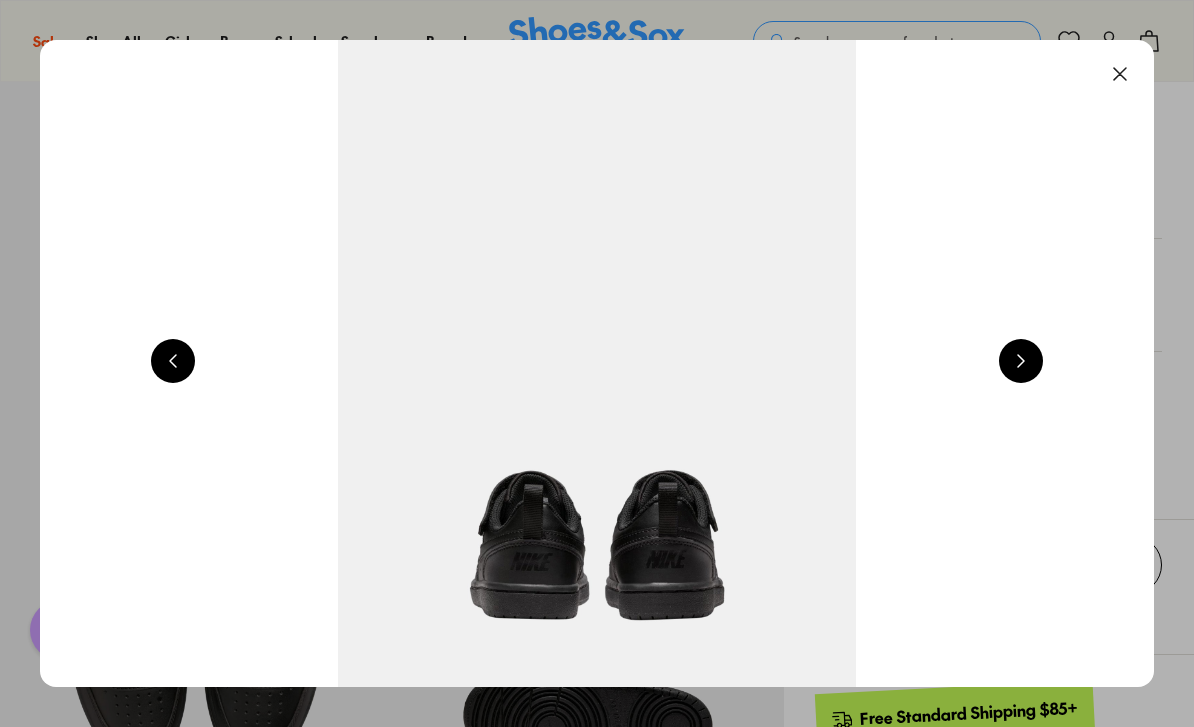click at bounding box center [1120, 74] 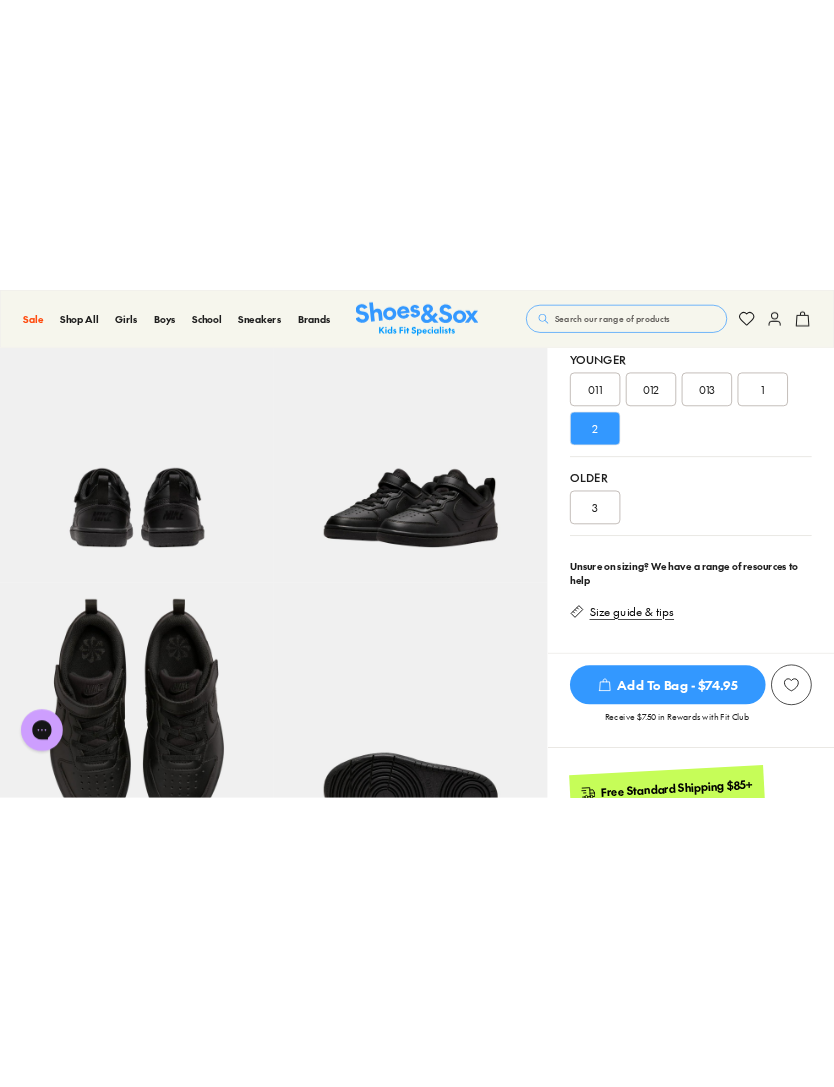 scroll, scrollTop: 256, scrollLeft: 0, axis: vertical 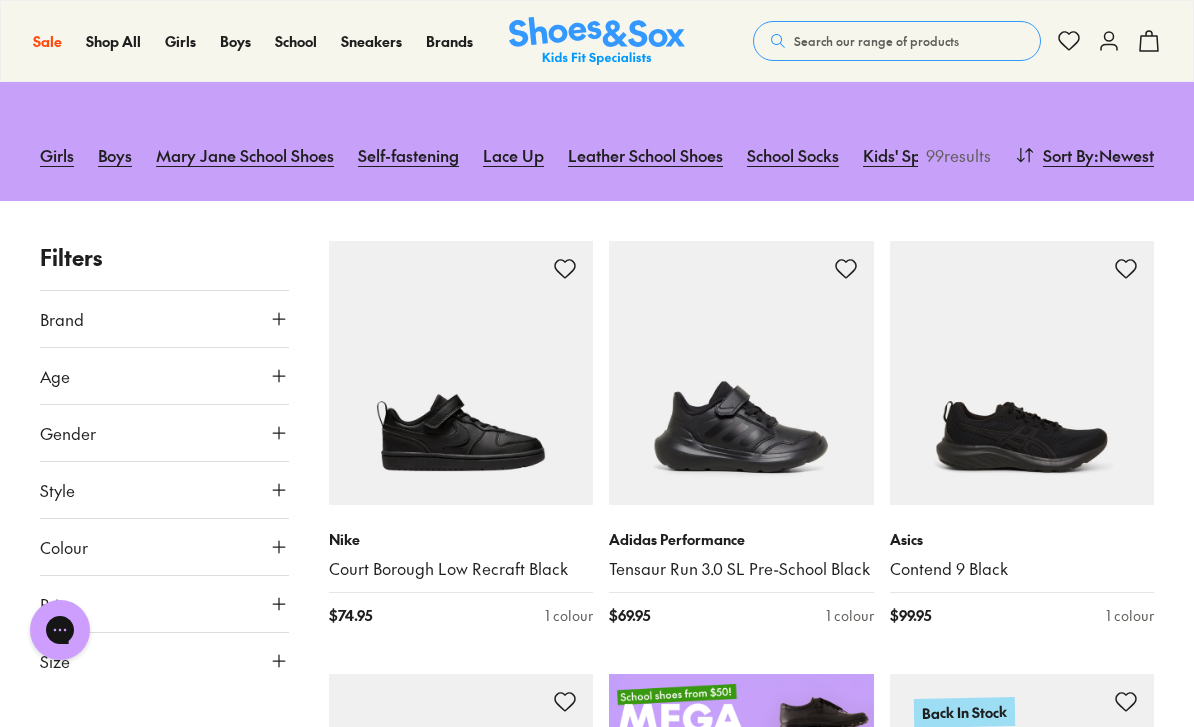 click on "Brand" at bounding box center [164, 319] 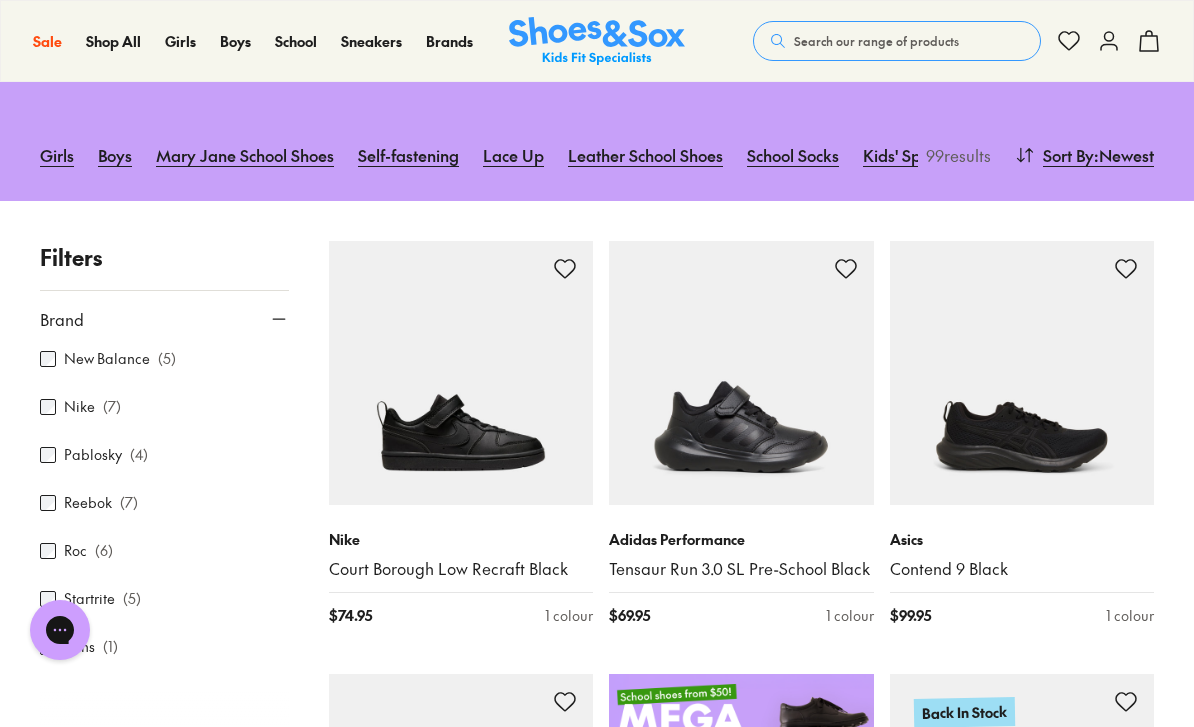scroll, scrollTop: 296, scrollLeft: 0, axis: vertical 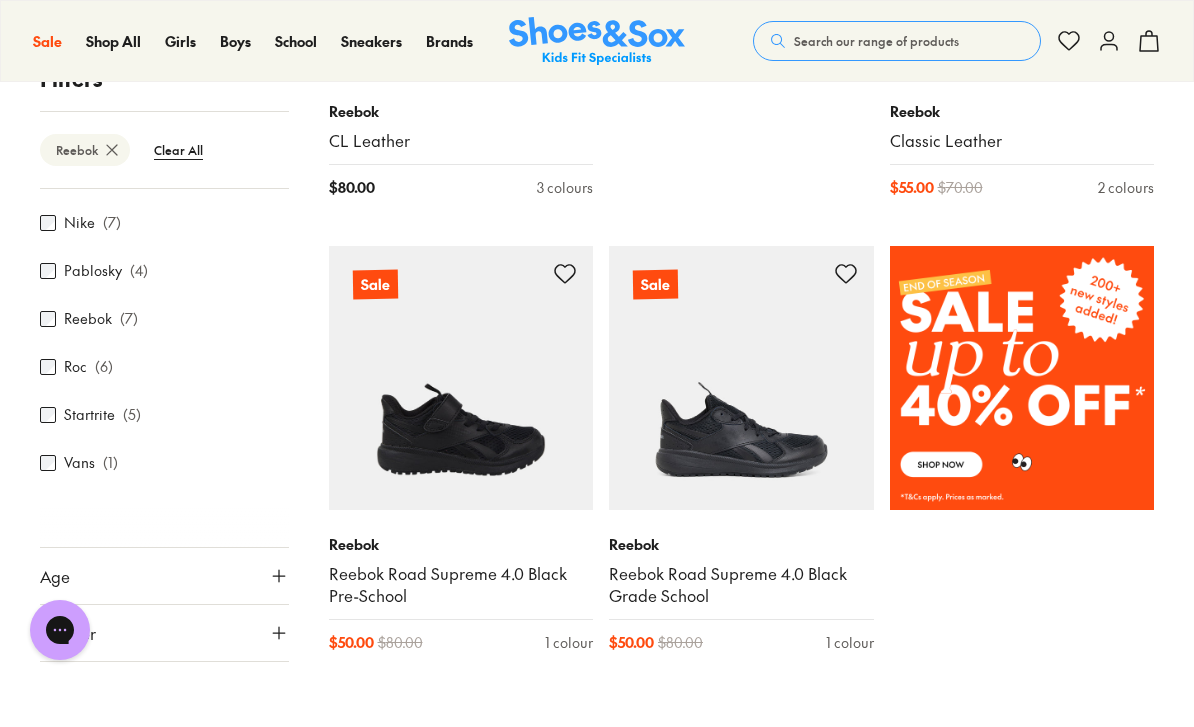 click on "Style" at bounding box center (164, 690) 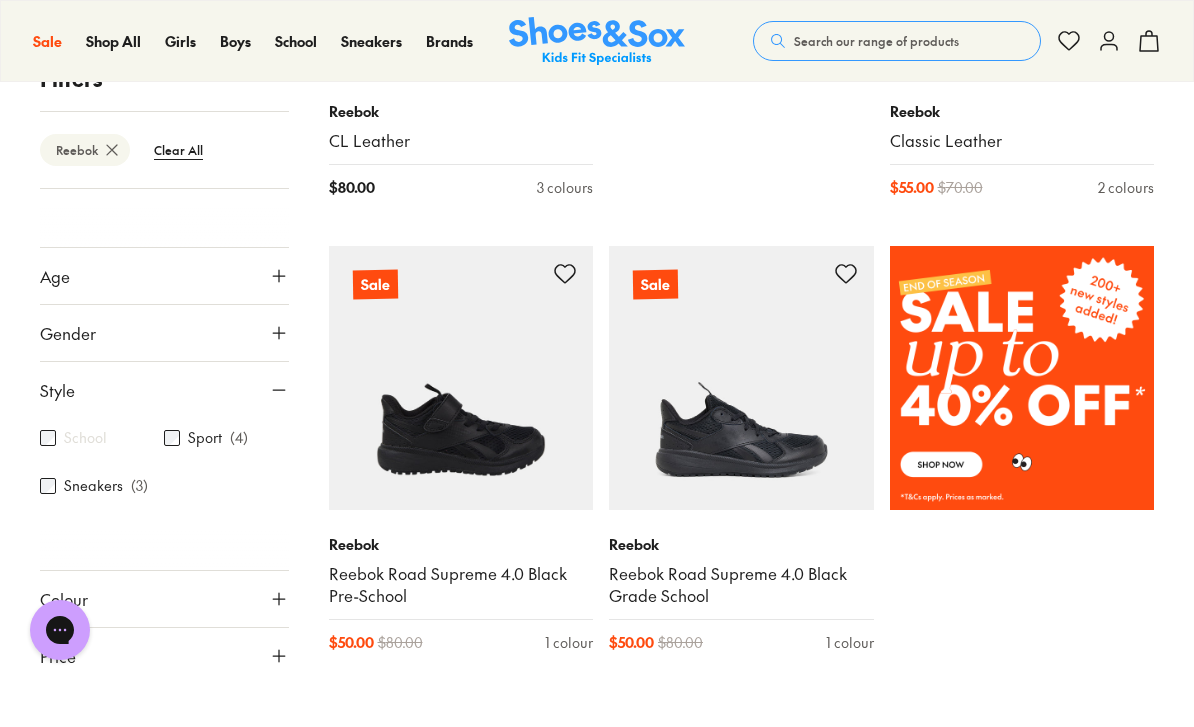 click on "Size" at bounding box center (164, 713) 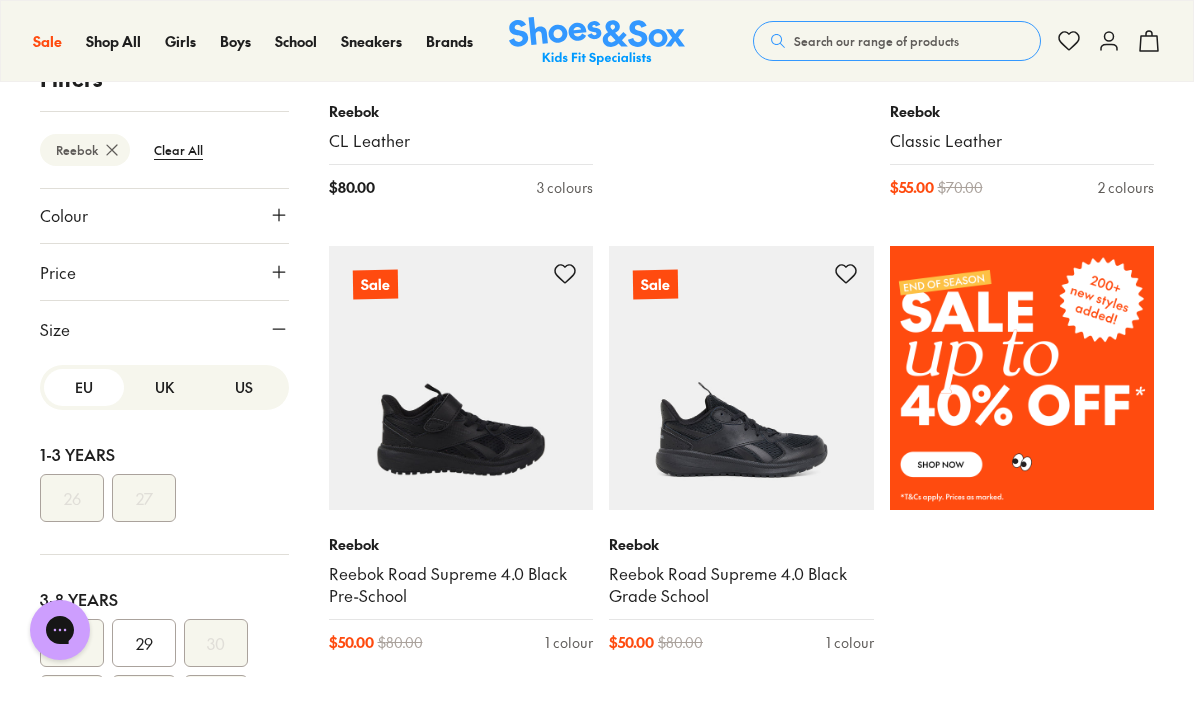 scroll, scrollTop: 766, scrollLeft: 0, axis: vertical 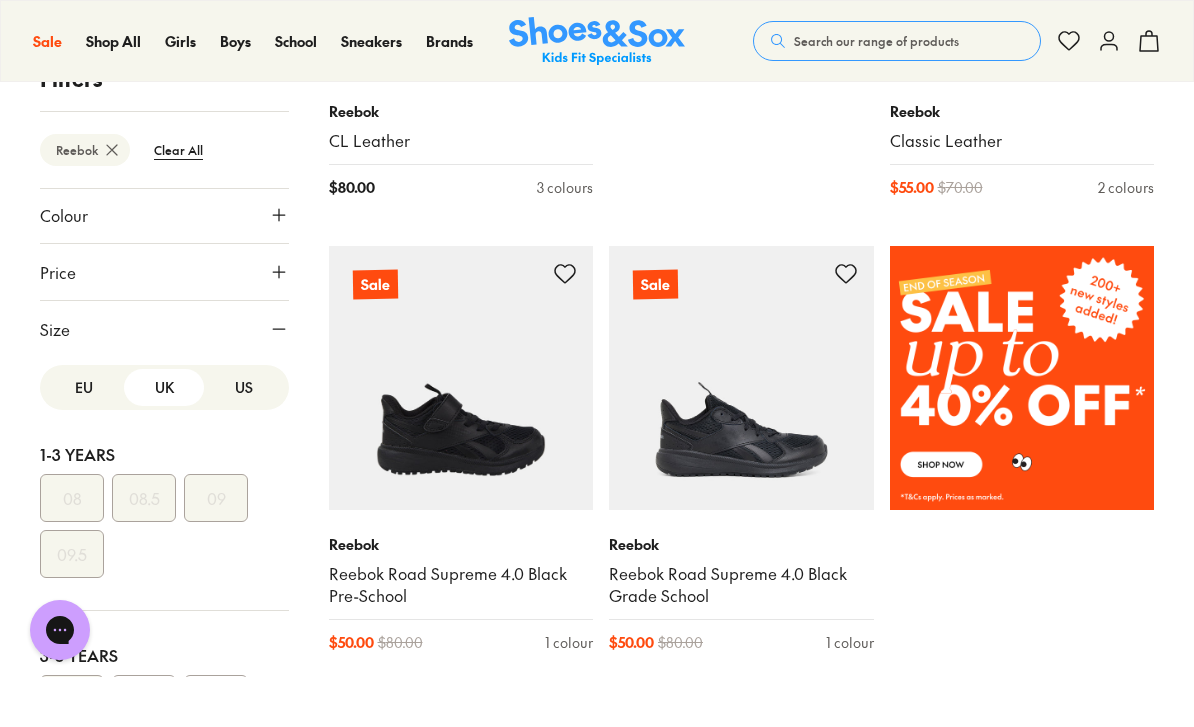 click on "US" at bounding box center [244, 387] 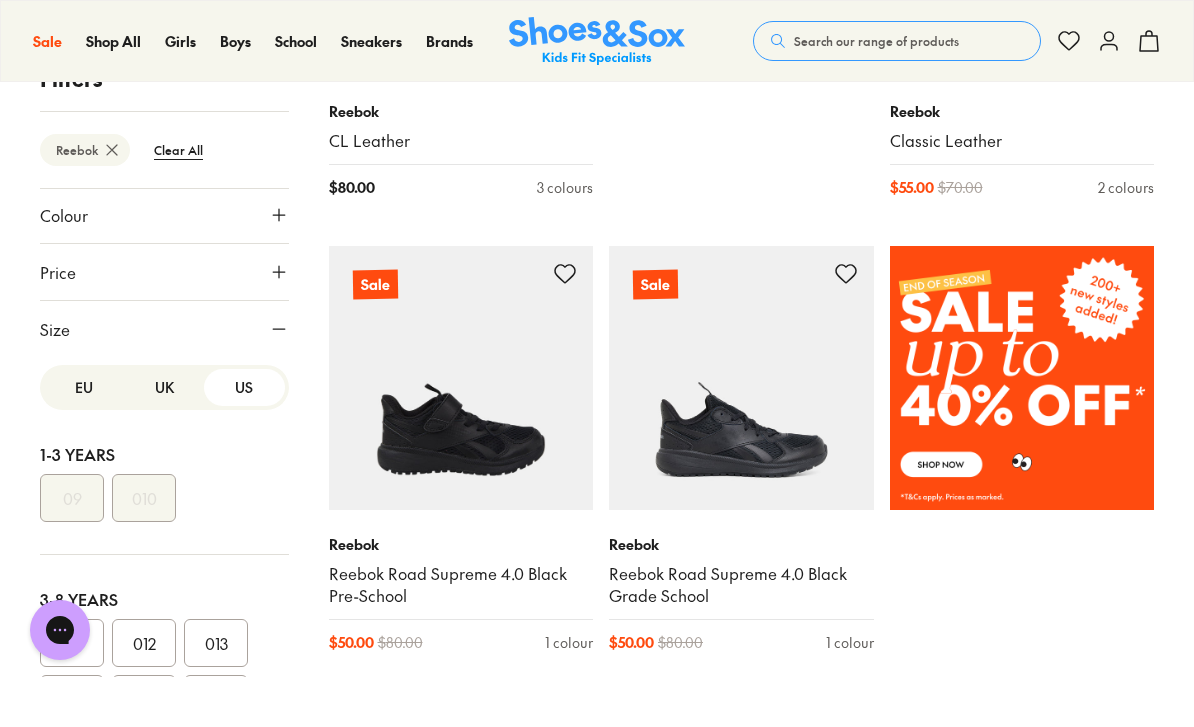 click at bounding box center [164, 721] 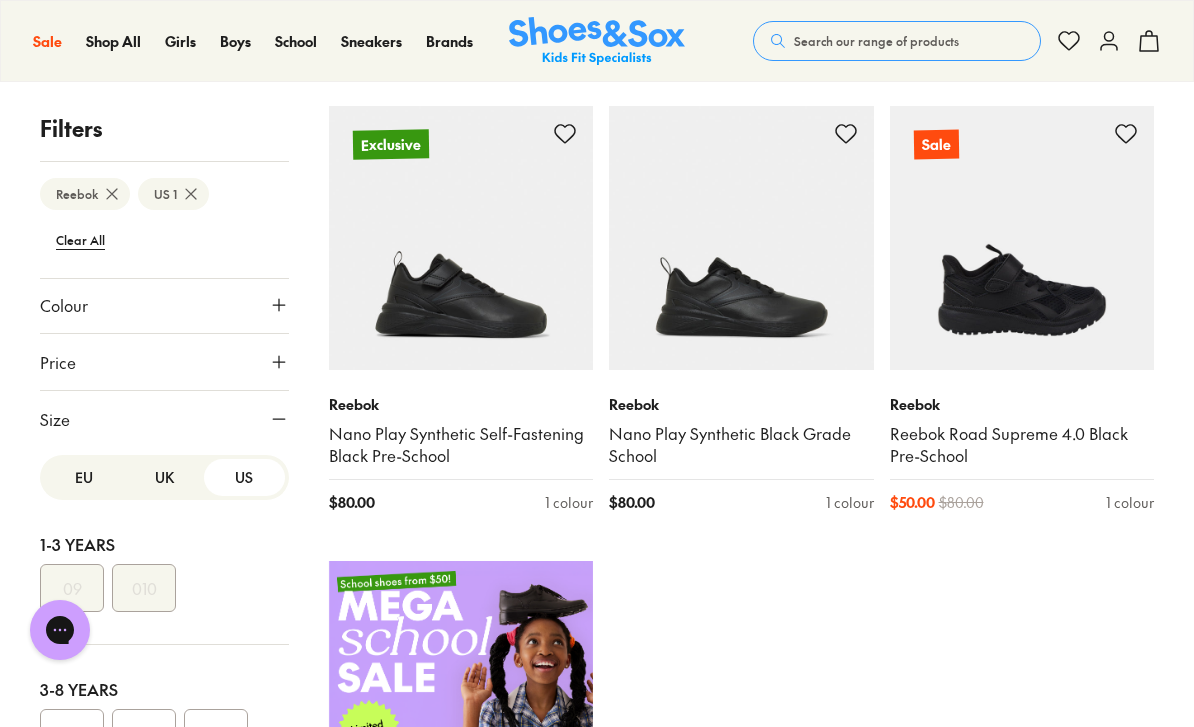 scroll, scrollTop: 313, scrollLeft: 0, axis: vertical 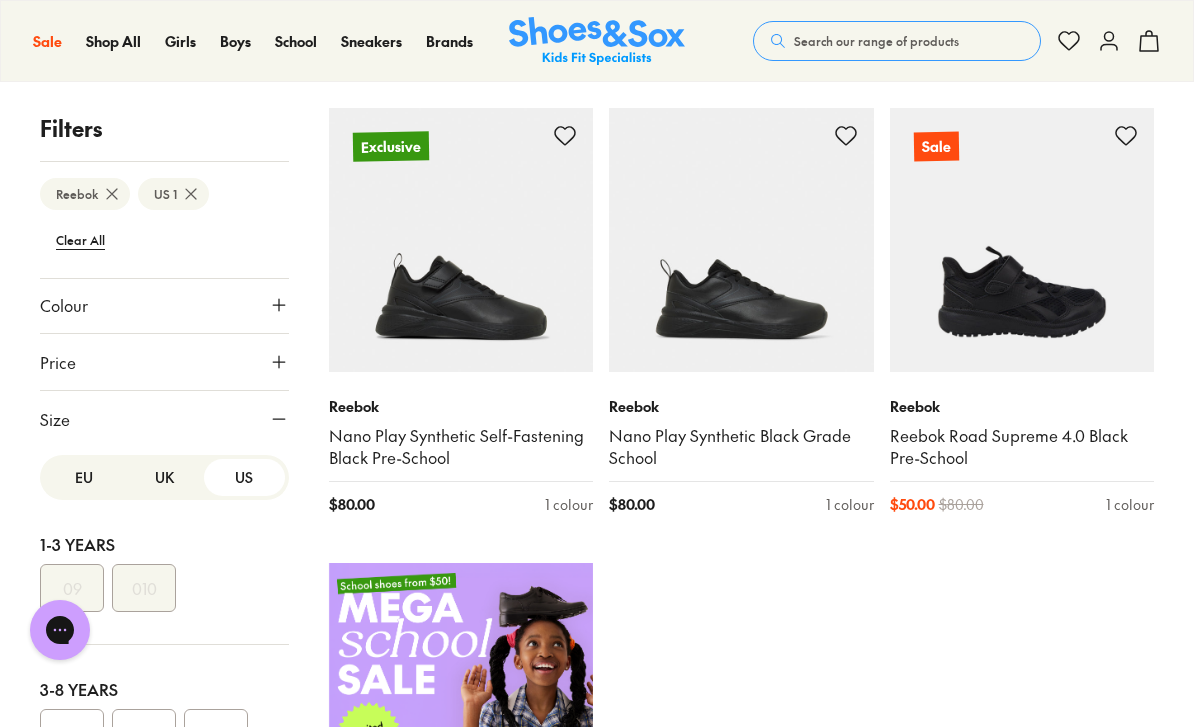 click on "Reebok" at bounding box center (85, 194) 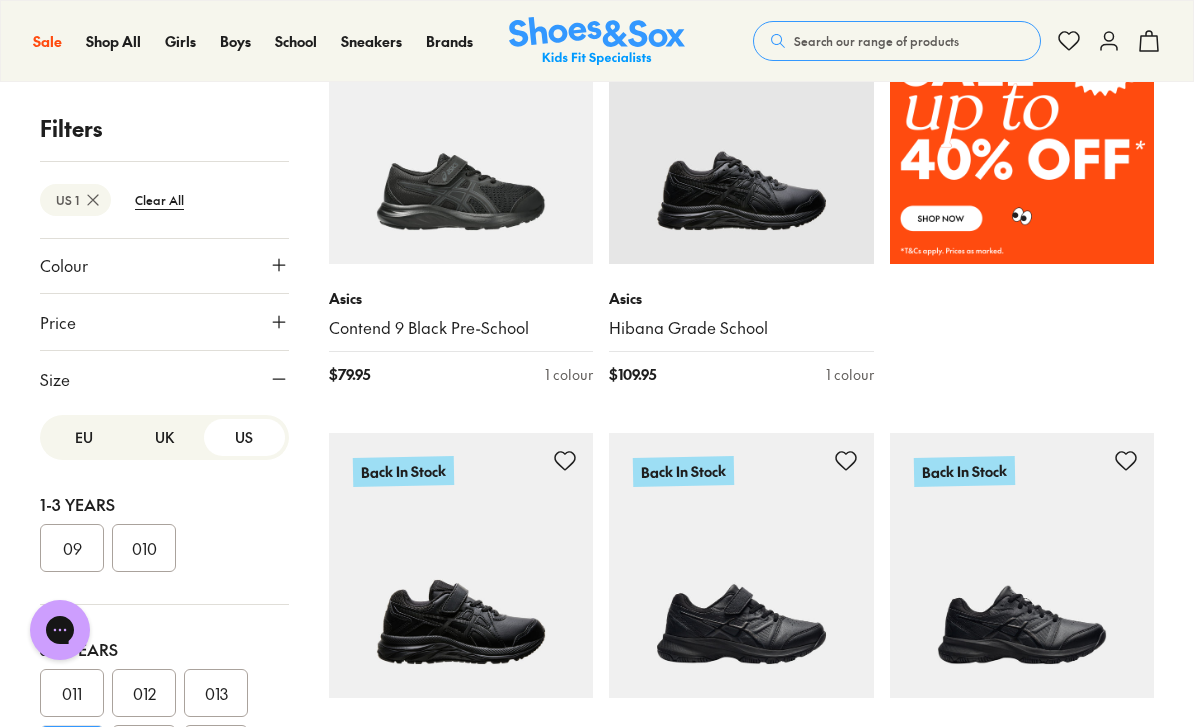 scroll, scrollTop: 1286, scrollLeft: 0, axis: vertical 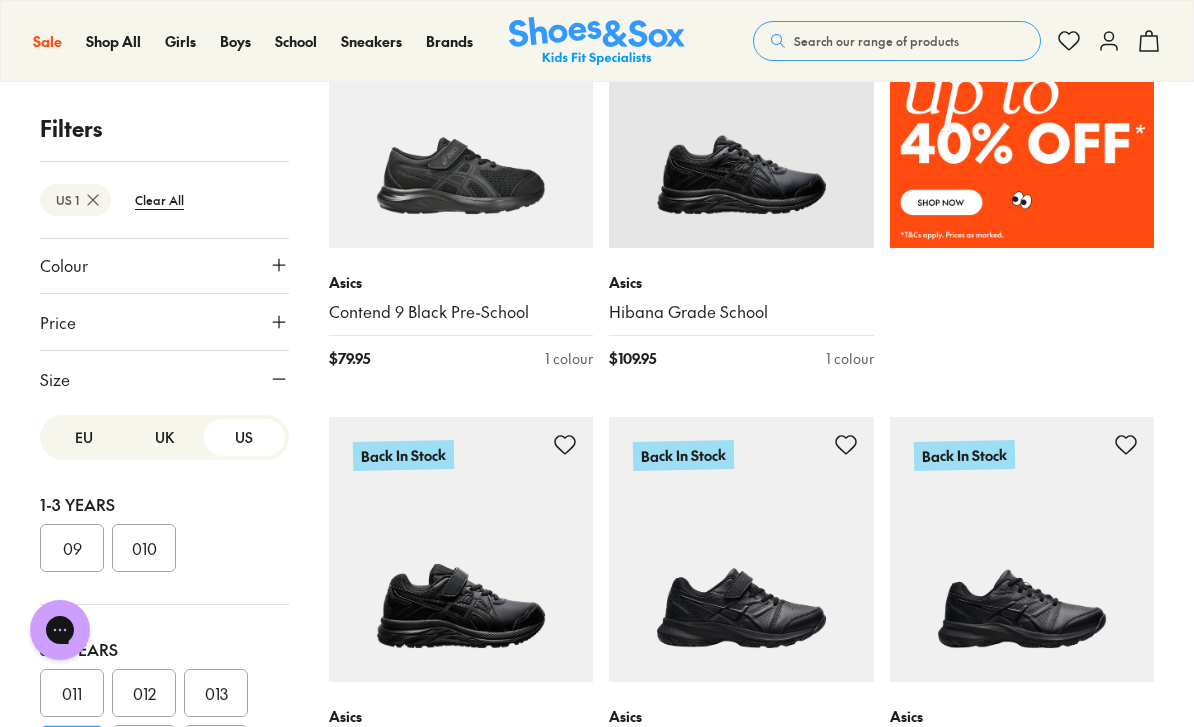 click at bounding box center (741, 116) 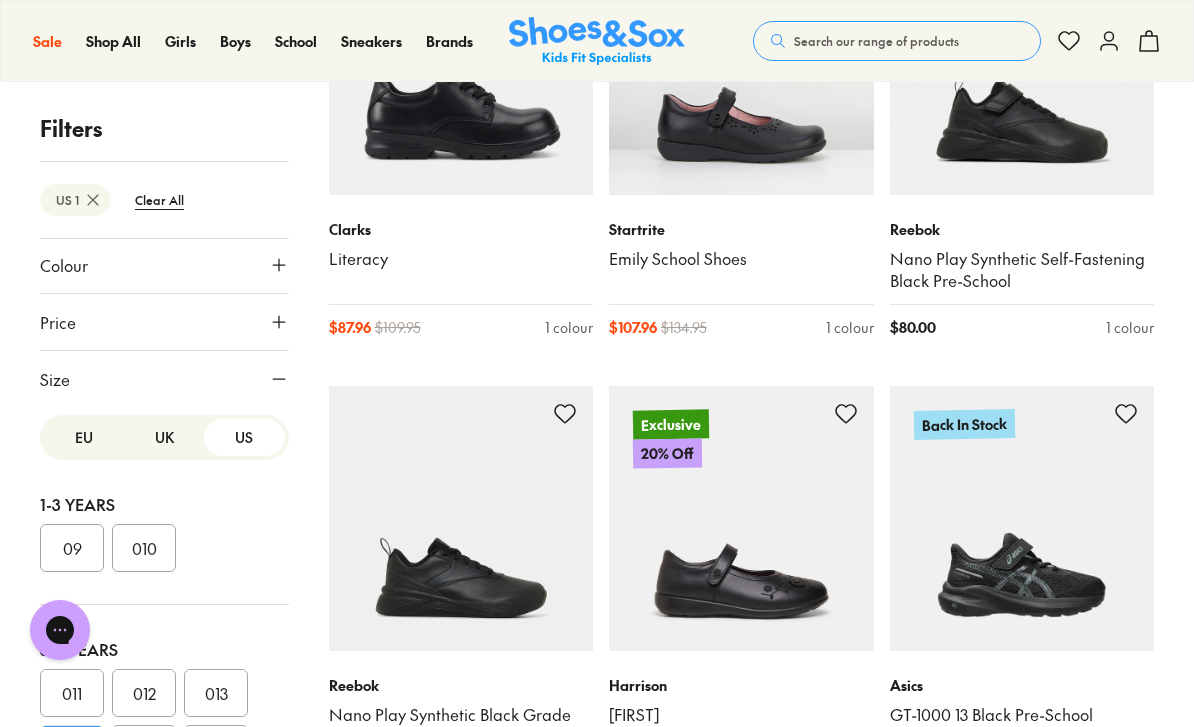 scroll, scrollTop: 2712, scrollLeft: 0, axis: vertical 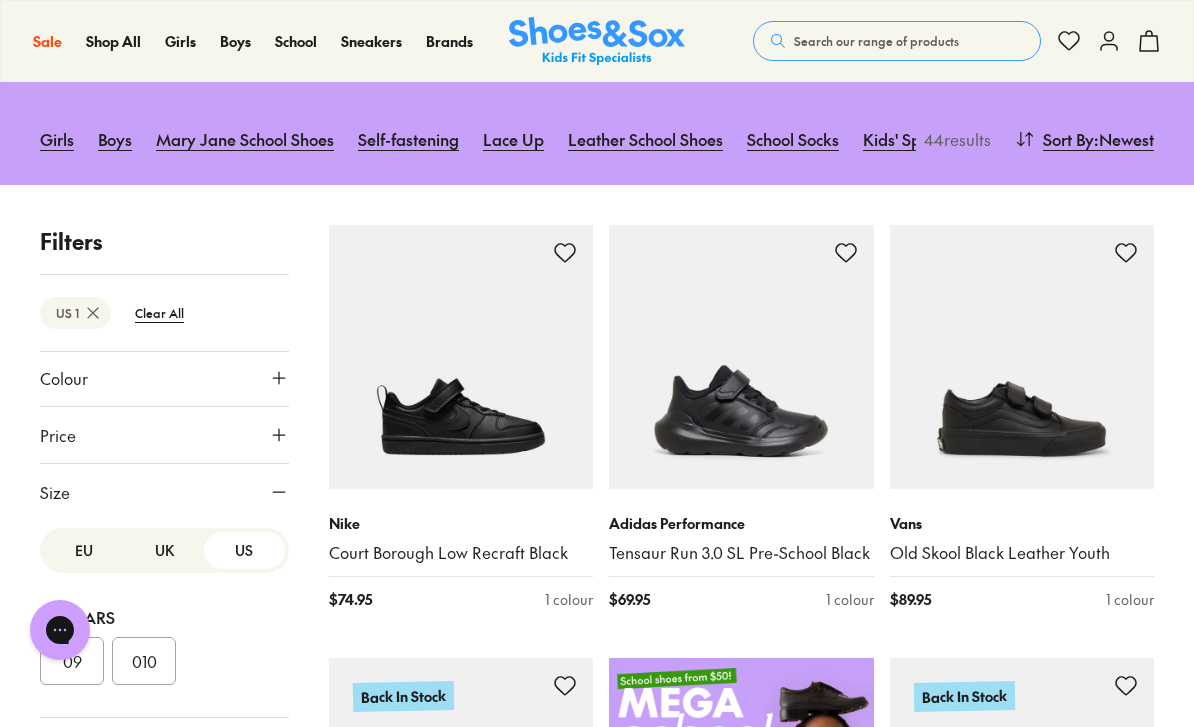 click at bounding box center (461, 357) 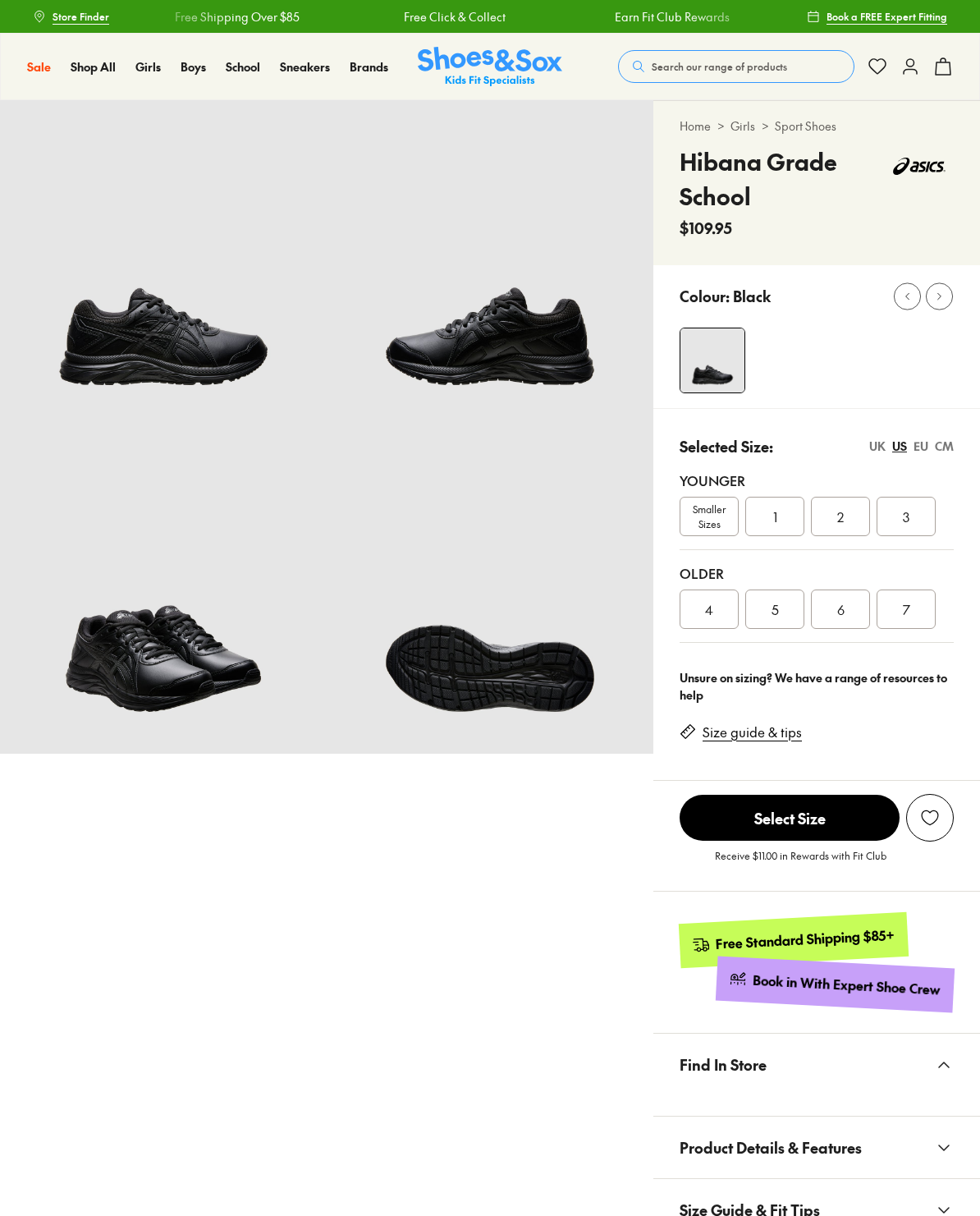 scroll, scrollTop: 0, scrollLeft: 0, axis: both 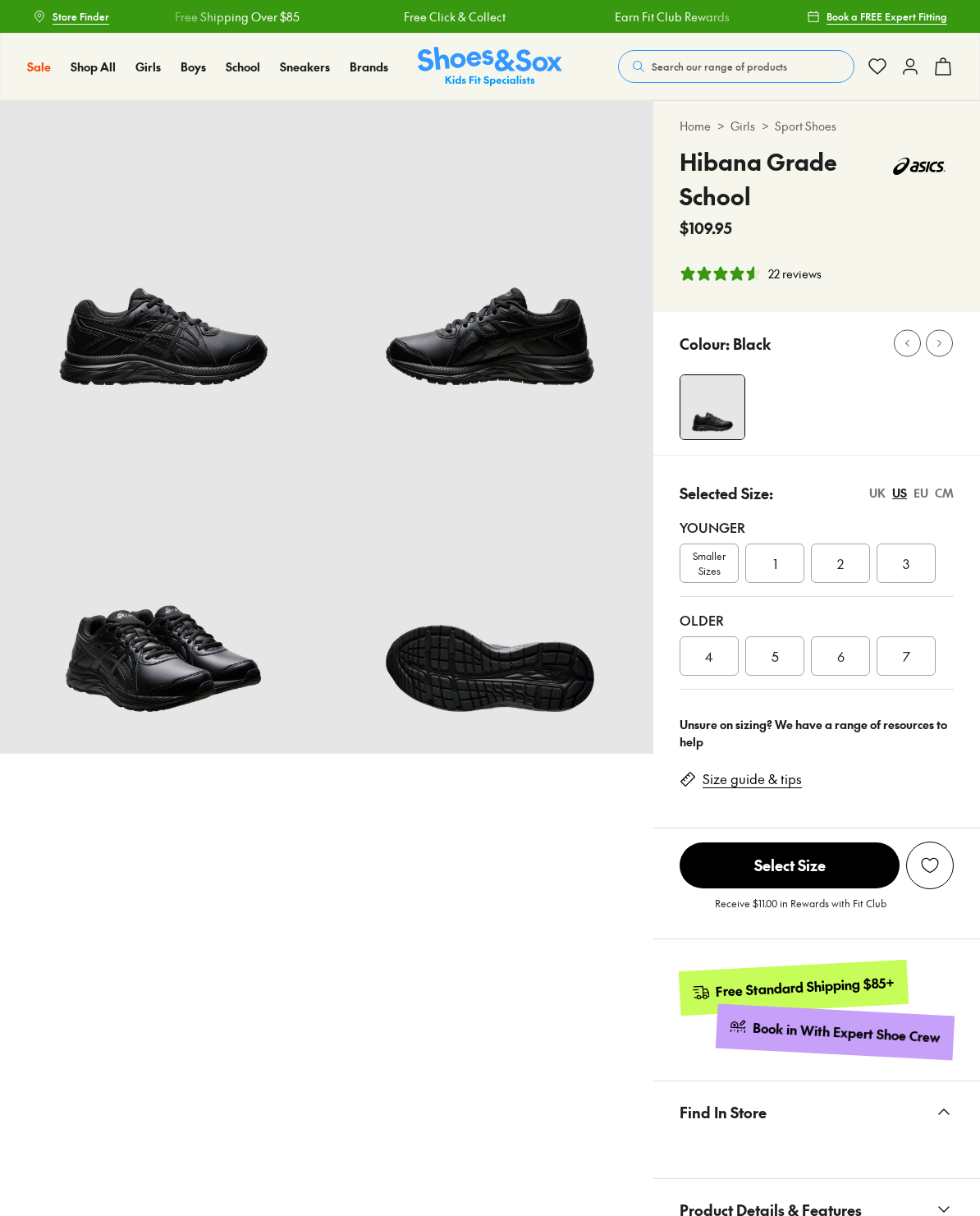 select on "*" 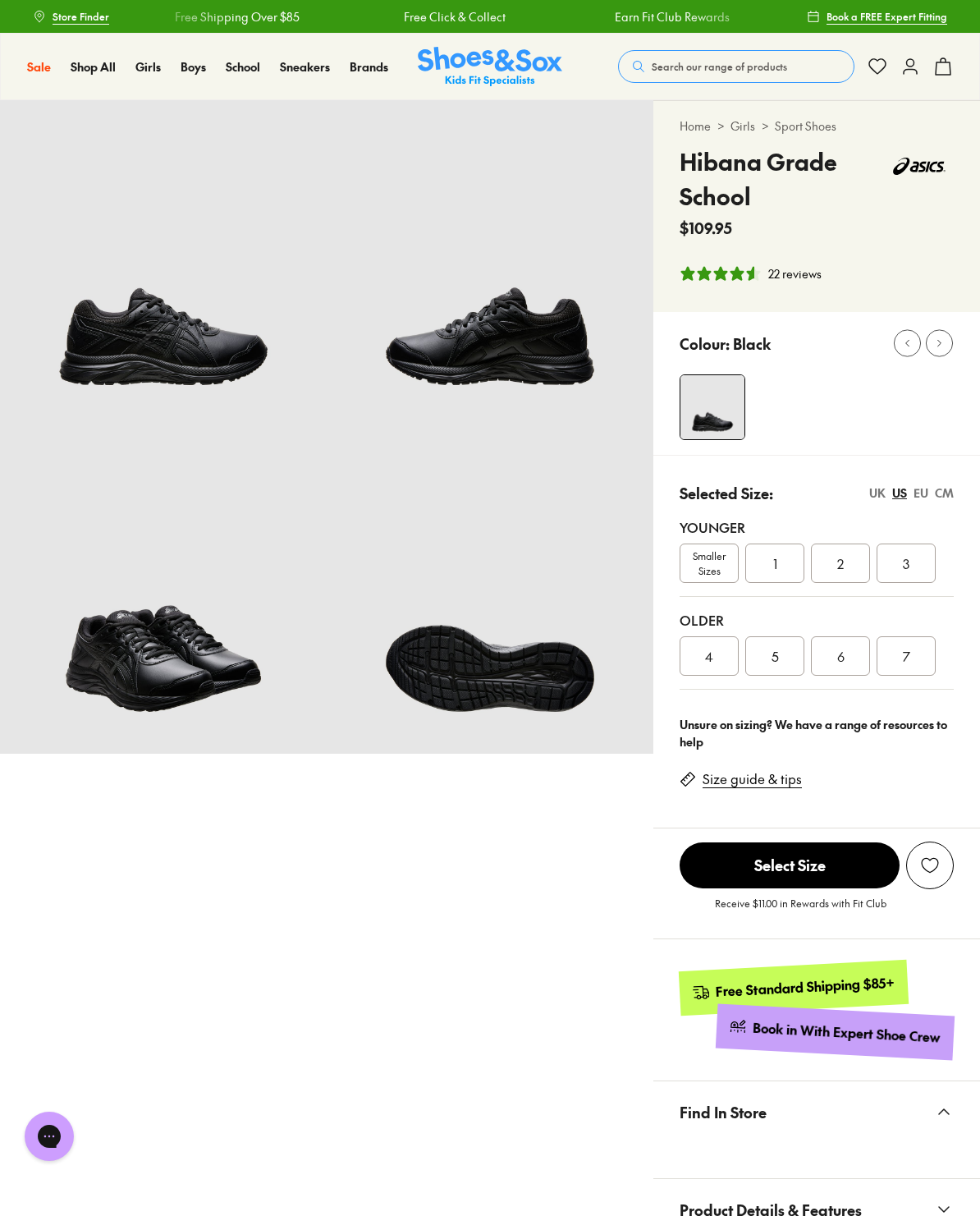 scroll, scrollTop: 0, scrollLeft: 0, axis: both 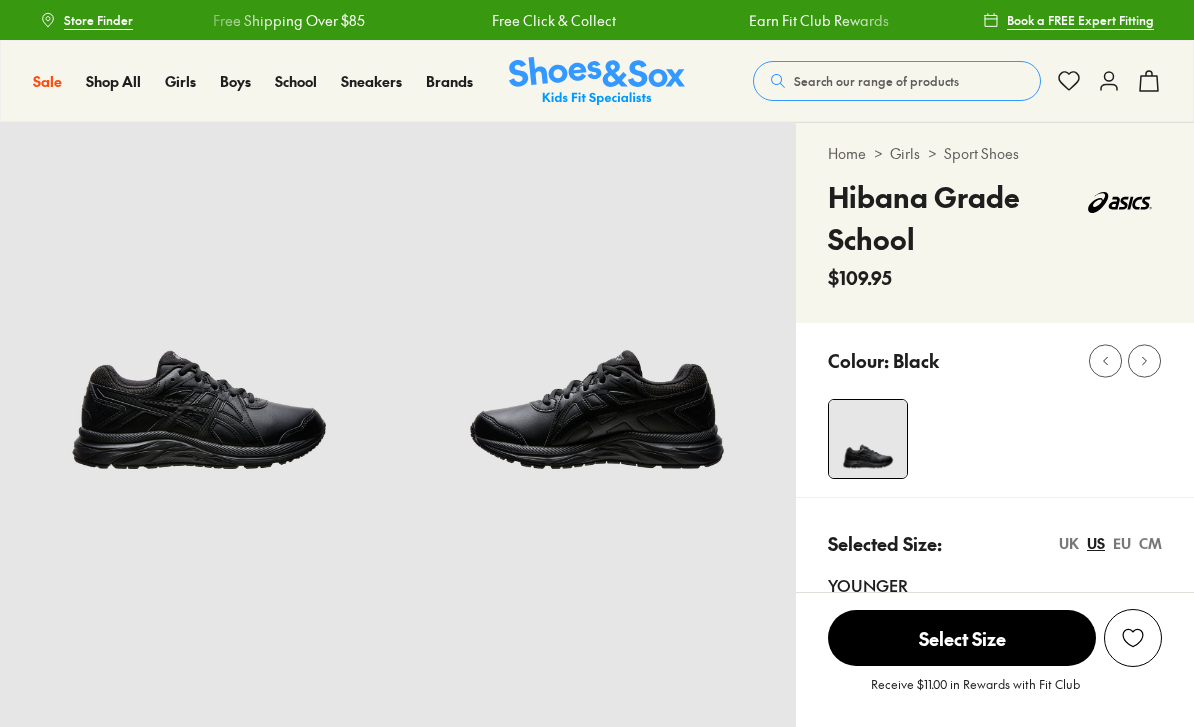 select on "*" 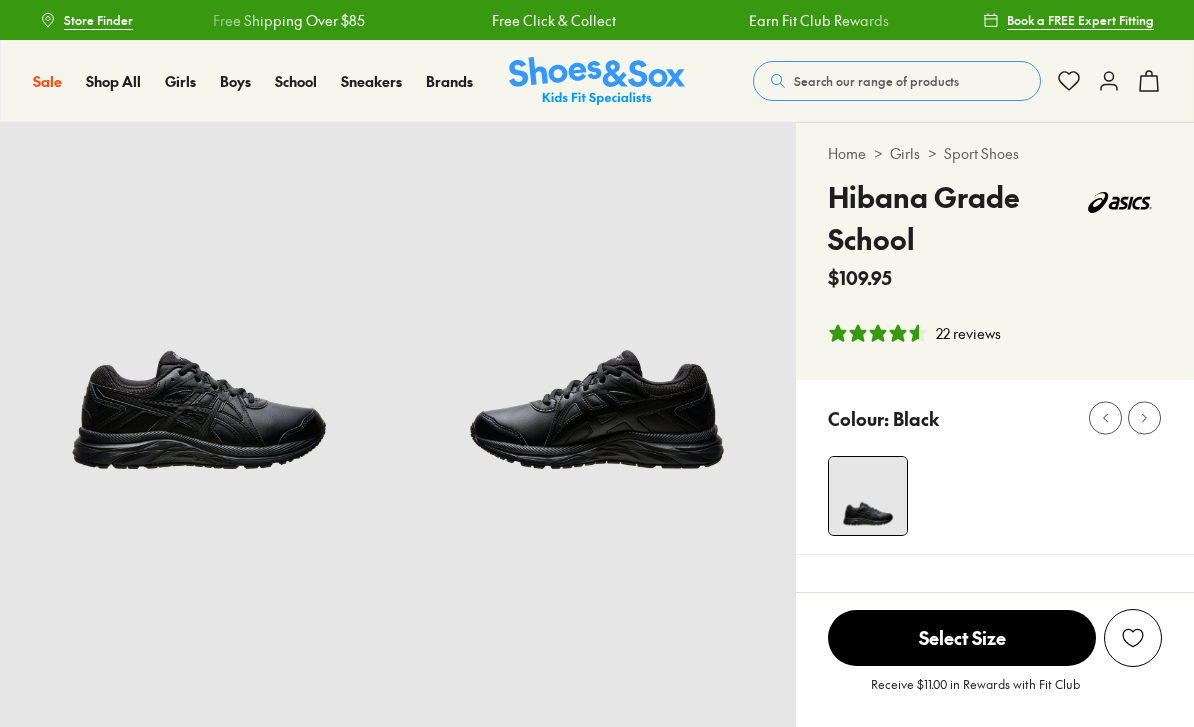 scroll, scrollTop: 0, scrollLeft: 0, axis: both 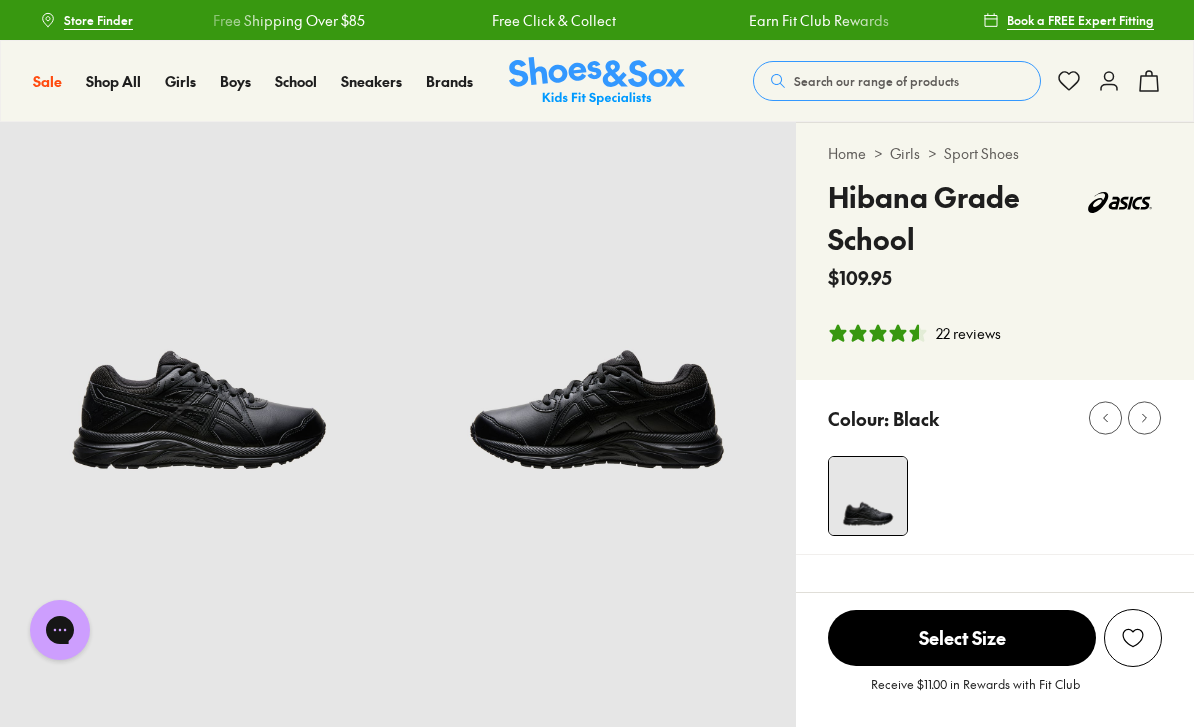 click 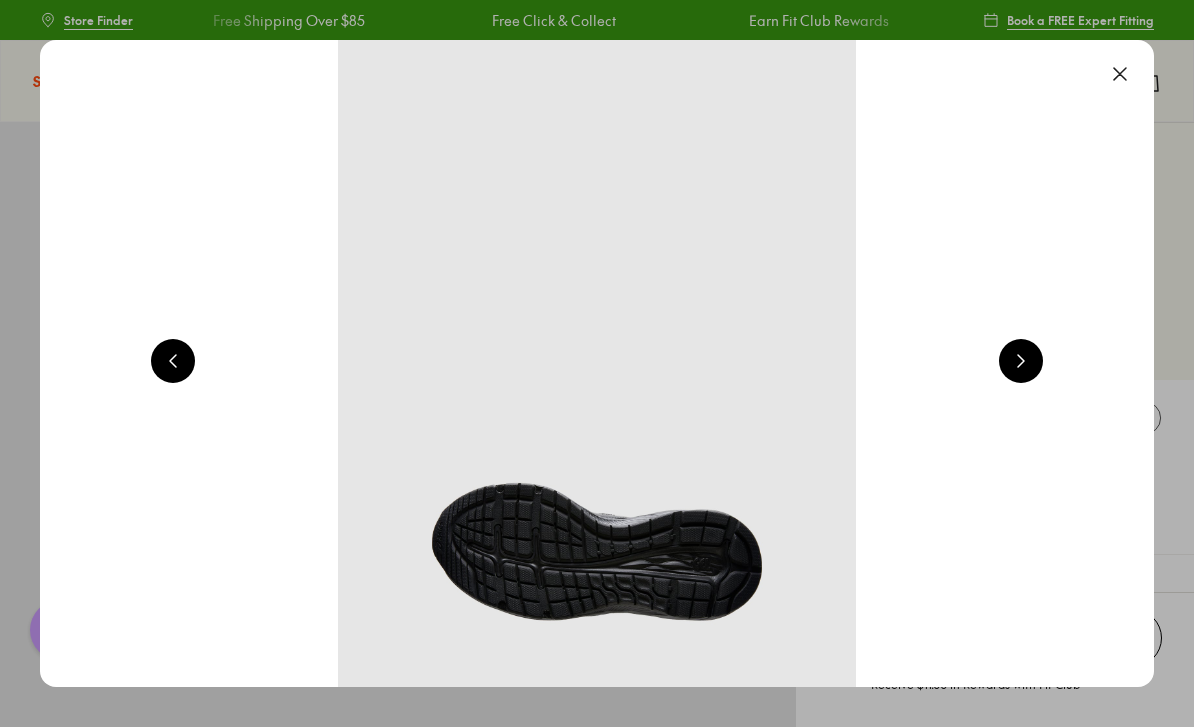 scroll, scrollTop: 0, scrollLeft: 1114, axis: horizontal 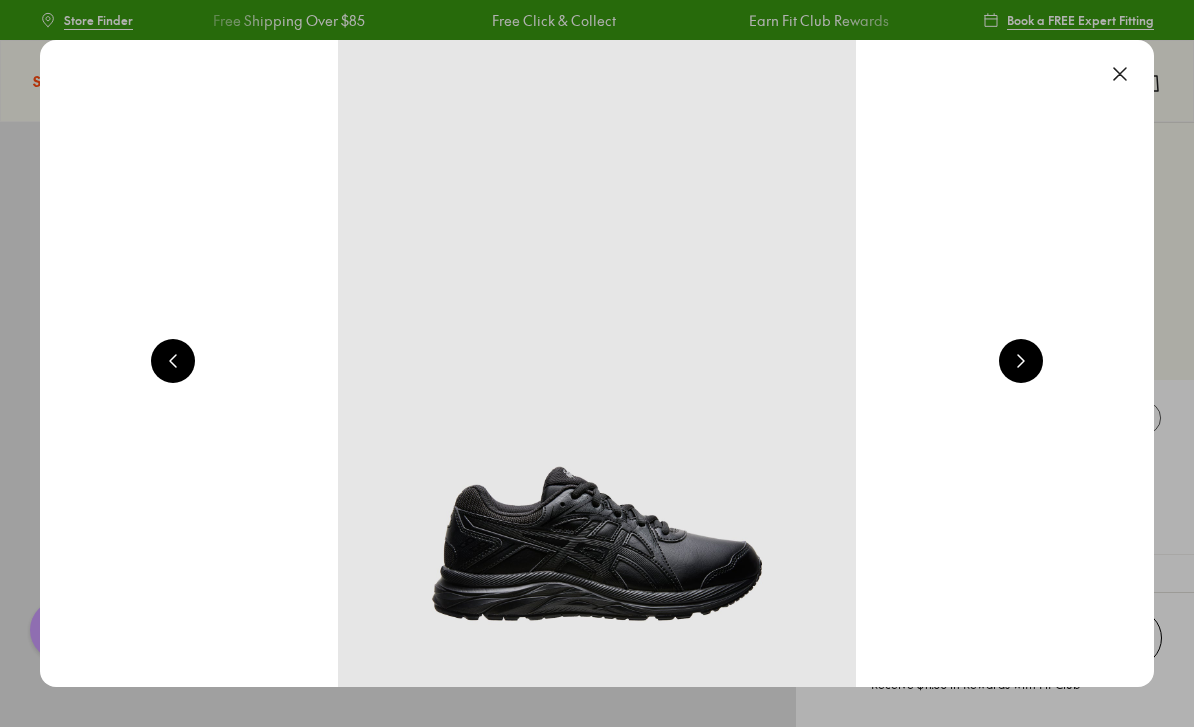 click at bounding box center [597, 363] 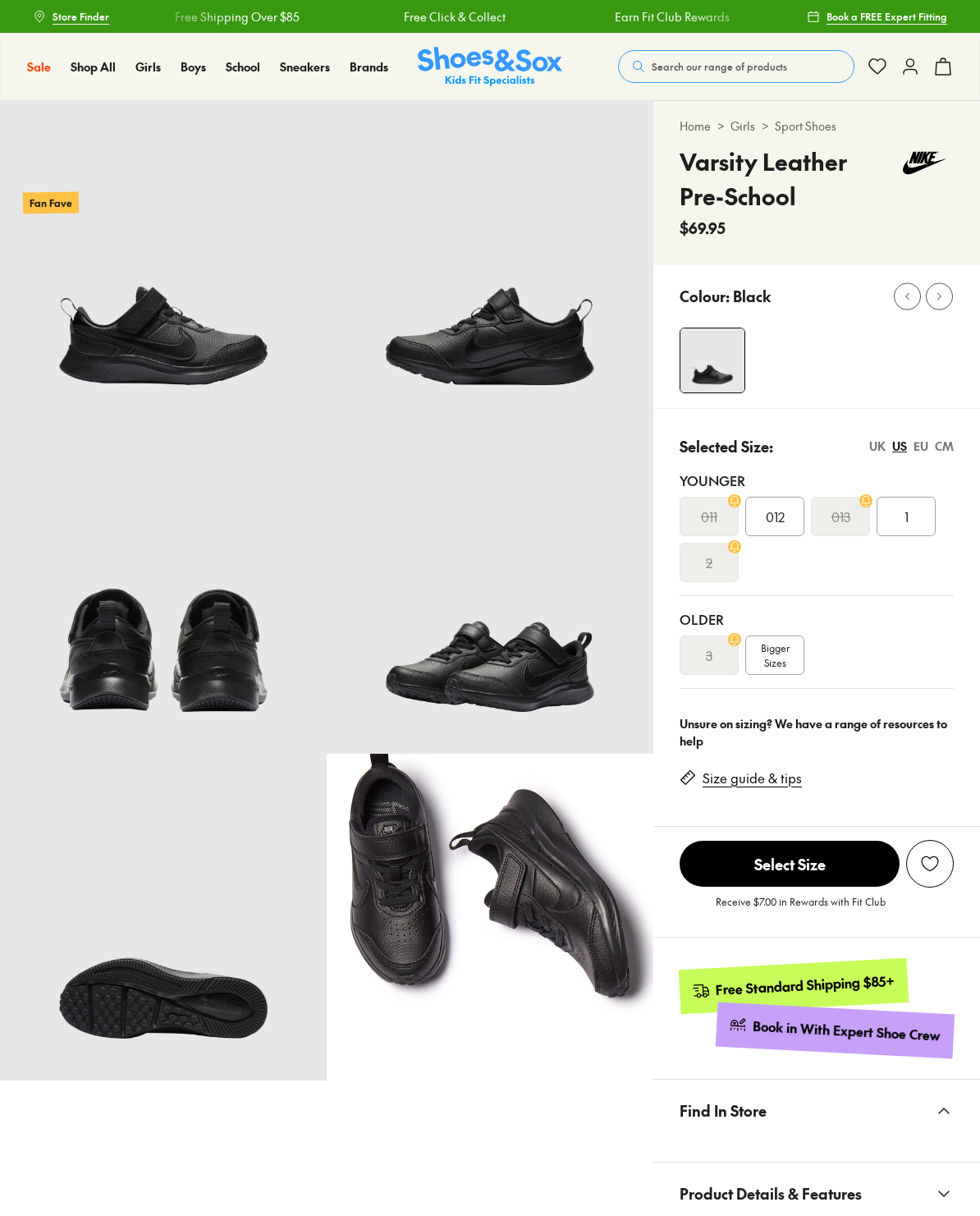 scroll, scrollTop: 0, scrollLeft: 0, axis: both 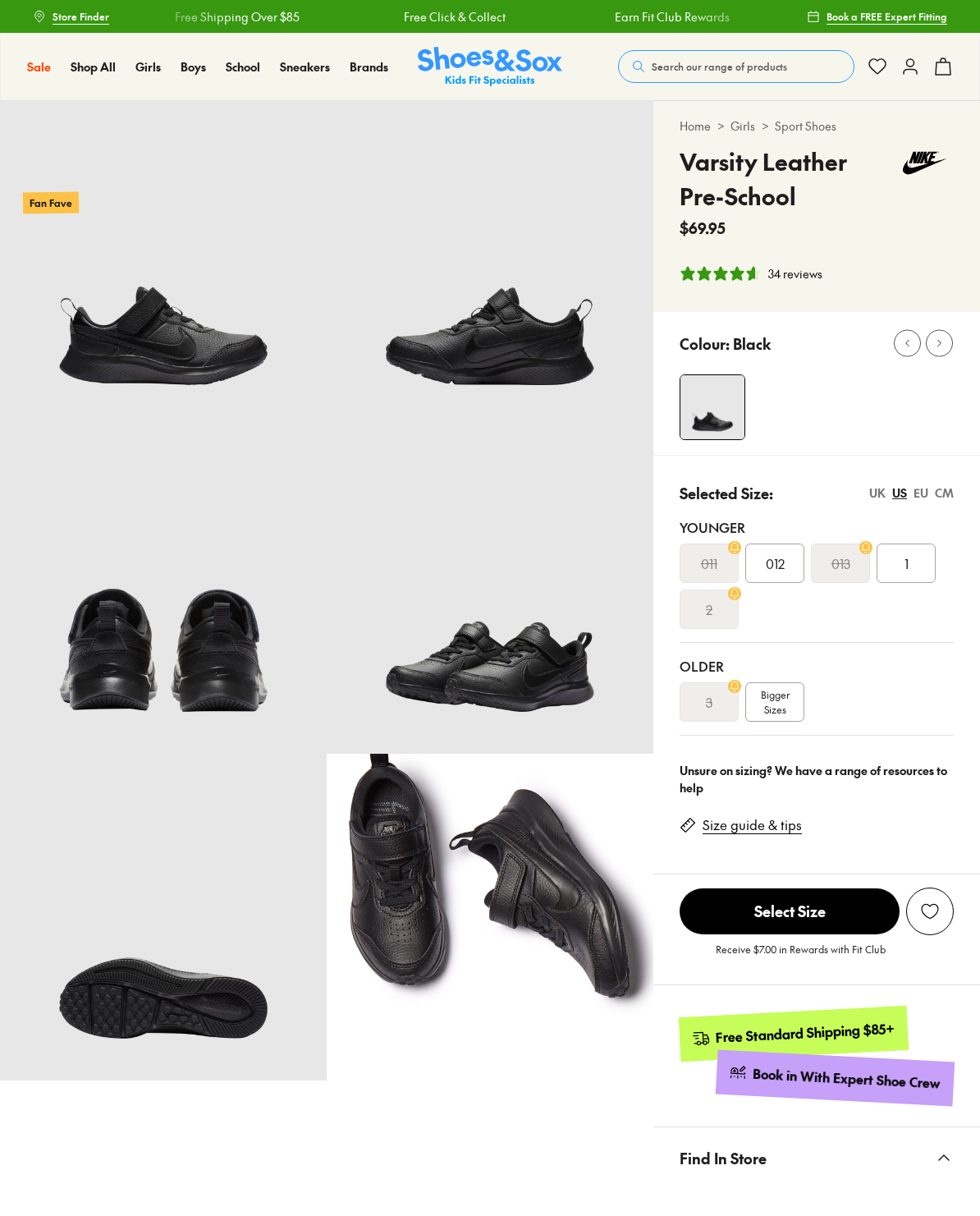 select on "*" 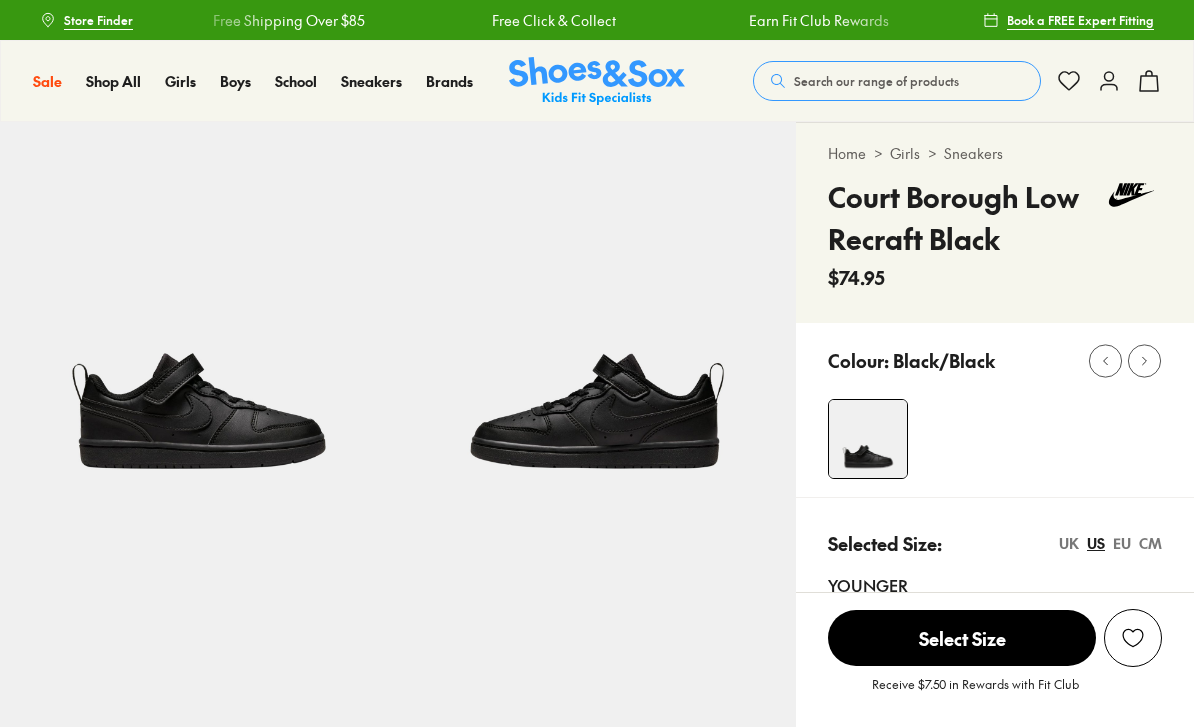 select on "*" 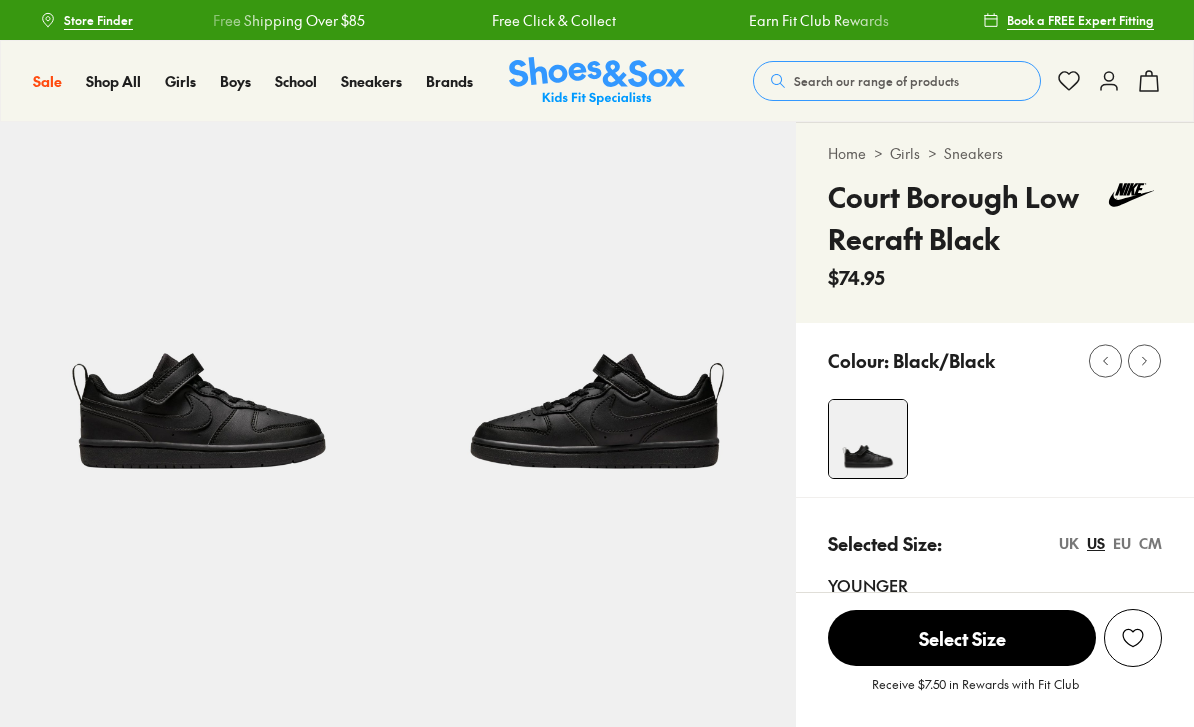 scroll, scrollTop: 0, scrollLeft: 0, axis: both 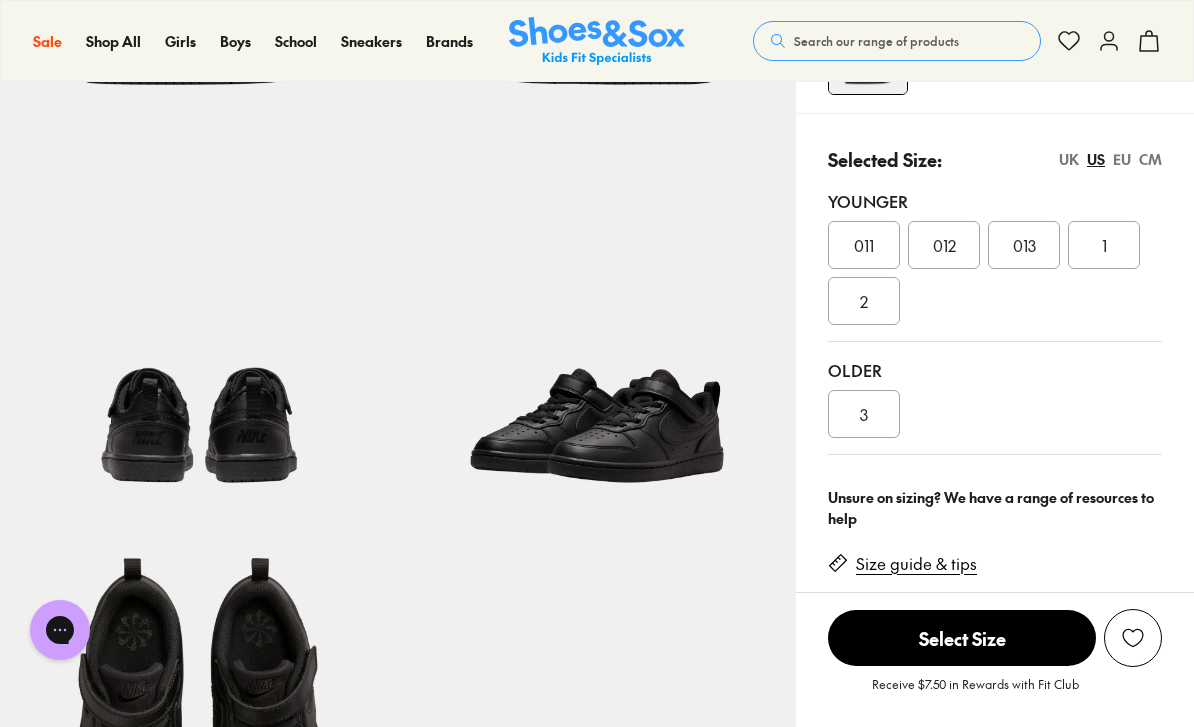 click on "1" at bounding box center (1104, 245) 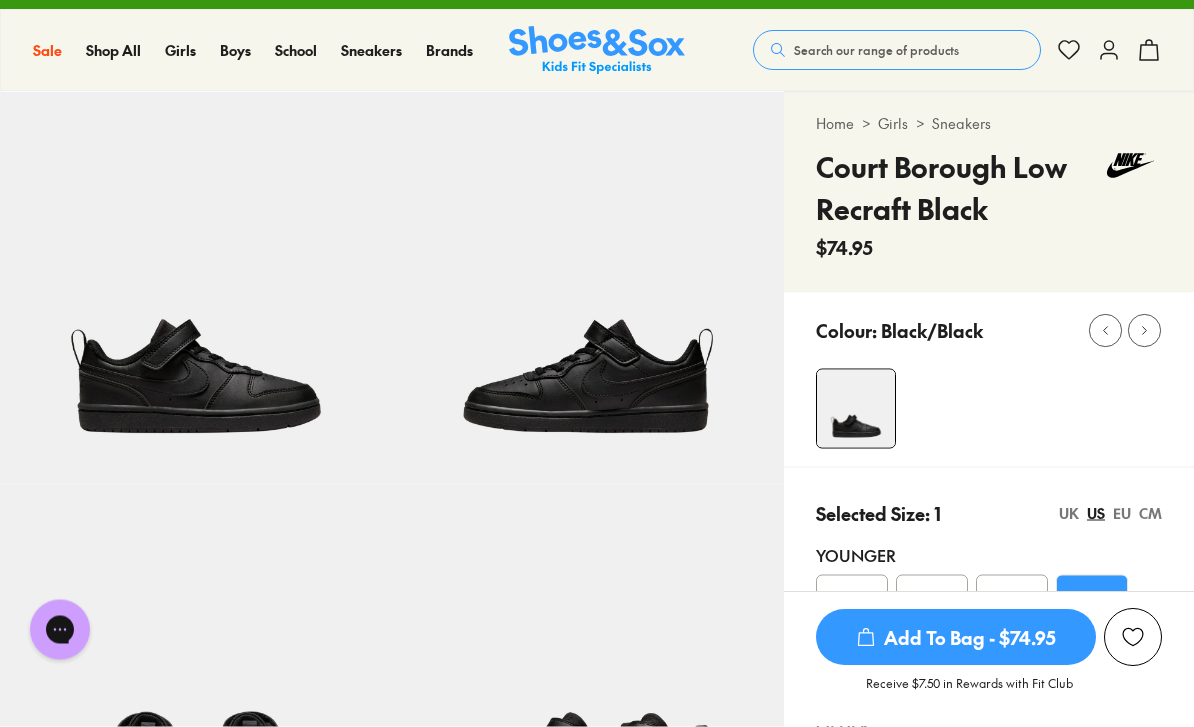 scroll, scrollTop: 0, scrollLeft: 0, axis: both 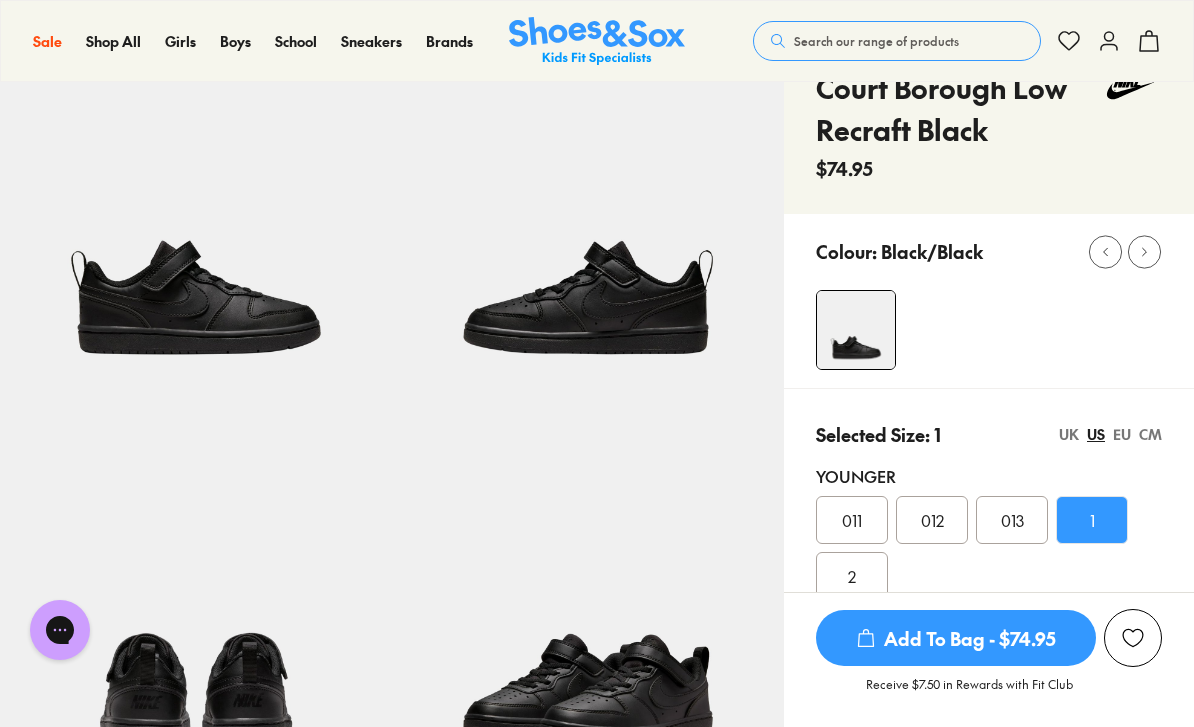 click on "Add To Bag - $74.95" at bounding box center (956, 638) 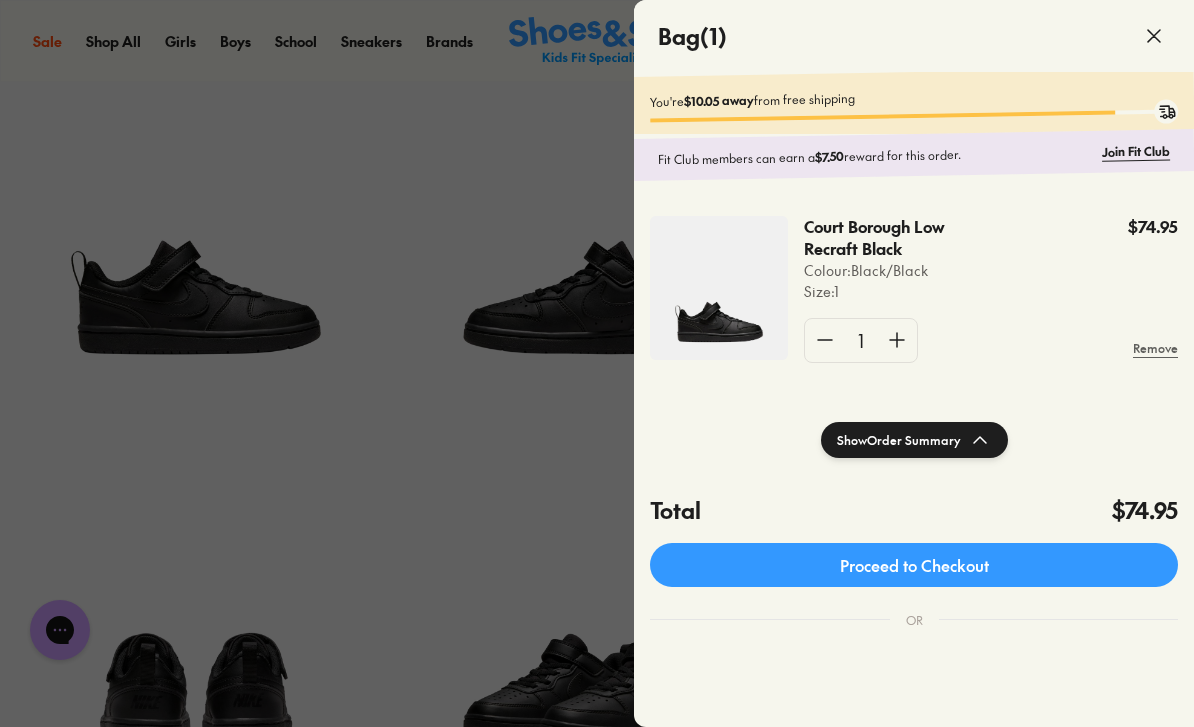 scroll, scrollTop: 0, scrollLeft: 0, axis: both 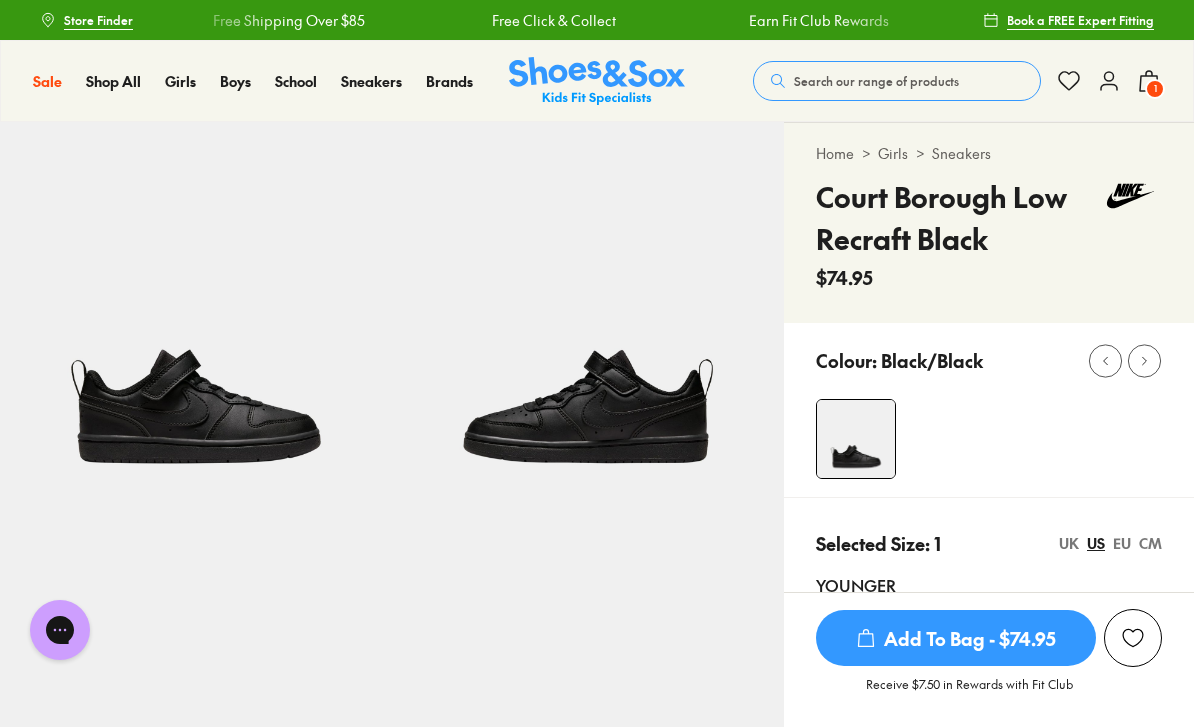 click on "Search our range of products" at bounding box center (876, 81) 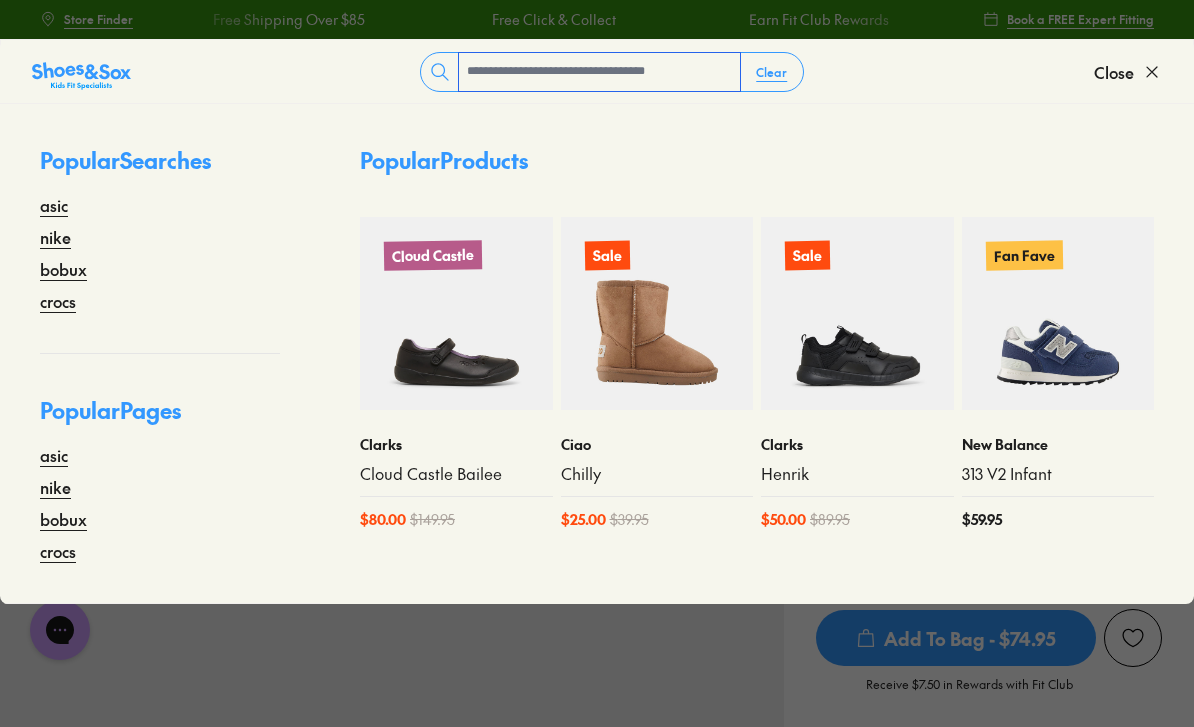 scroll, scrollTop: 2, scrollLeft: 0, axis: vertical 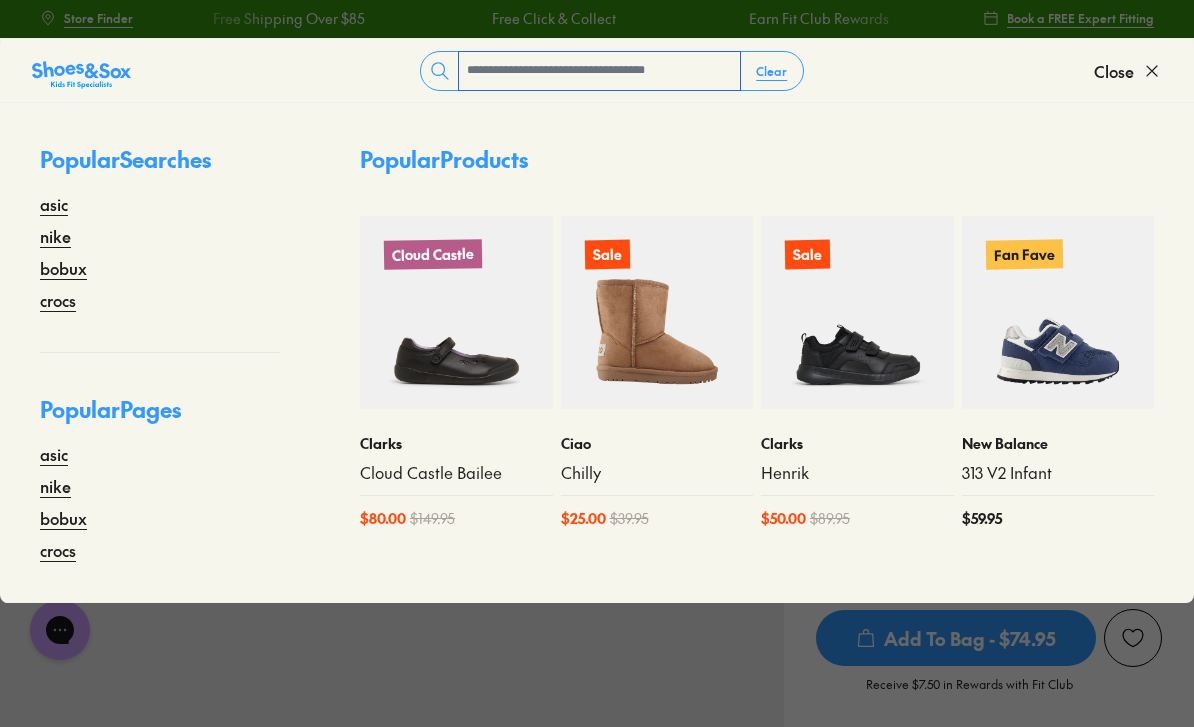 click on "Close" at bounding box center (1114, 71) 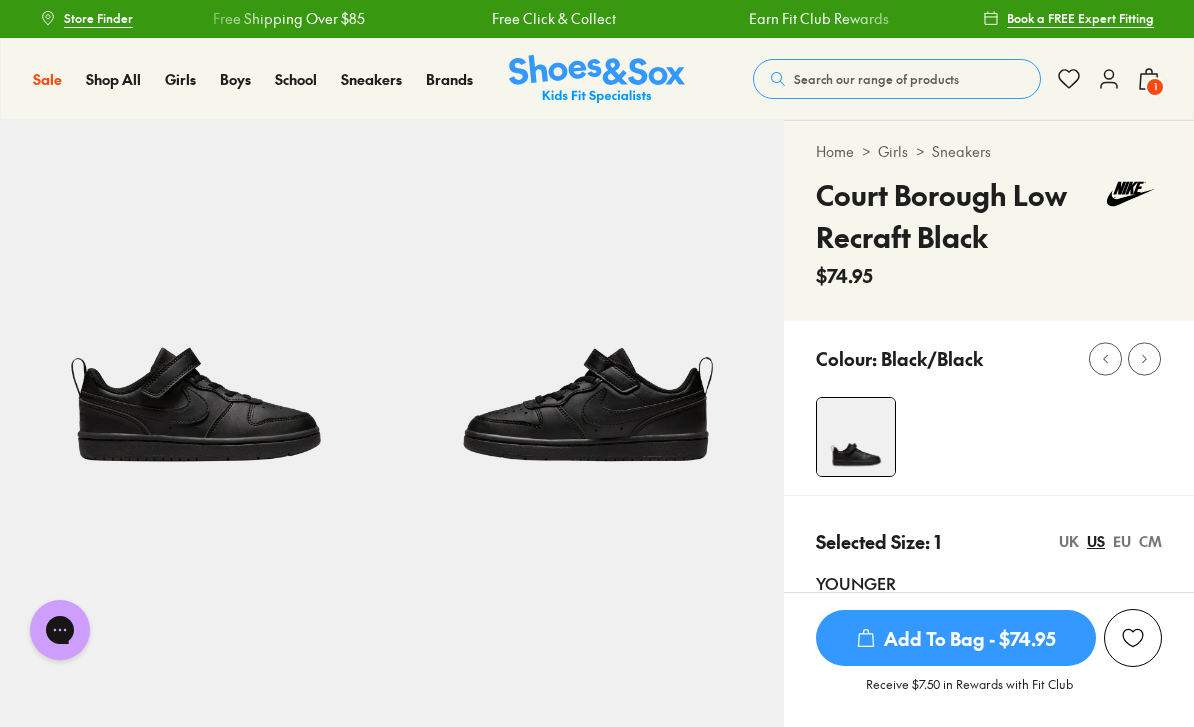 click on "Girls" at bounding box center [180, 79] 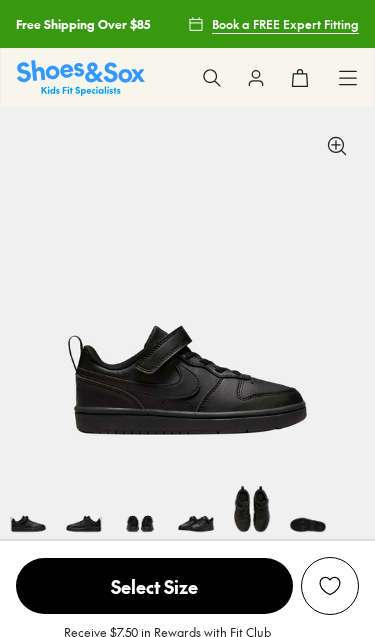 scroll, scrollTop: 0, scrollLeft: 0, axis: both 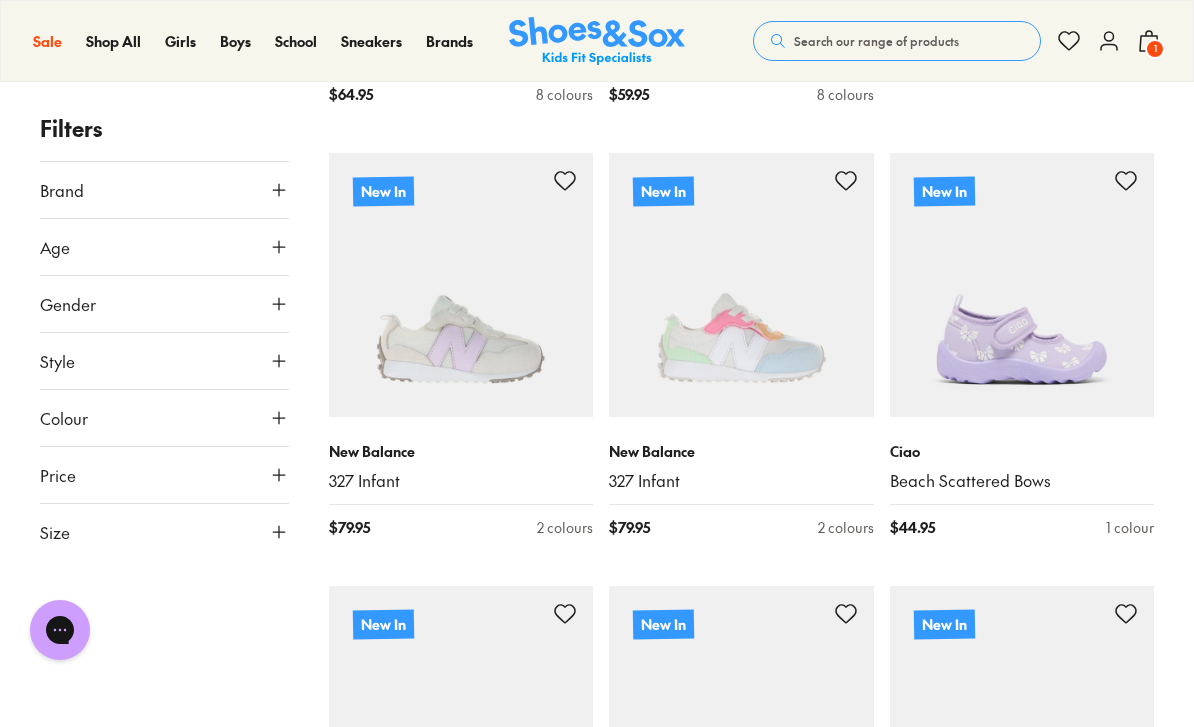 click on "Style" at bounding box center [57, 361] 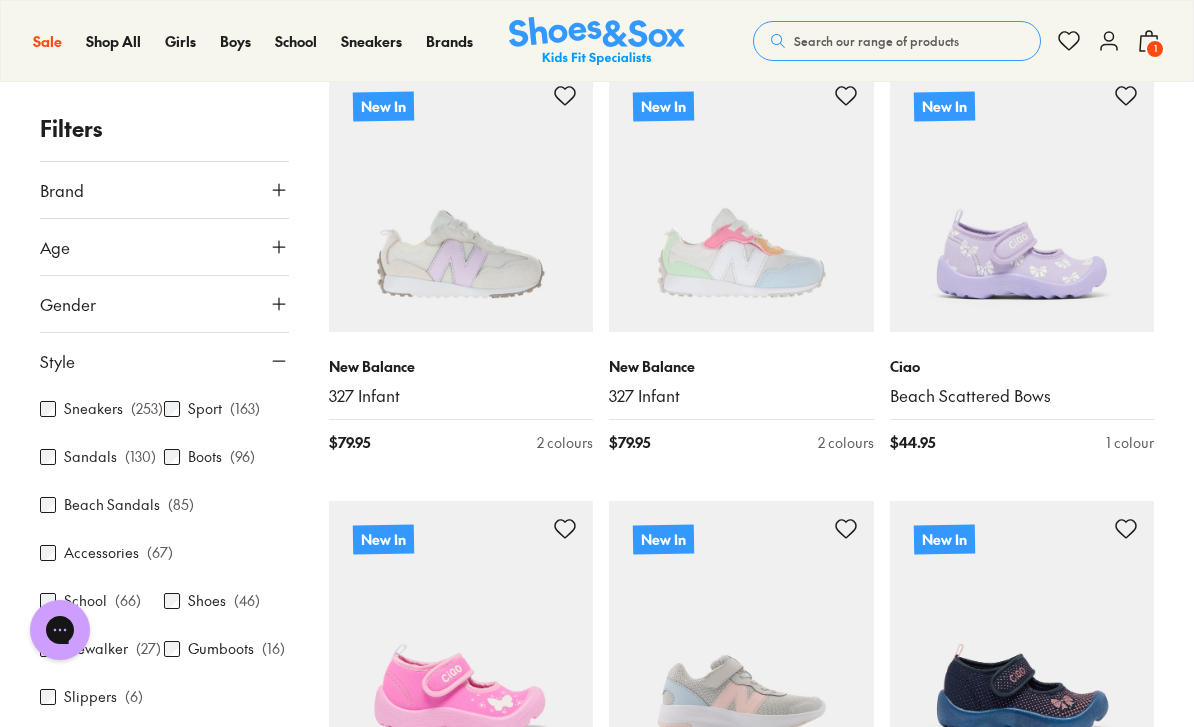 scroll, scrollTop: 1699, scrollLeft: 0, axis: vertical 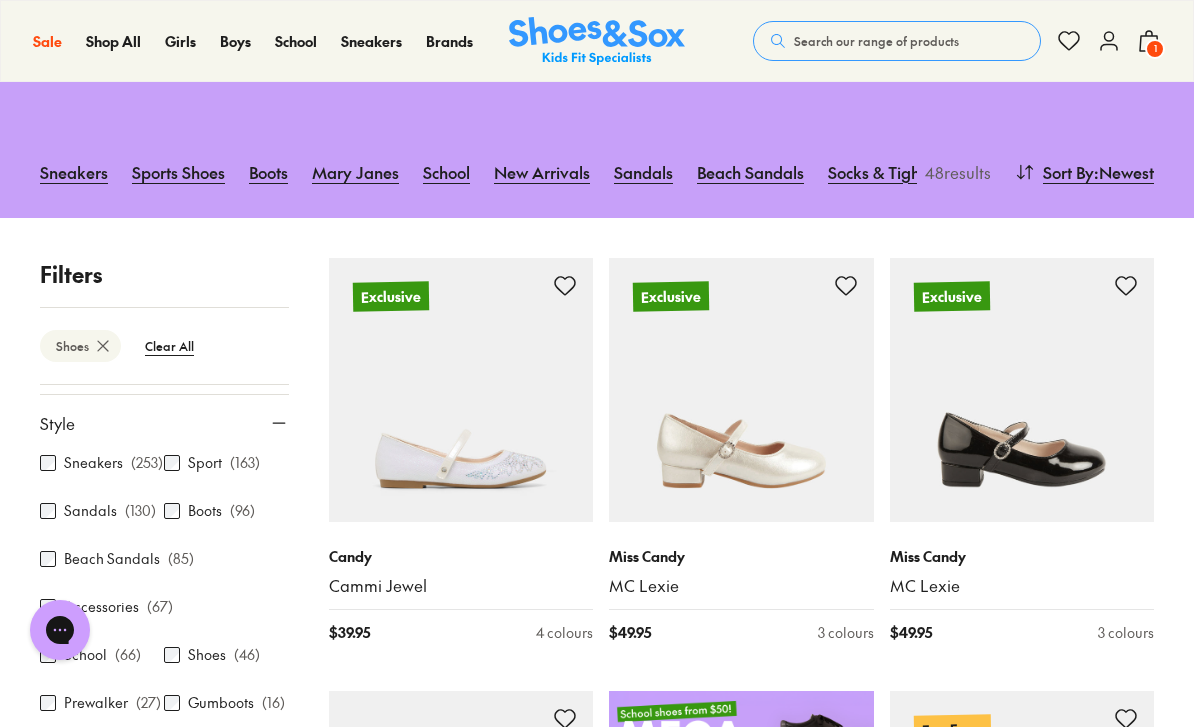 click on "Sneakers ( 253 ) Sport ( 163 ) Sandals ( 130 ) Boots ( 96 ) Beach Sandals ( 85 ) Accessories ( 67 ) School ( 66 ) Shoes ( 46 ) Prewalker ( 27 ) Gumboots ( 16 ) Slippers ( 6 )" at bounding box center [164, 619] 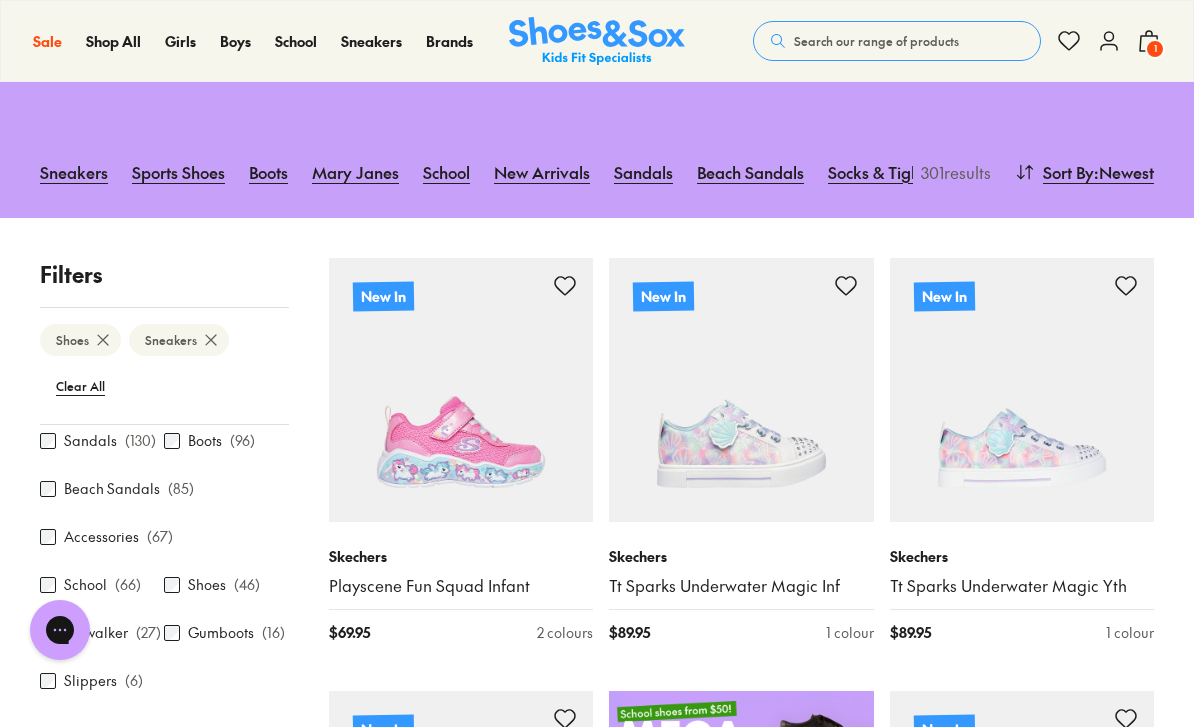 scroll, scrollTop: 270, scrollLeft: 0, axis: vertical 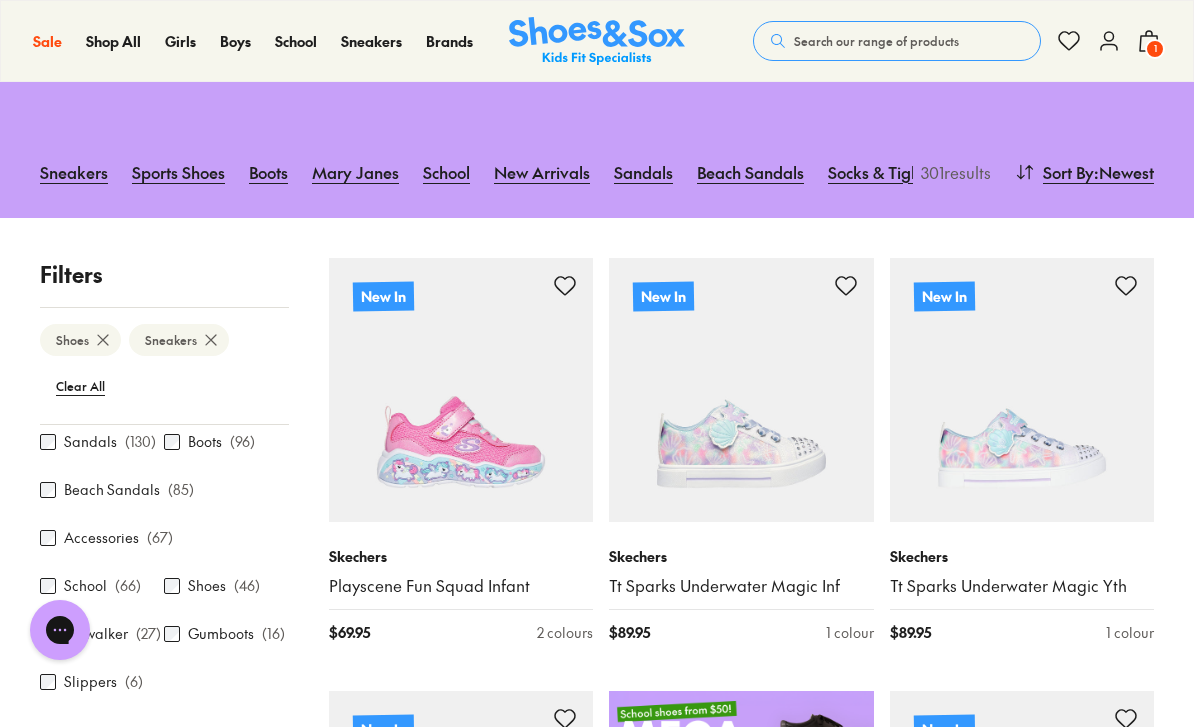 click on "Gumboots" at bounding box center (221, 633) 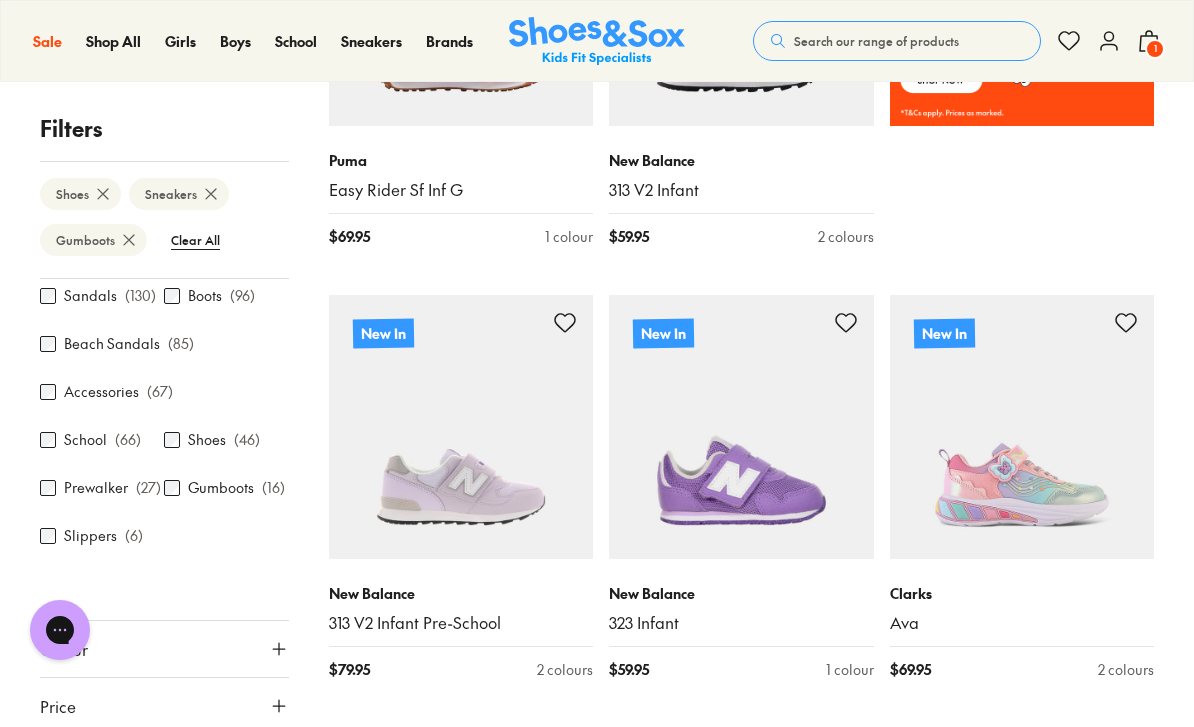 scroll, scrollTop: 1471, scrollLeft: 0, axis: vertical 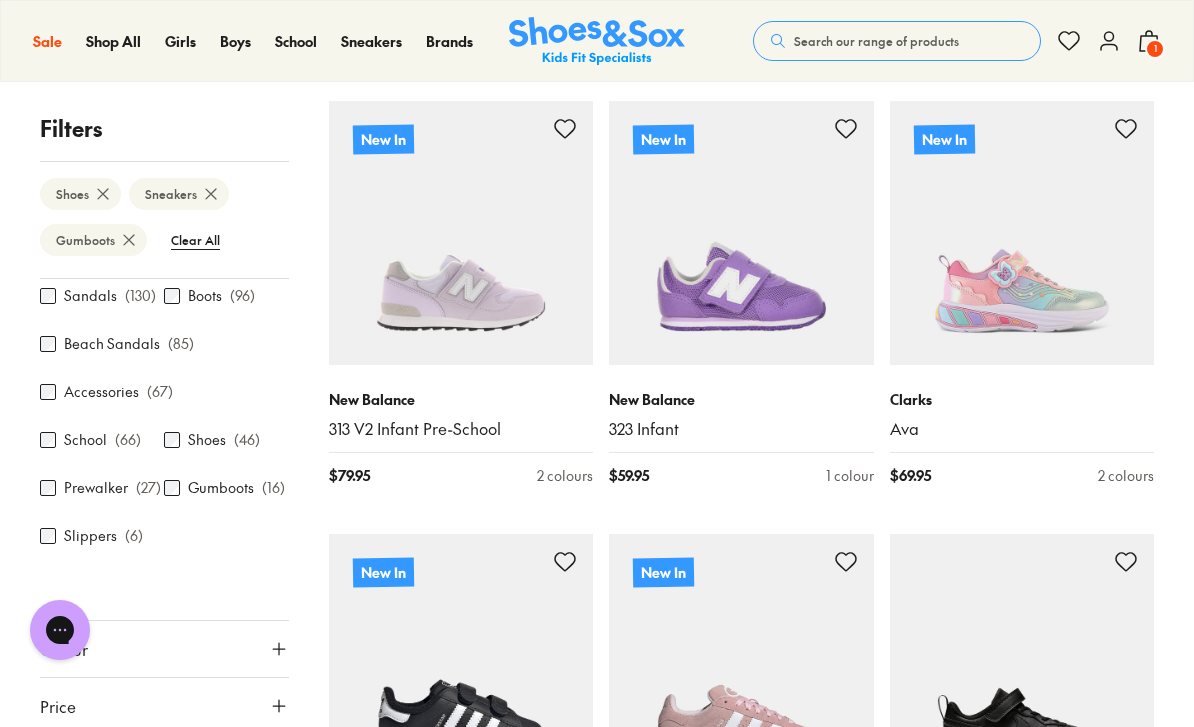 click 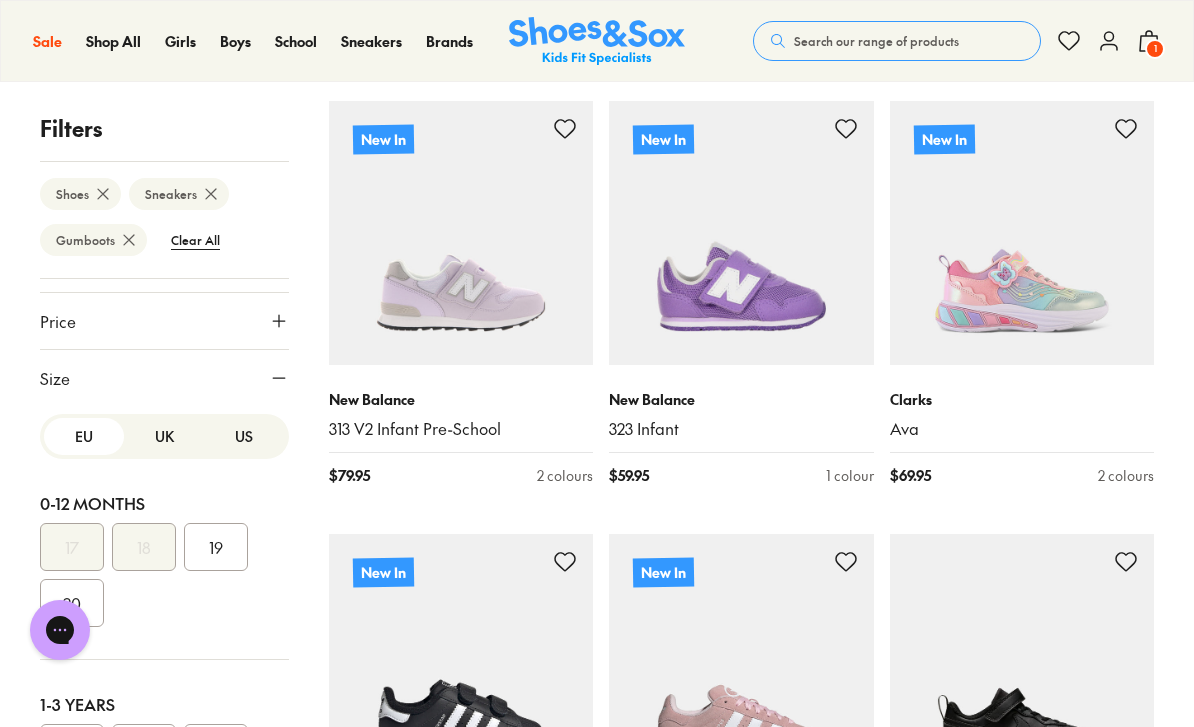 scroll, scrollTop: 654, scrollLeft: 0, axis: vertical 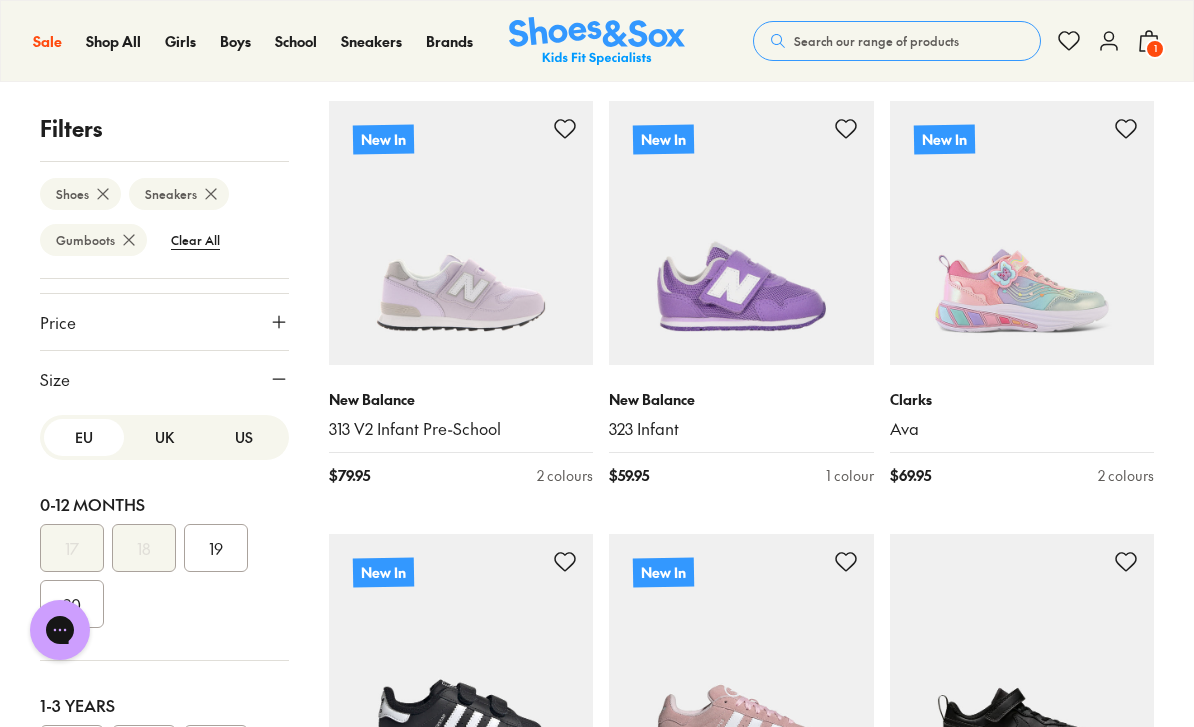 click on "UK" at bounding box center (164, 437) 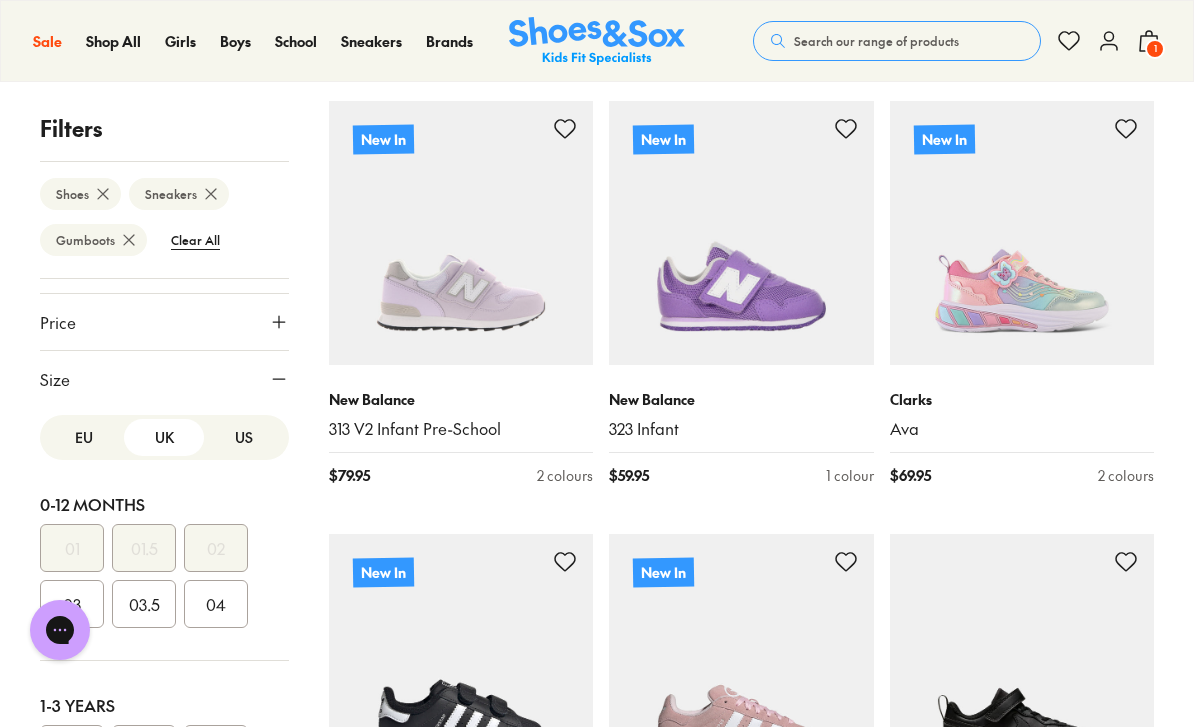 click on "US" at bounding box center (244, 437) 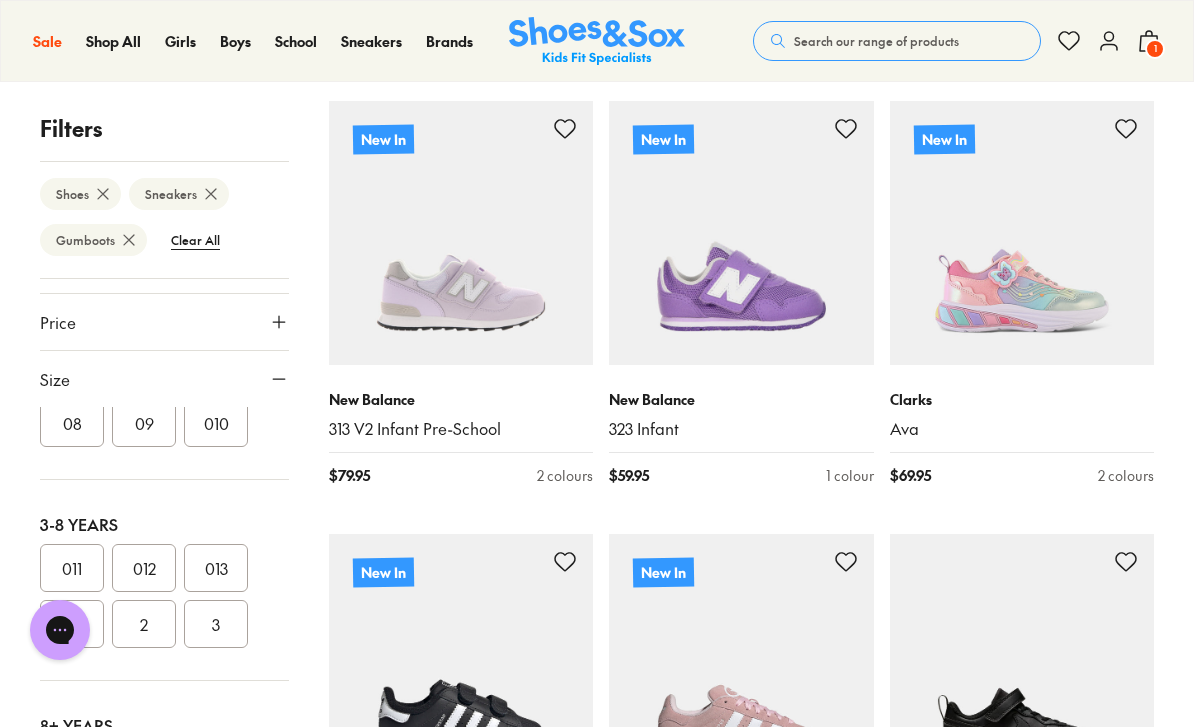 scroll, scrollTop: 385, scrollLeft: 0, axis: vertical 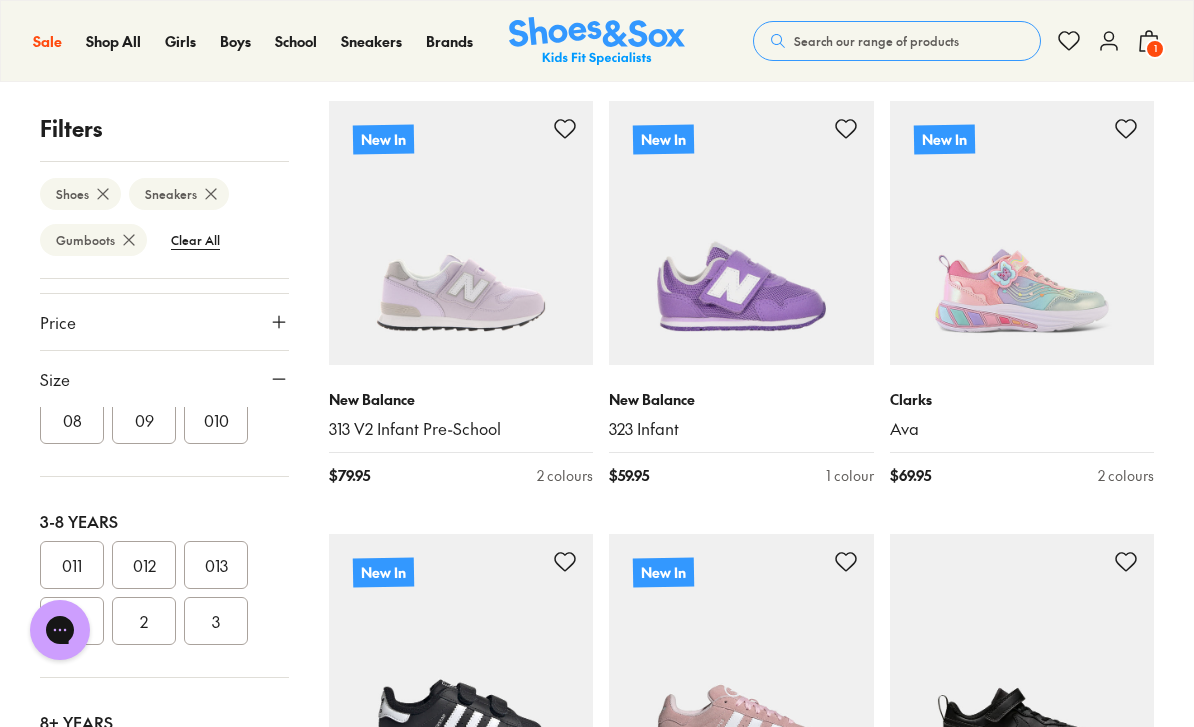 click on "013" at bounding box center (216, 565) 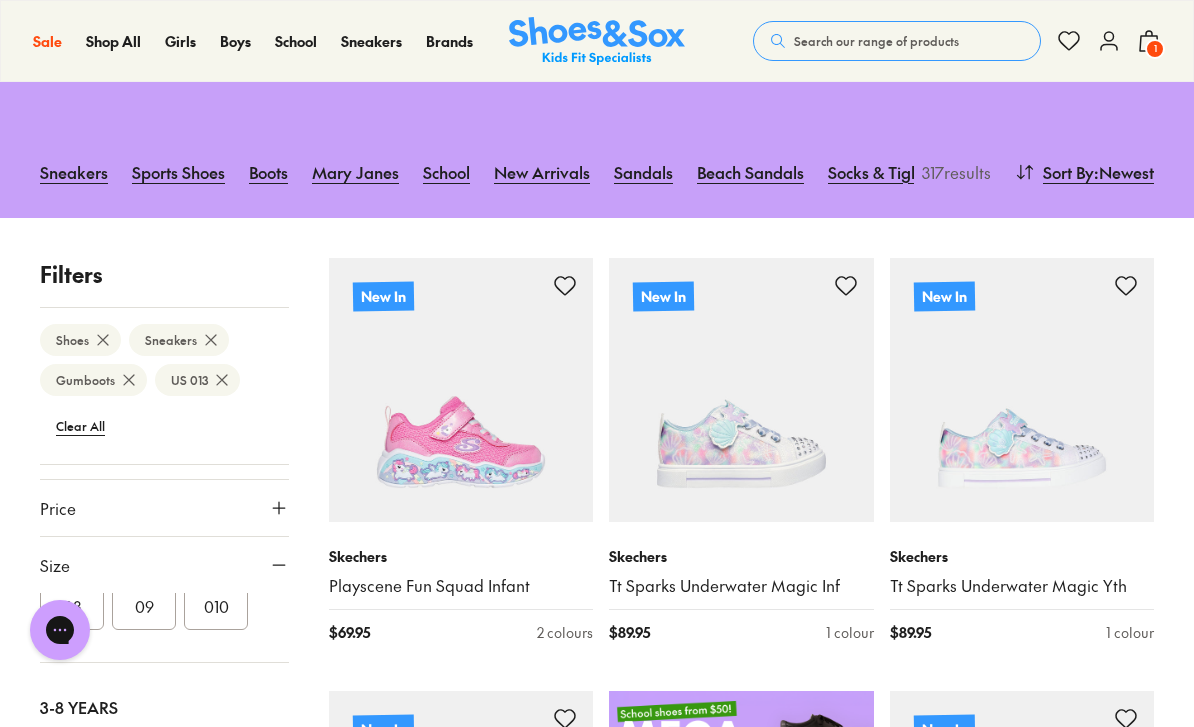 scroll, scrollTop: 0, scrollLeft: 0, axis: both 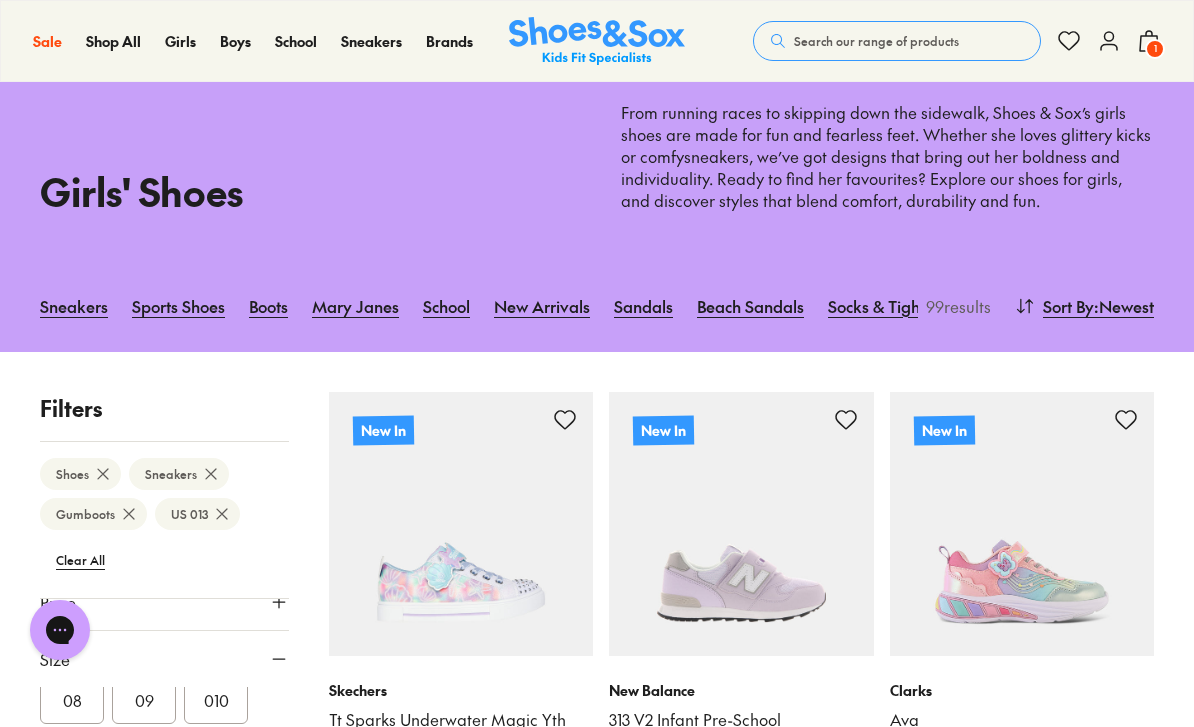 click on ":  Newest" at bounding box center [1124, 306] 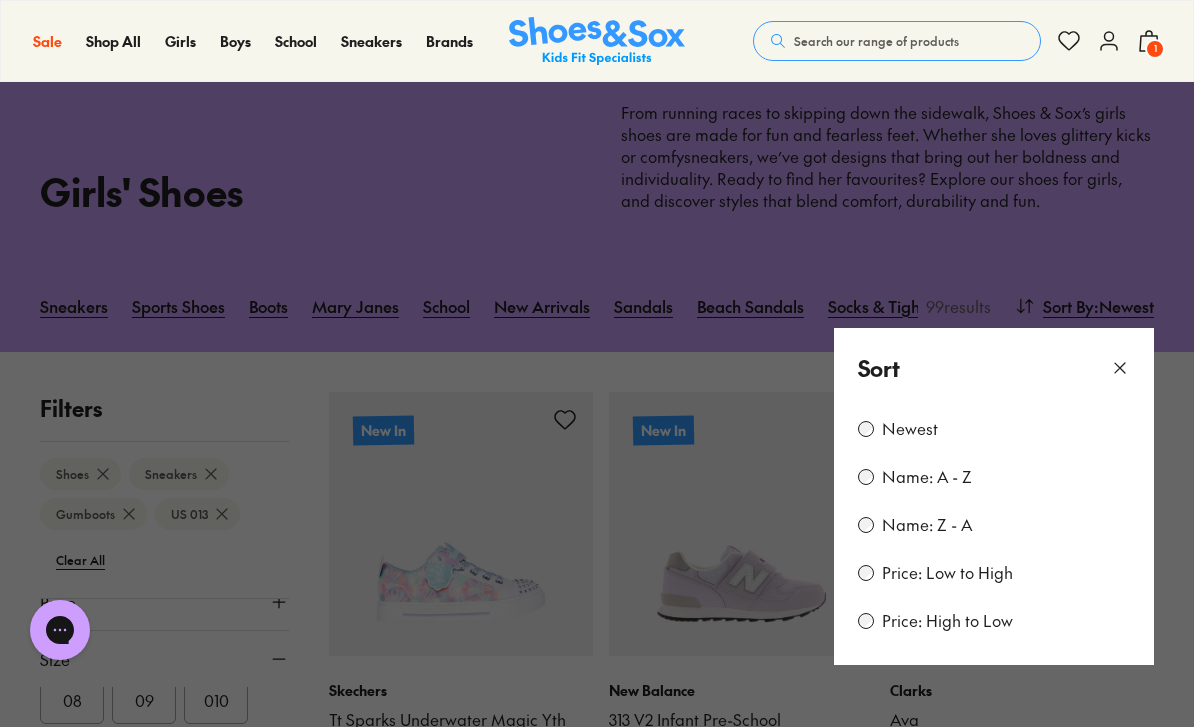 click on "Price: Low to High" at bounding box center (994, 573) 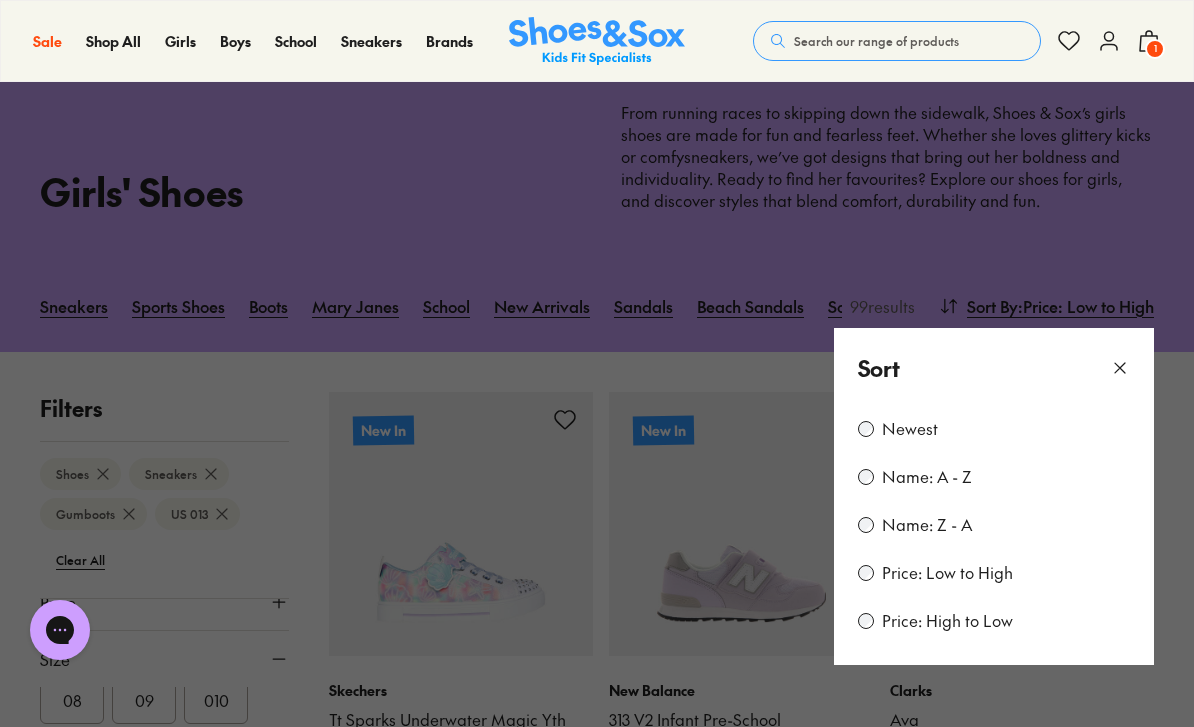 scroll, scrollTop: 144, scrollLeft: 0, axis: vertical 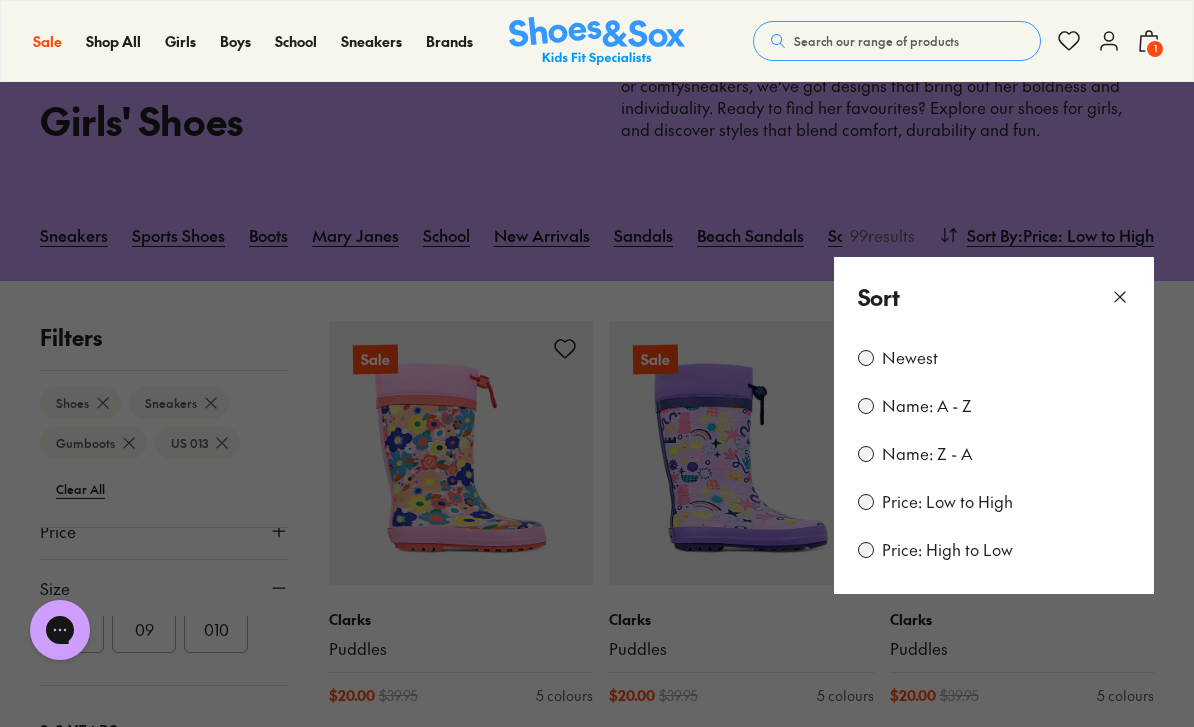 click at bounding box center [597, 363] 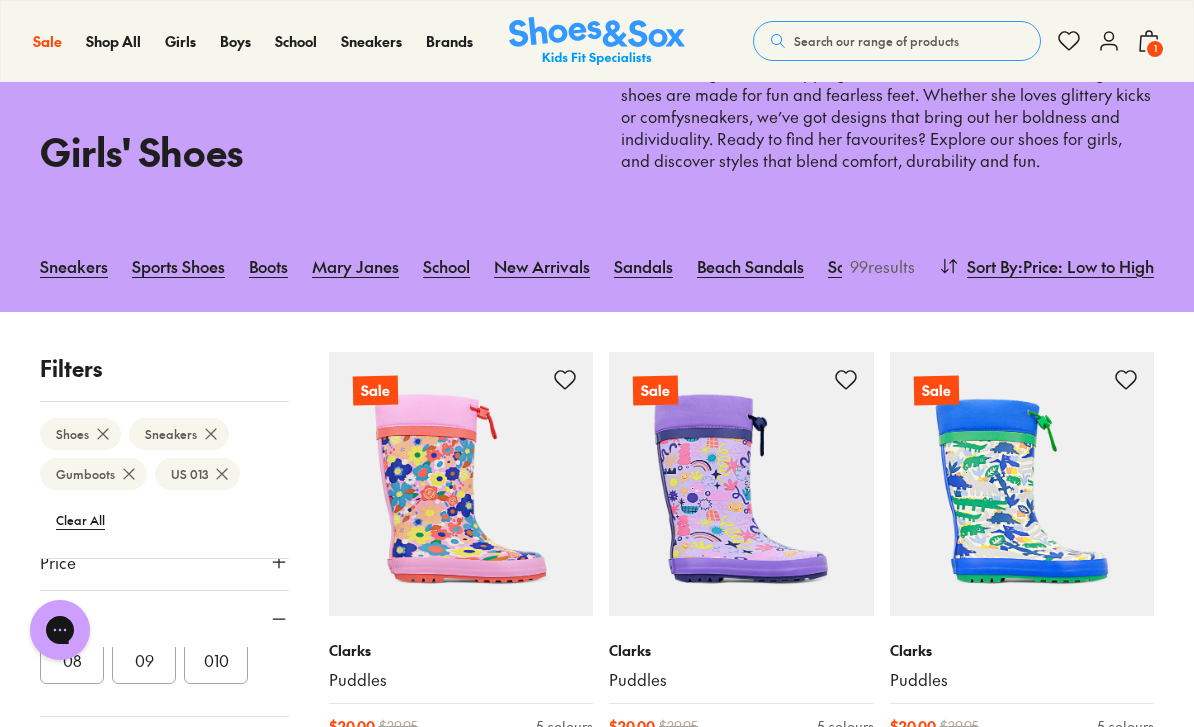 scroll, scrollTop: 114, scrollLeft: 0, axis: vertical 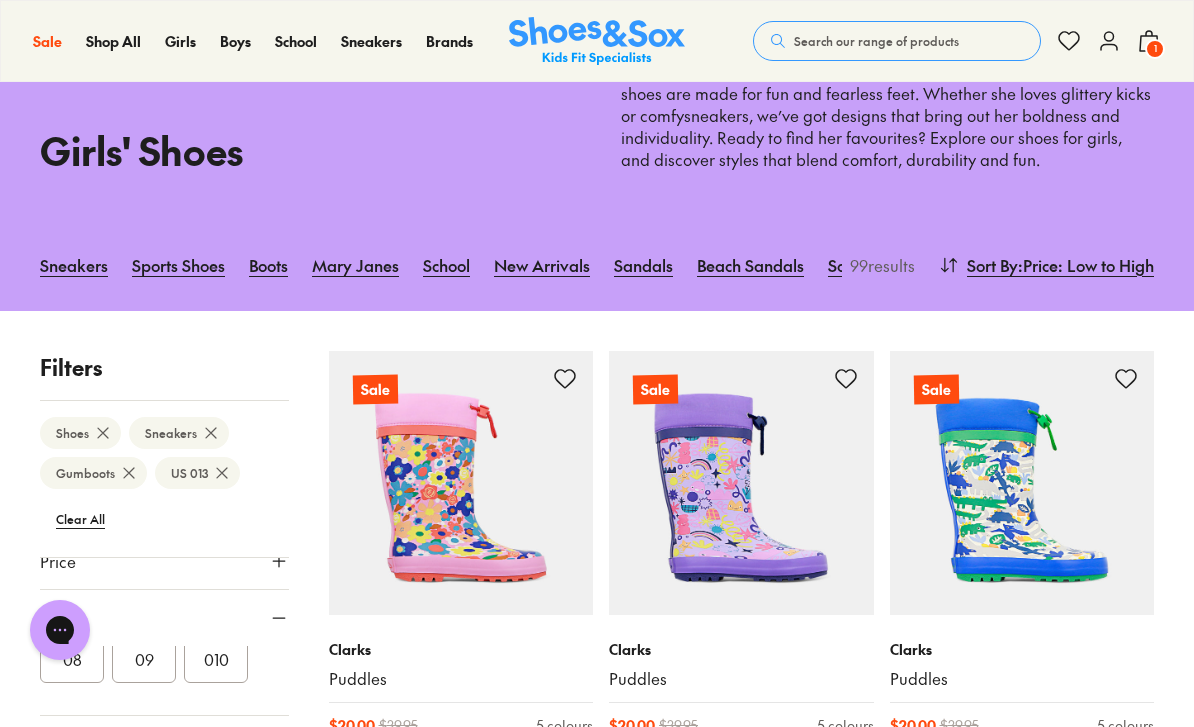 click 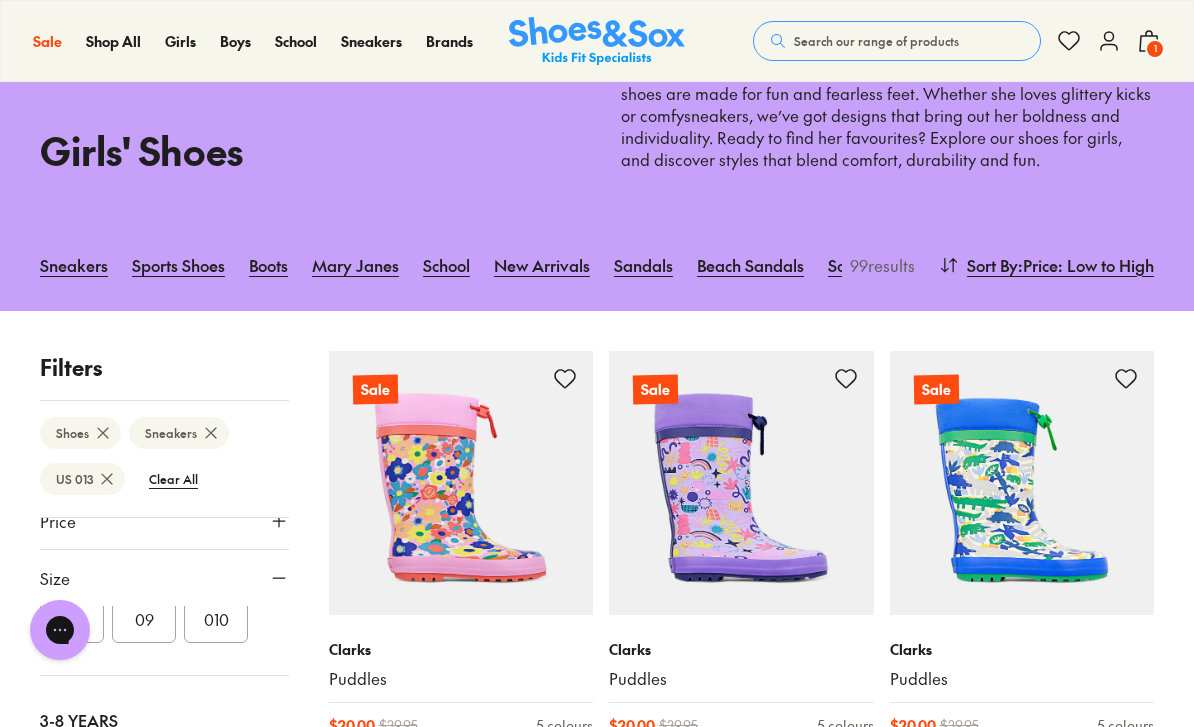 scroll, scrollTop: 614, scrollLeft: 0, axis: vertical 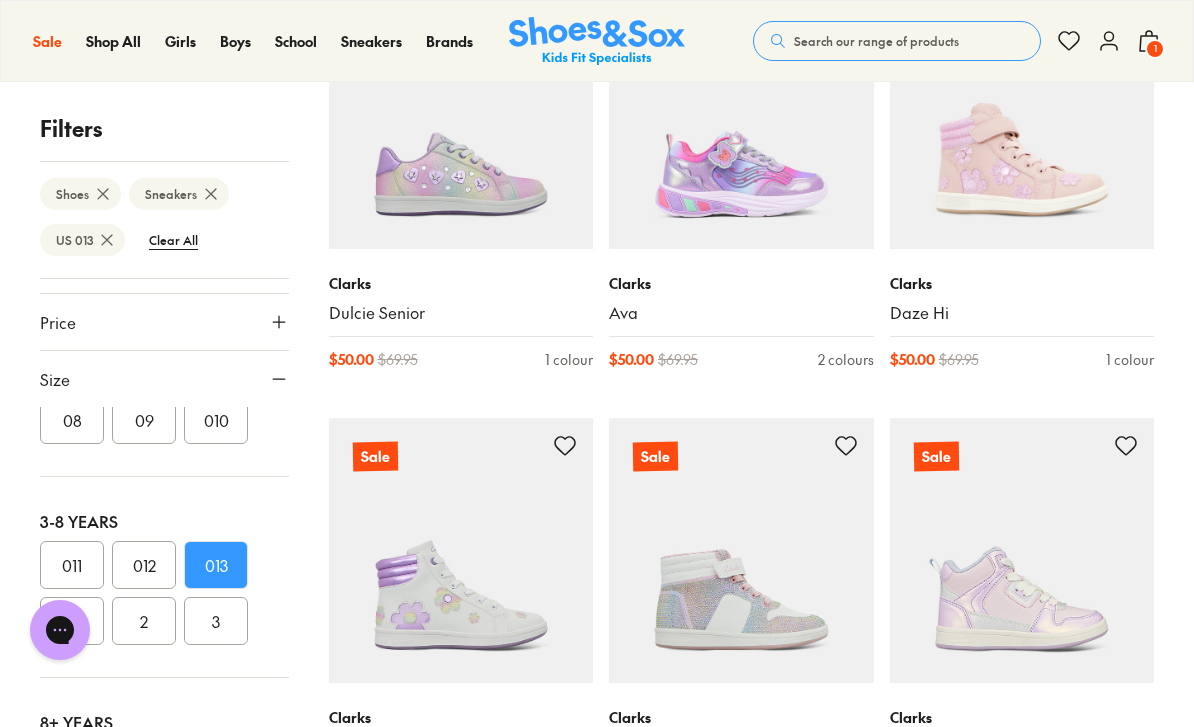 click at bounding box center (1022, 117) 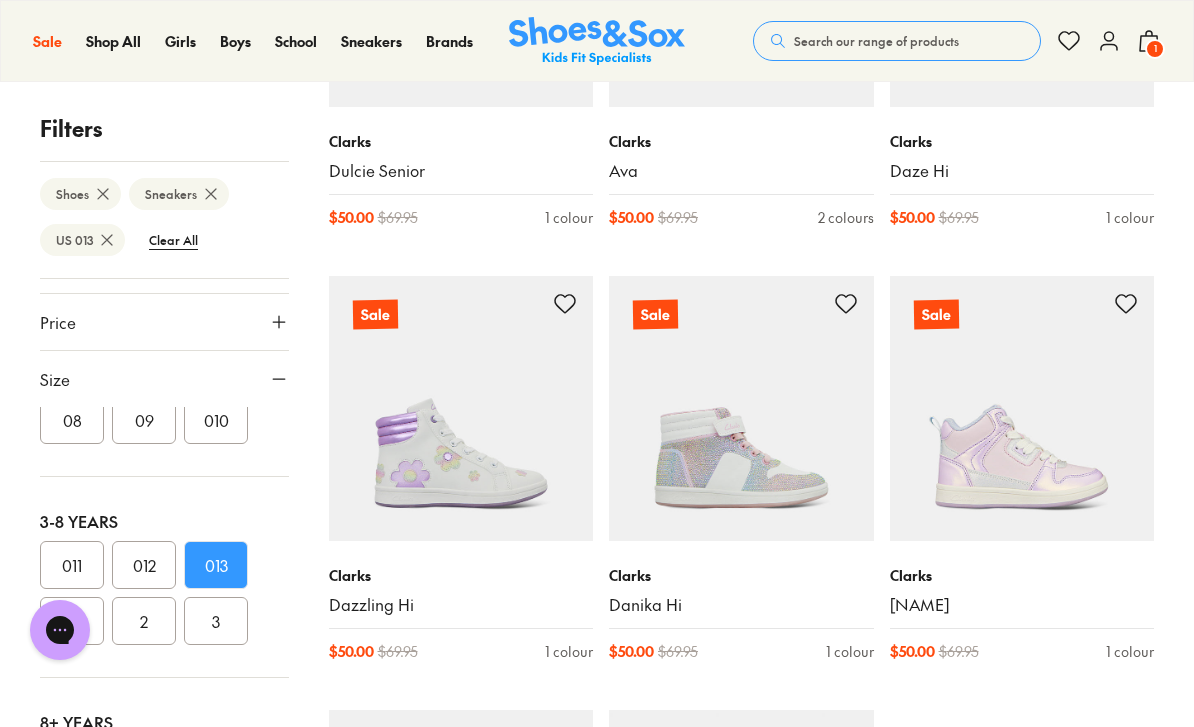 scroll, scrollTop: 4094, scrollLeft: 0, axis: vertical 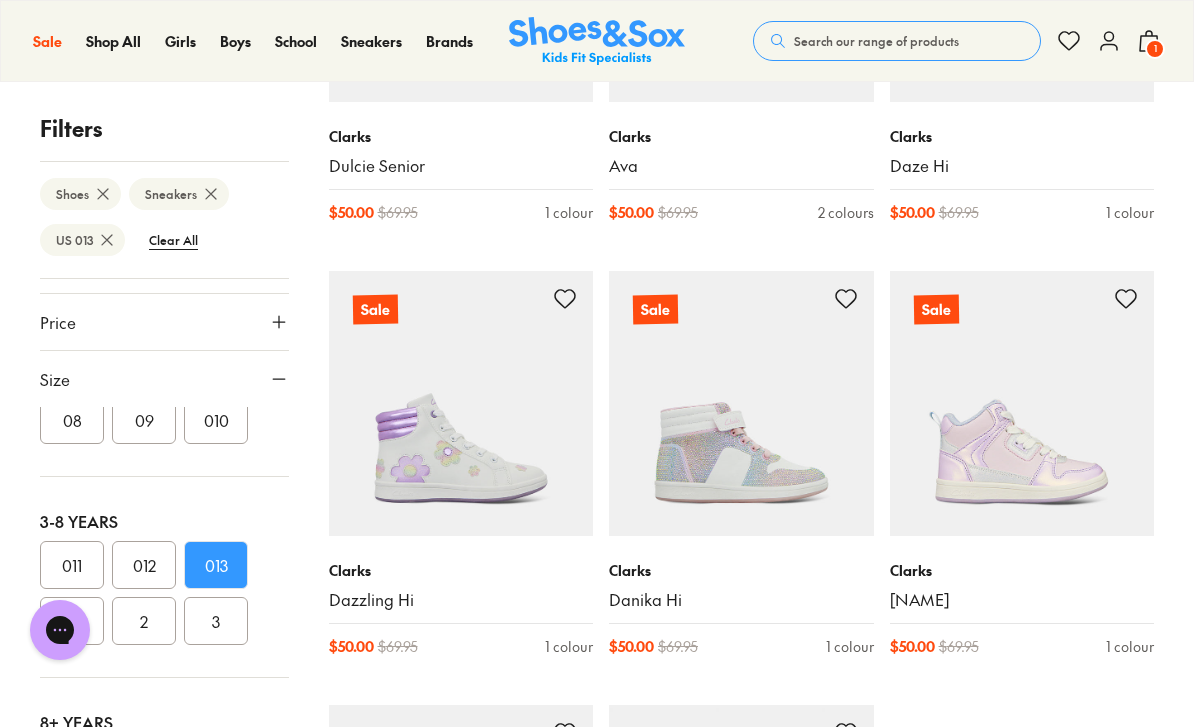 click at bounding box center (461, 403) 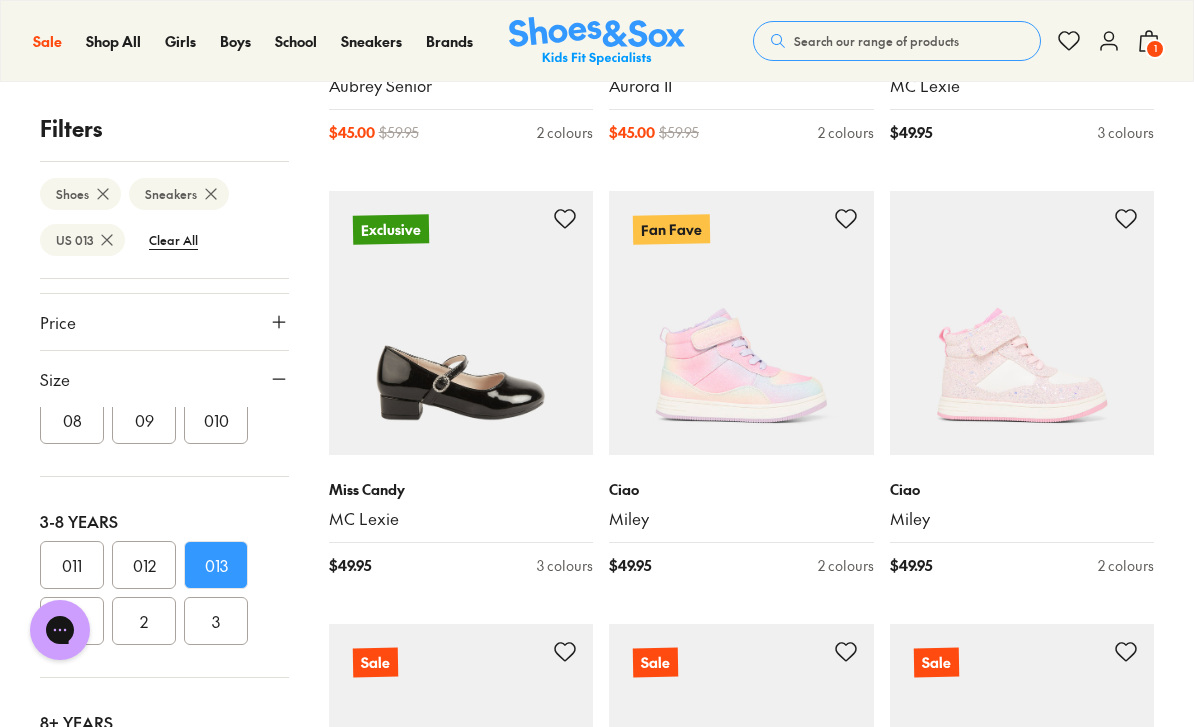 scroll, scrollTop: 3301, scrollLeft: 0, axis: vertical 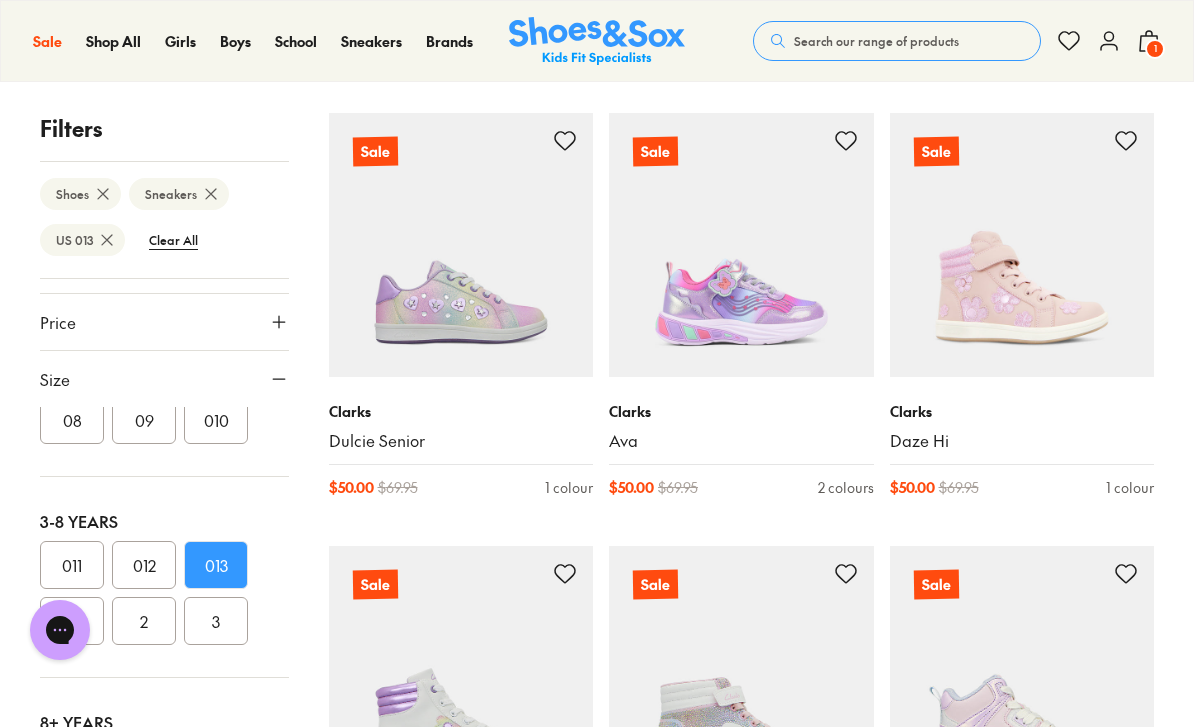 click at bounding box center (1022, 245) 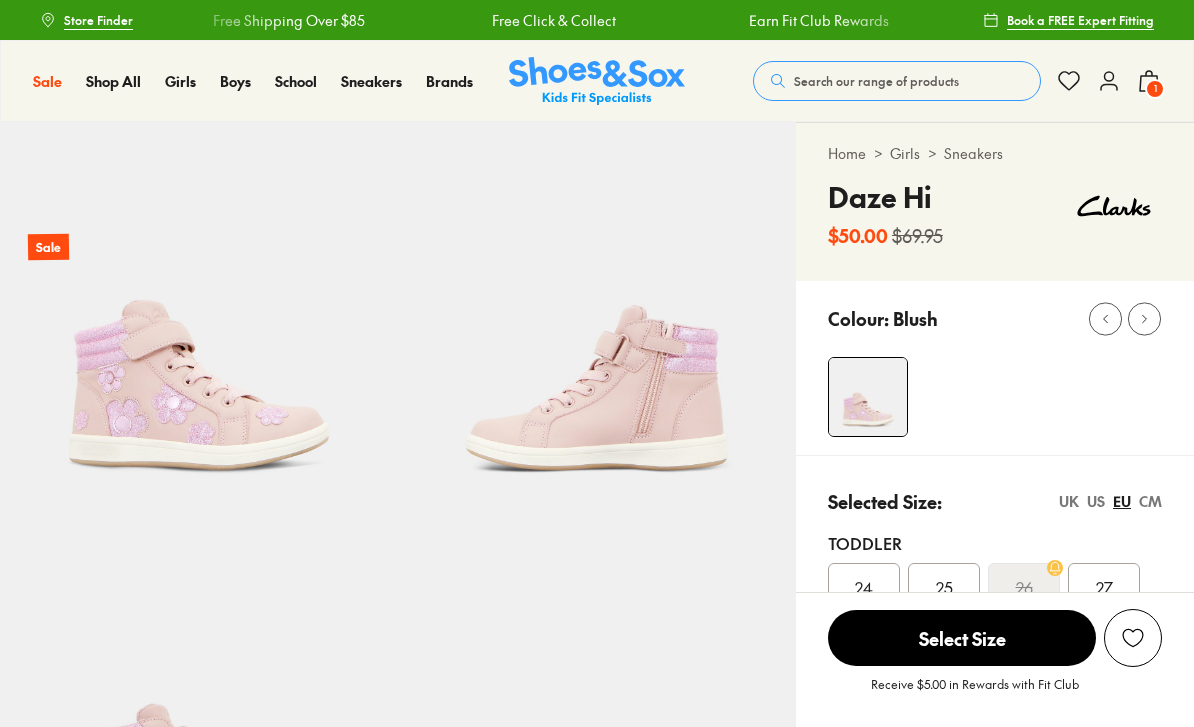 scroll, scrollTop: 0, scrollLeft: 0, axis: both 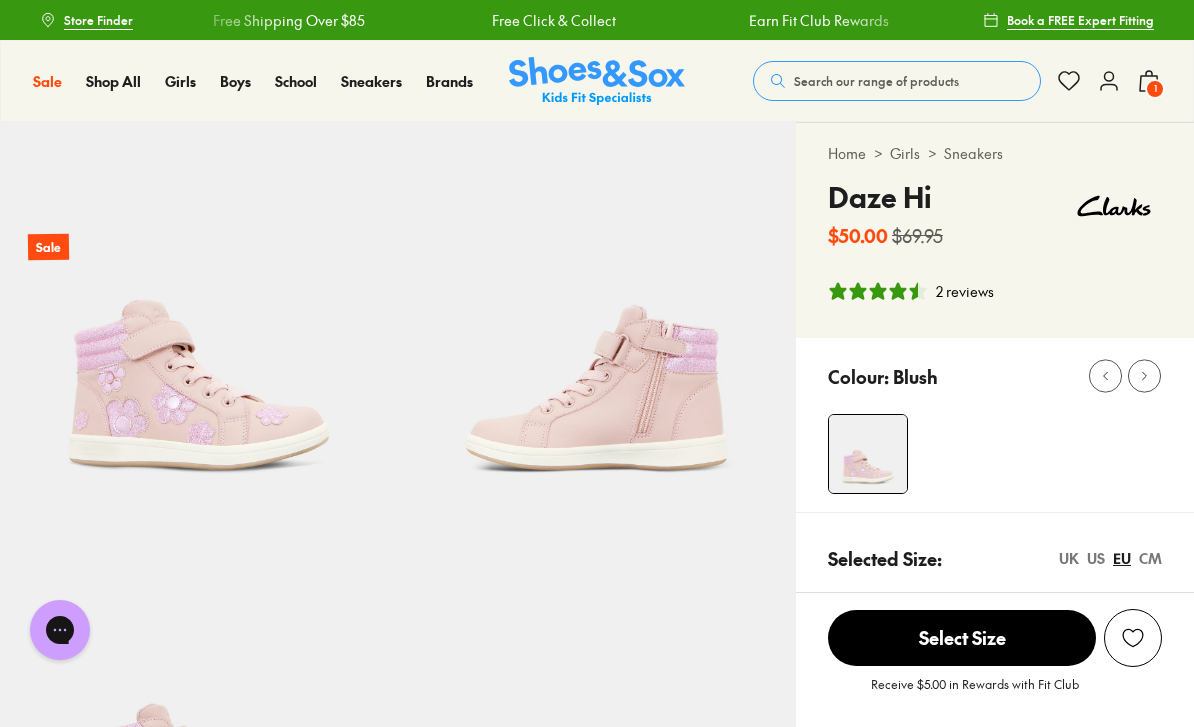 select on "*" 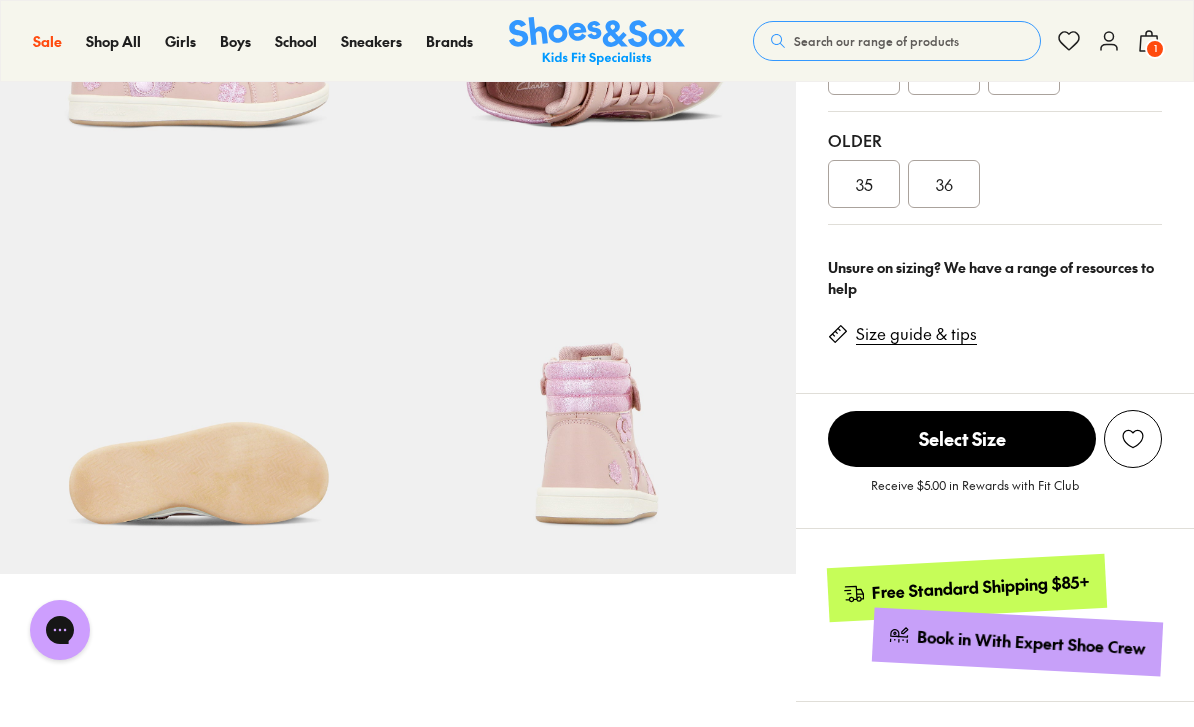 scroll, scrollTop: 747, scrollLeft: 0, axis: vertical 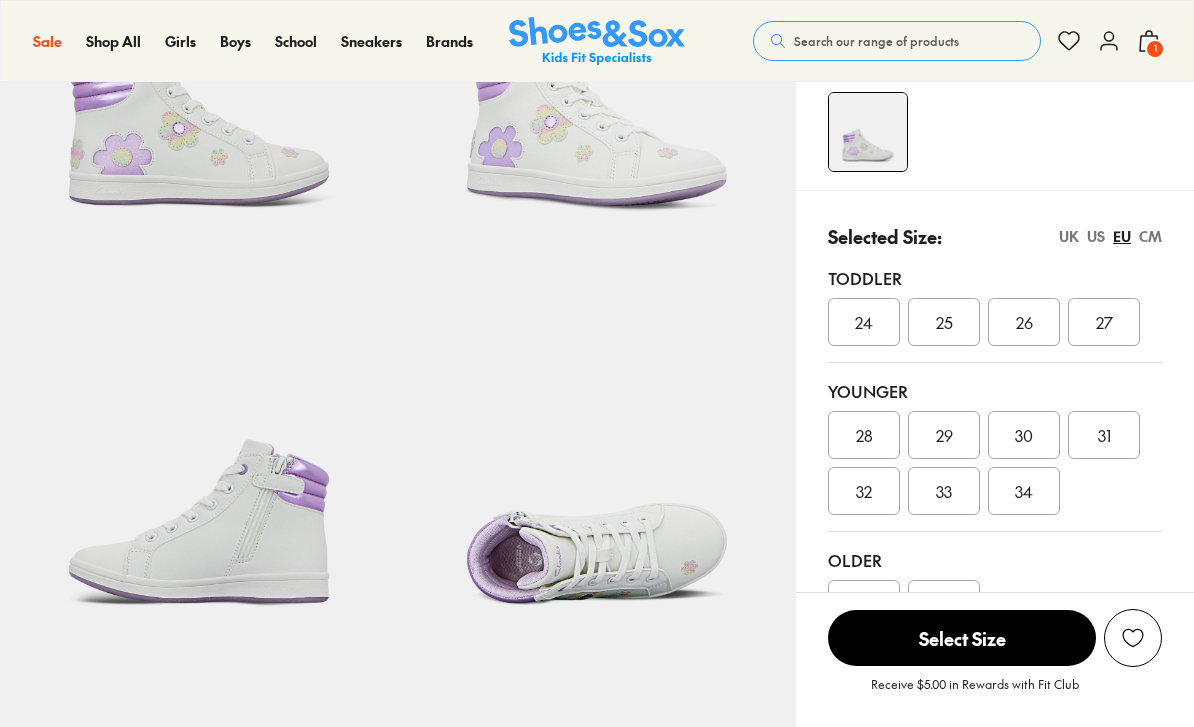 select on "*" 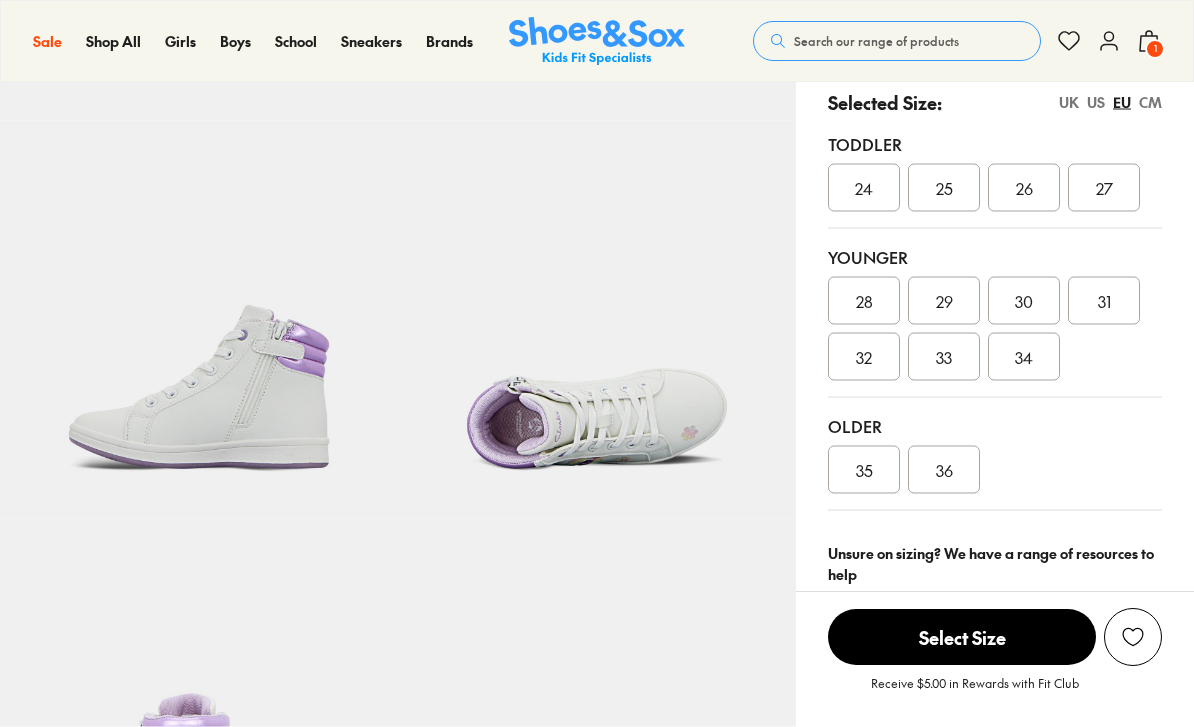 scroll, scrollTop: 0, scrollLeft: 0, axis: both 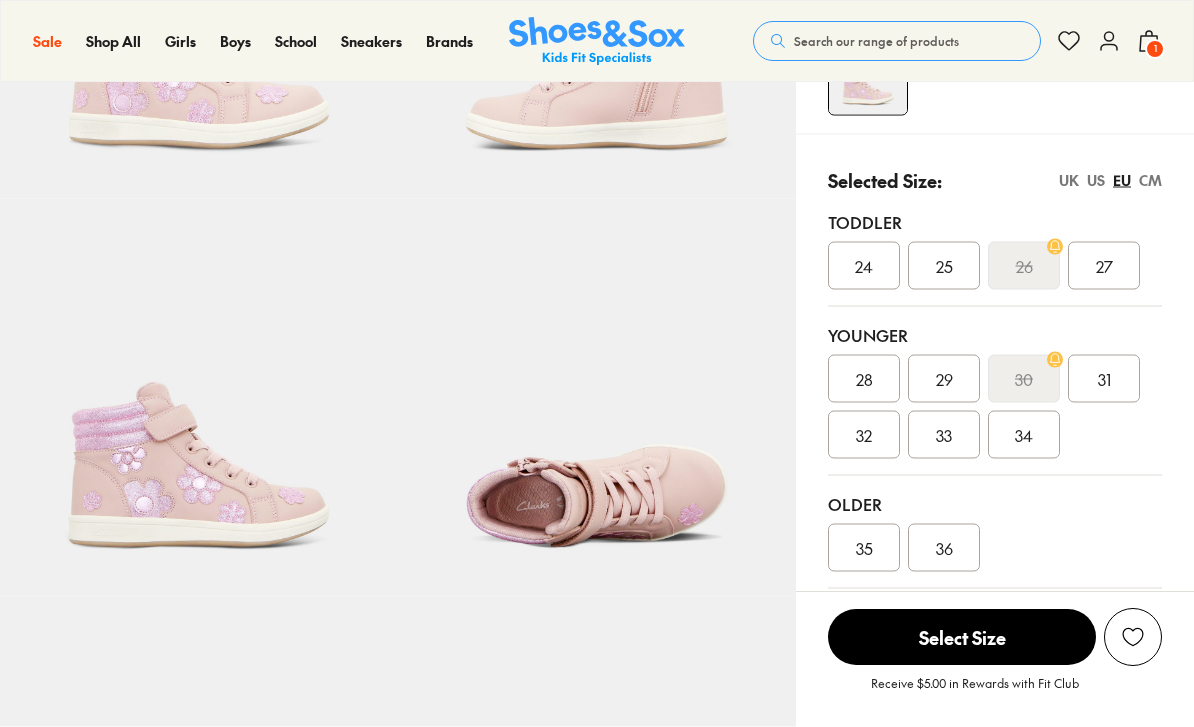 select on "*" 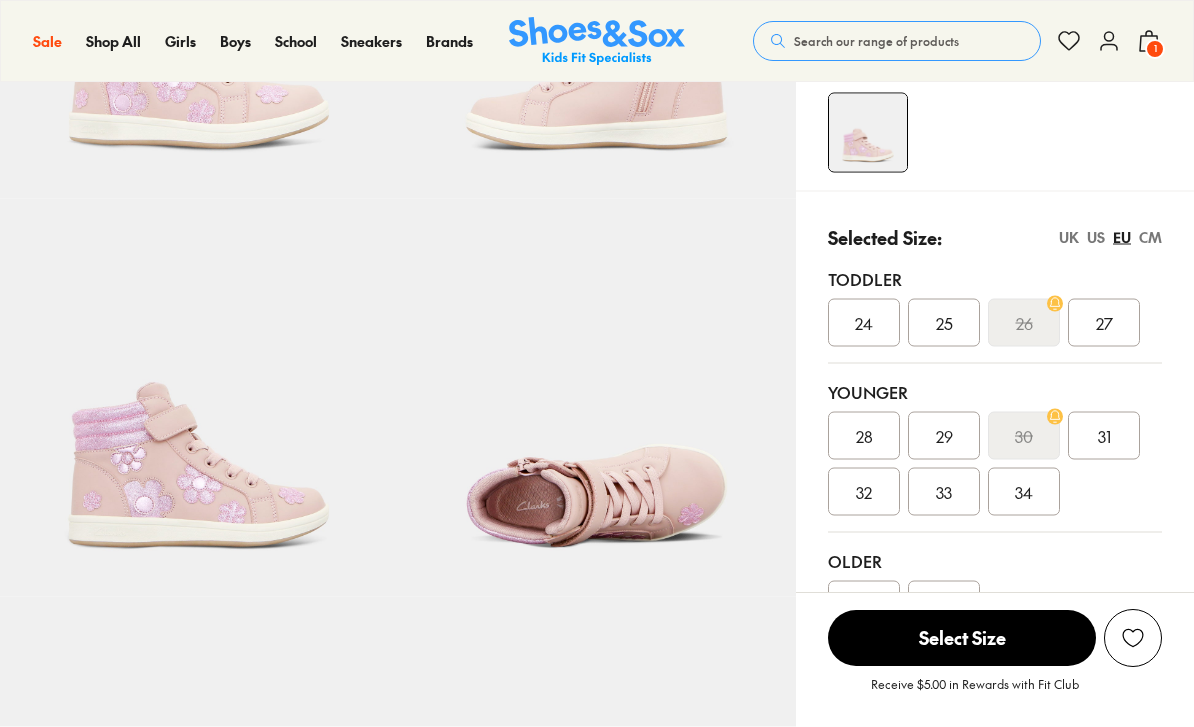 scroll, scrollTop: 379, scrollLeft: 0, axis: vertical 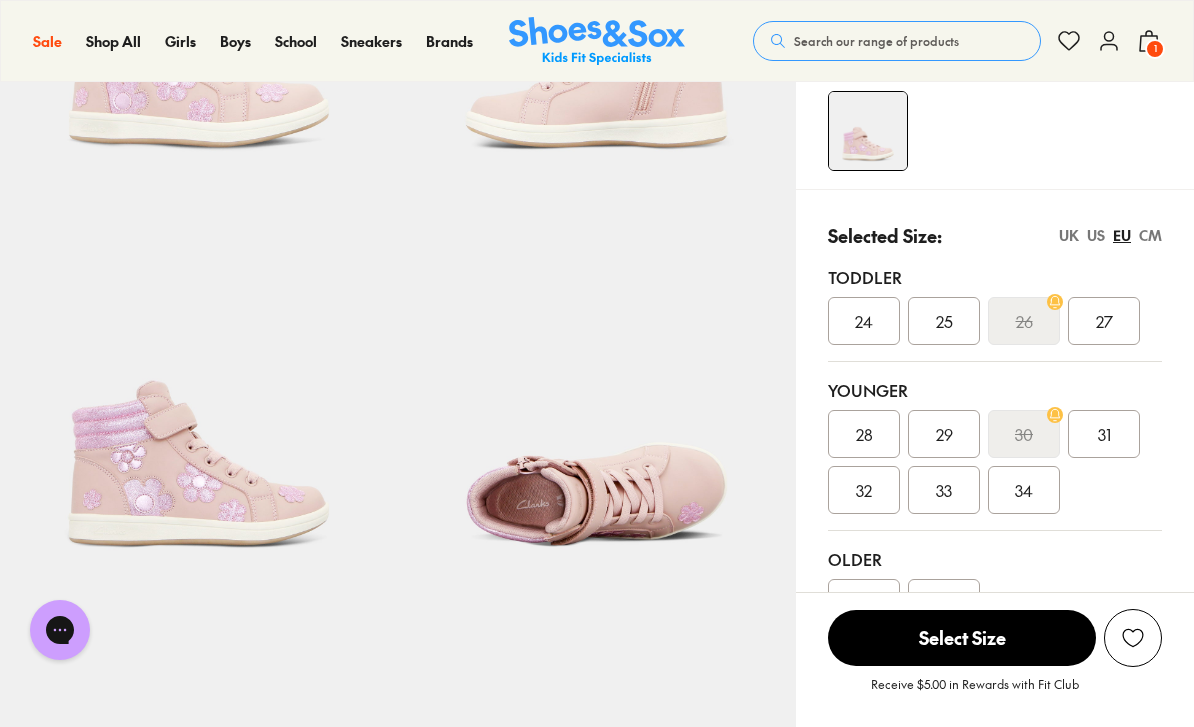 click on "US" at bounding box center [1096, 235] 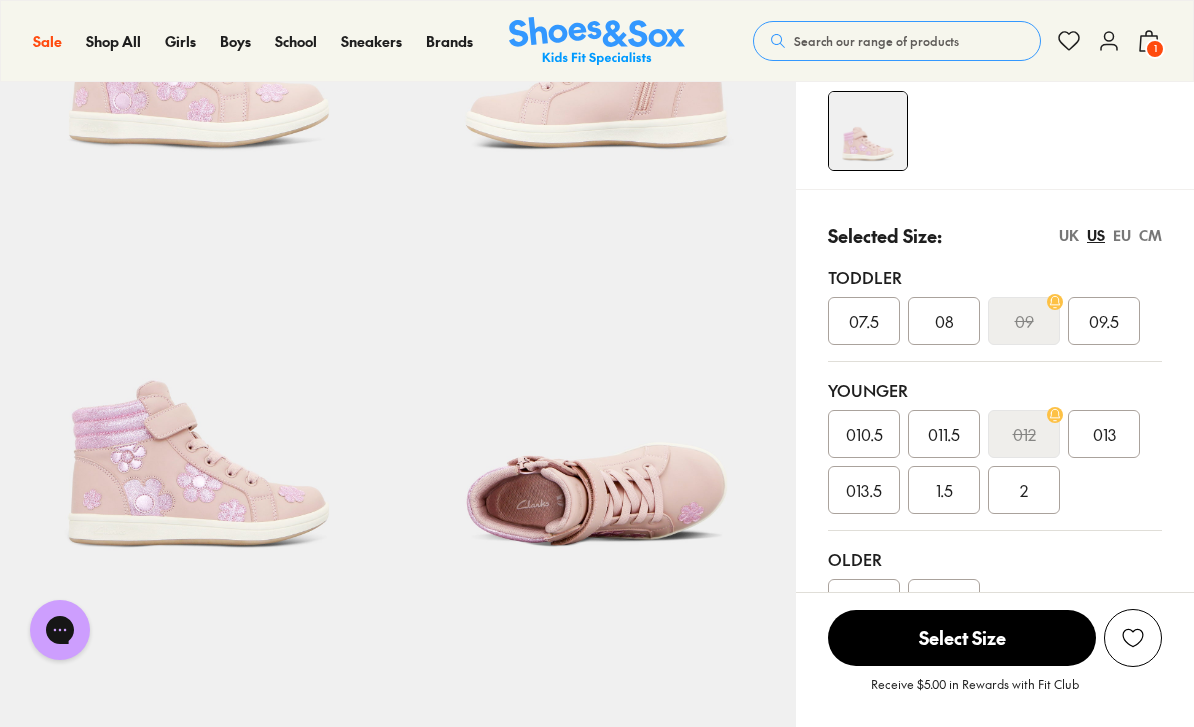 click on "013" at bounding box center (1104, 434) 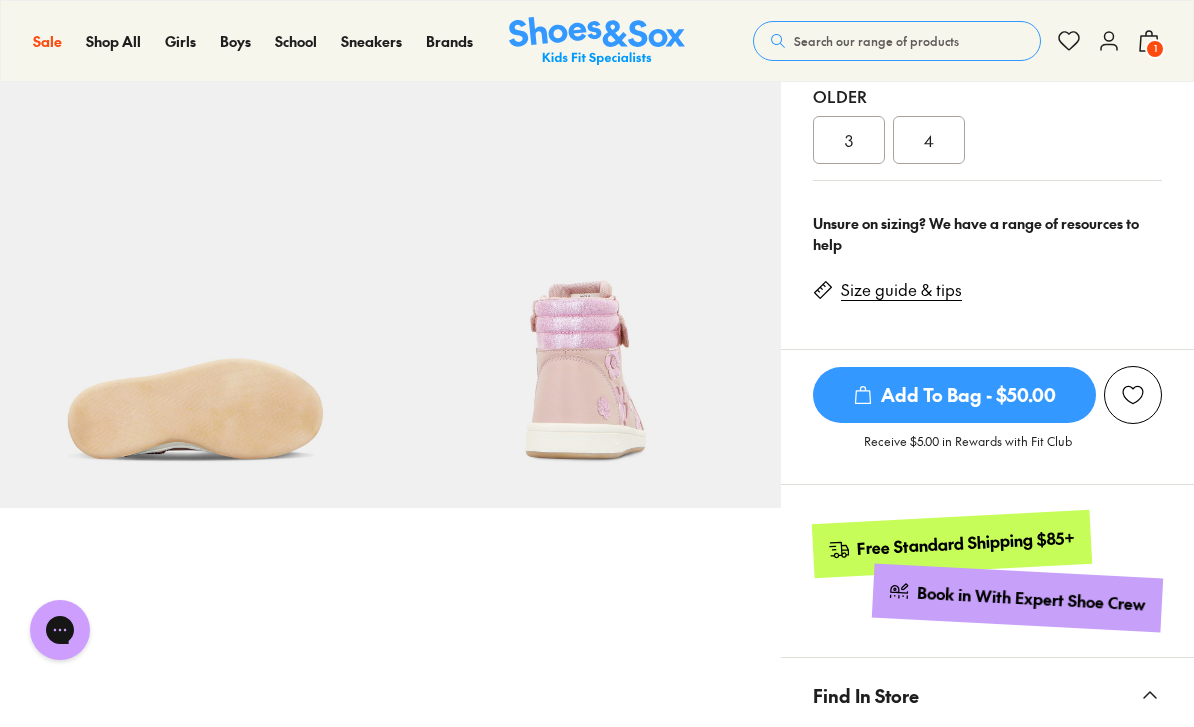 scroll, scrollTop: 787, scrollLeft: 0, axis: vertical 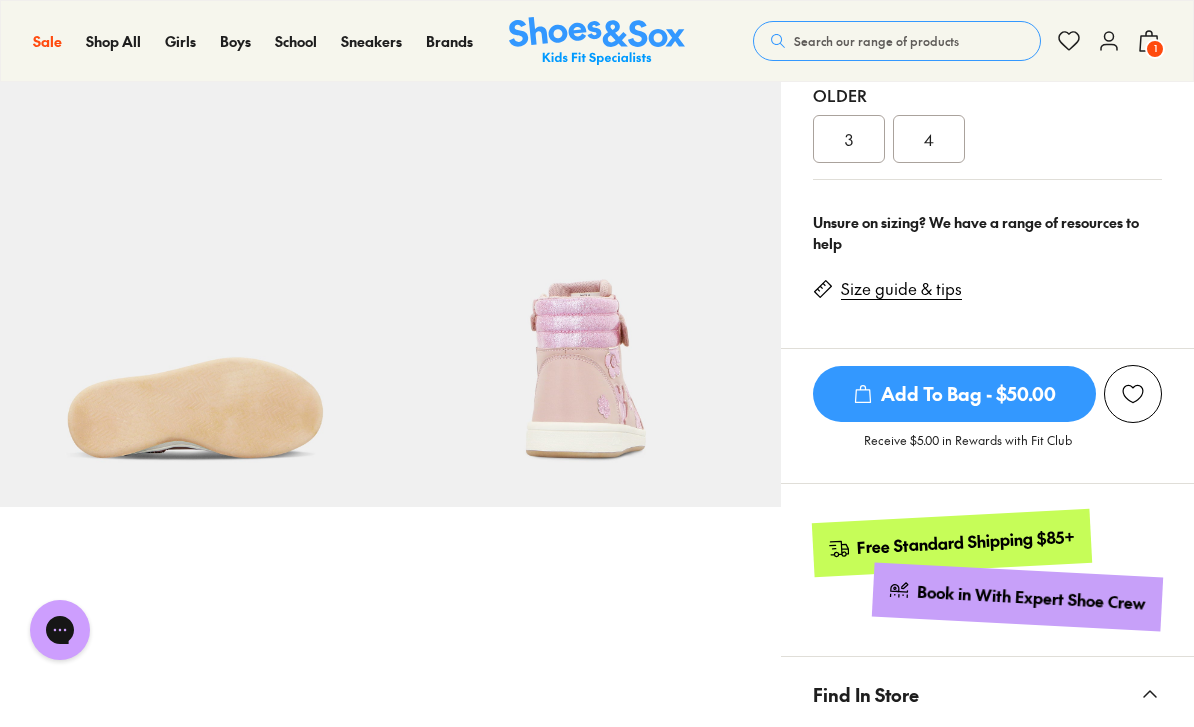click 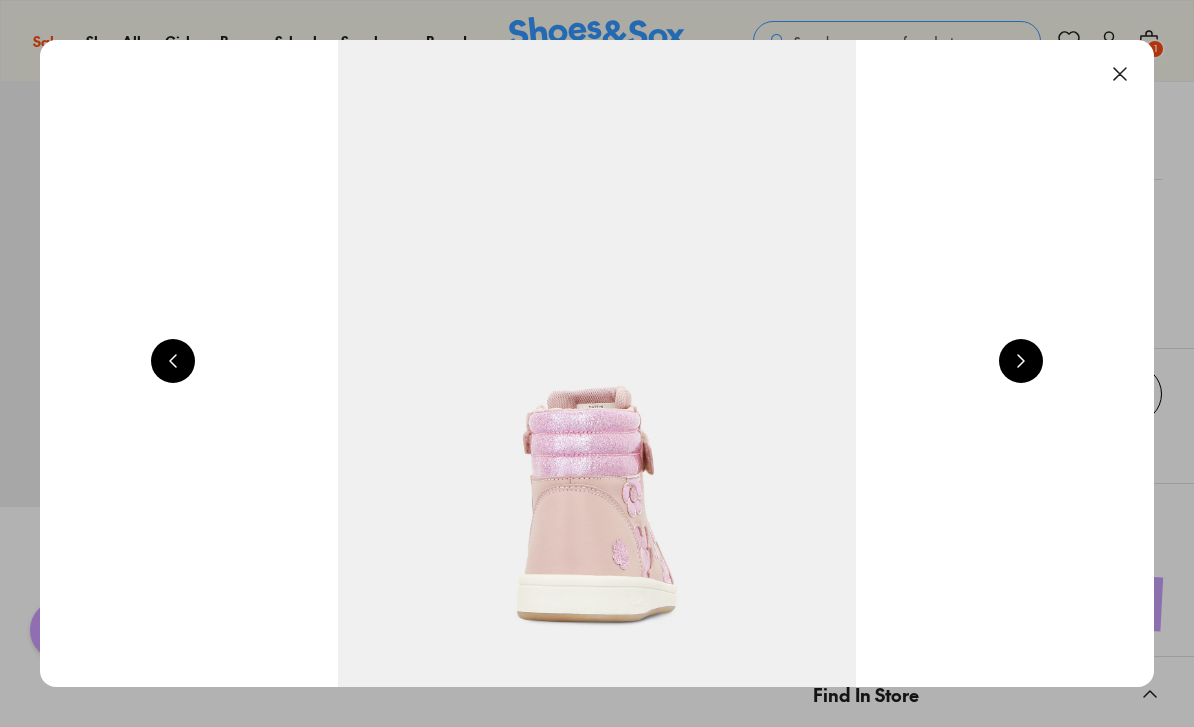 scroll, scrollTop: 846, scrollLeft: 0, axis: vertical 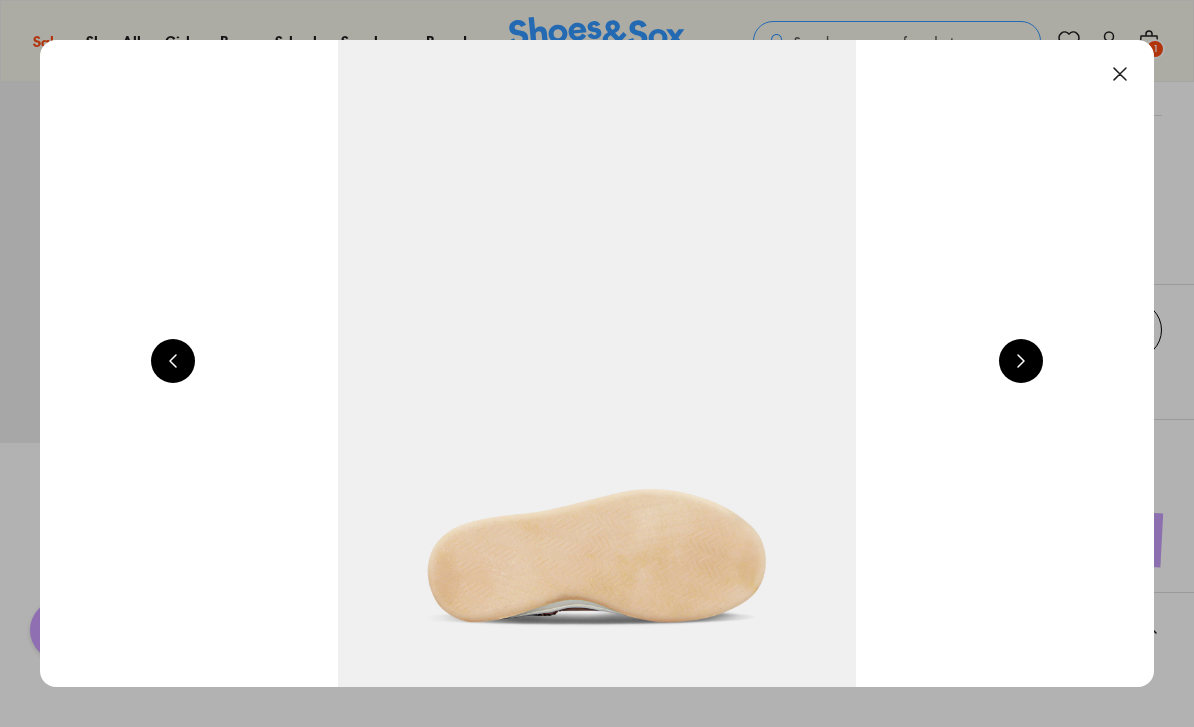 click at bounding box center [1120, 74] 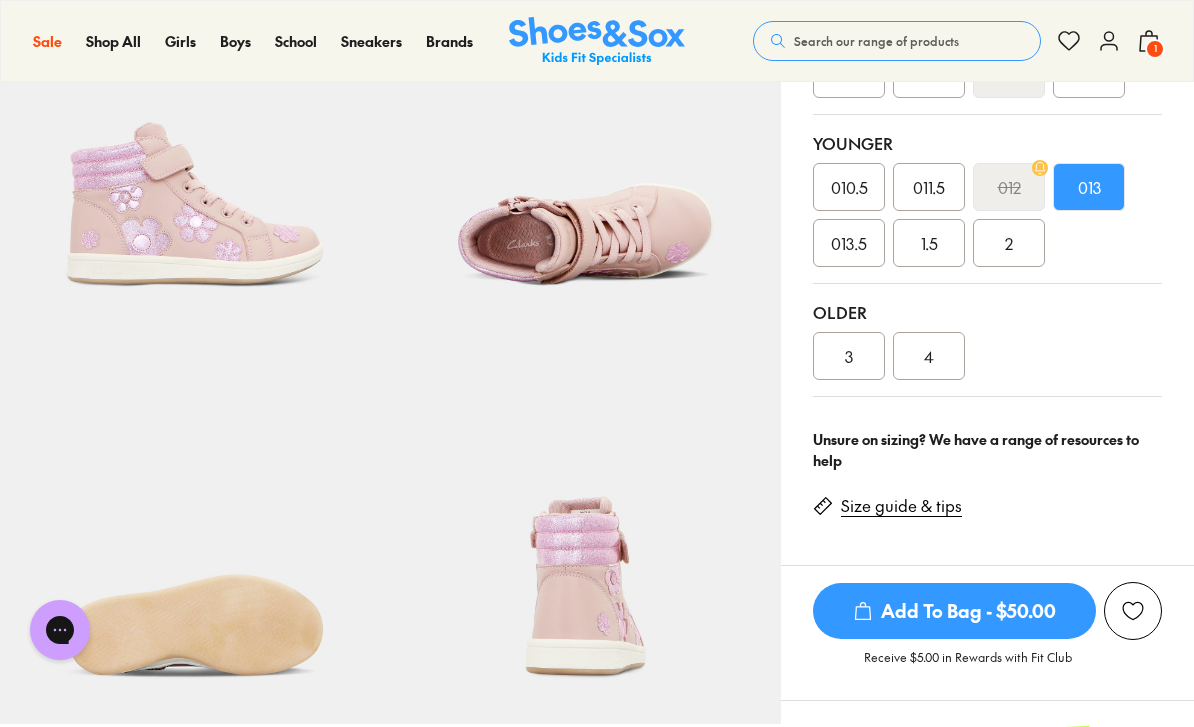 scroll, scrollTop: 568, scrollLeft: 0, axis: vertical 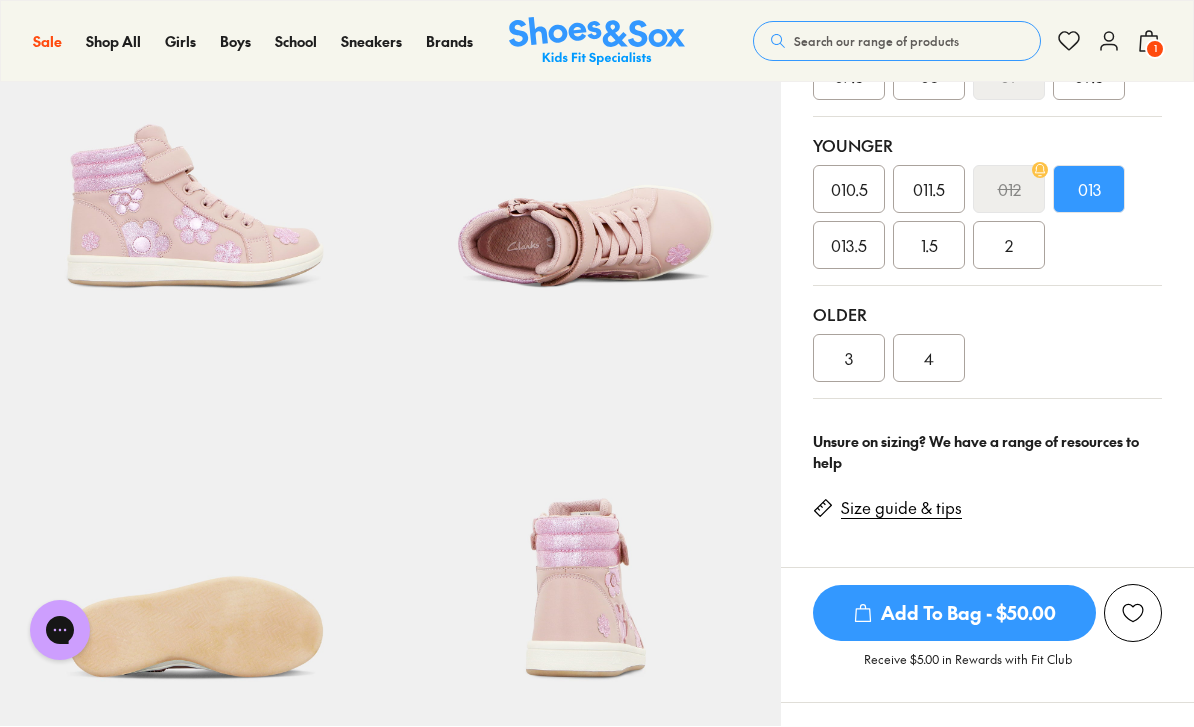click on "013.5" at bounding box center [849, 245] 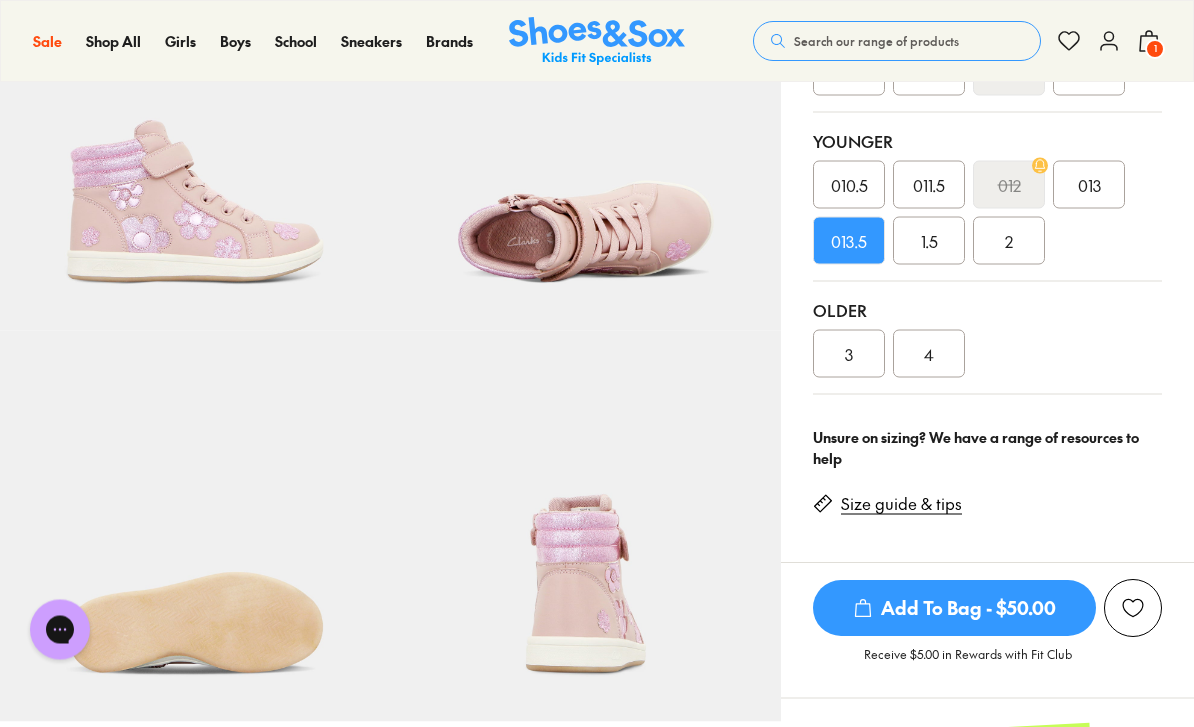 scroll, scrollTop: 574, scrollLeft: 0, axis: vertical 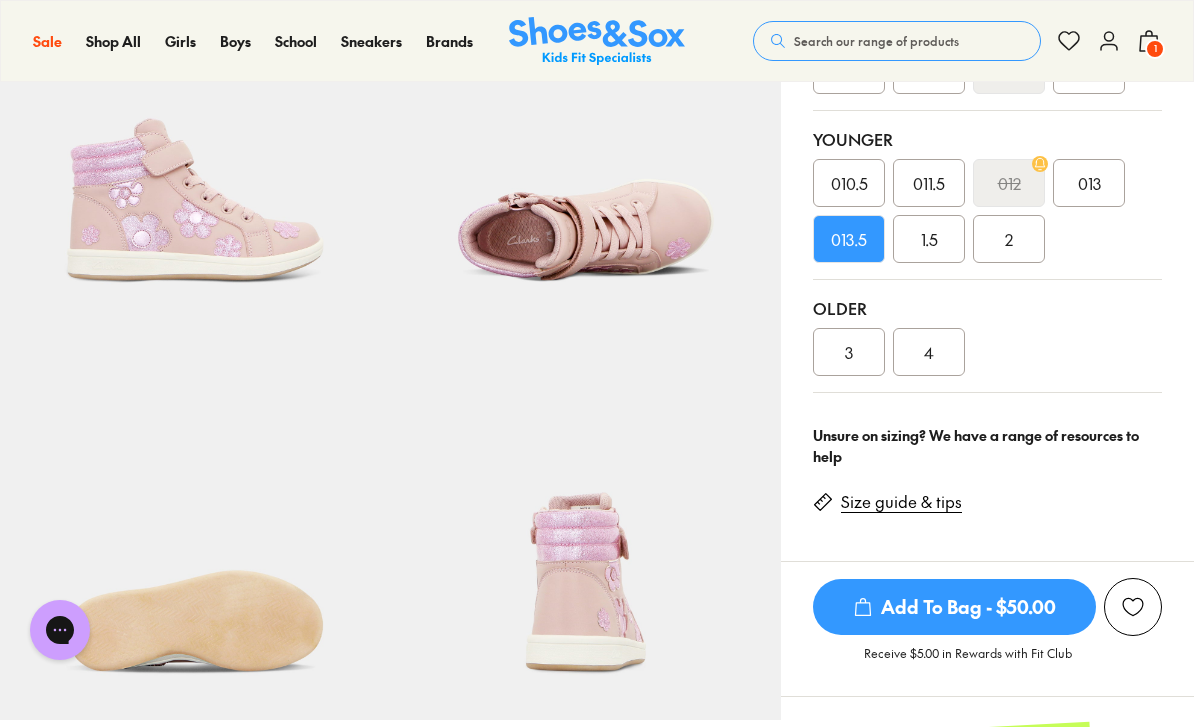 click on "Add To Bag - $50.00" at bounding box center (954, 607) 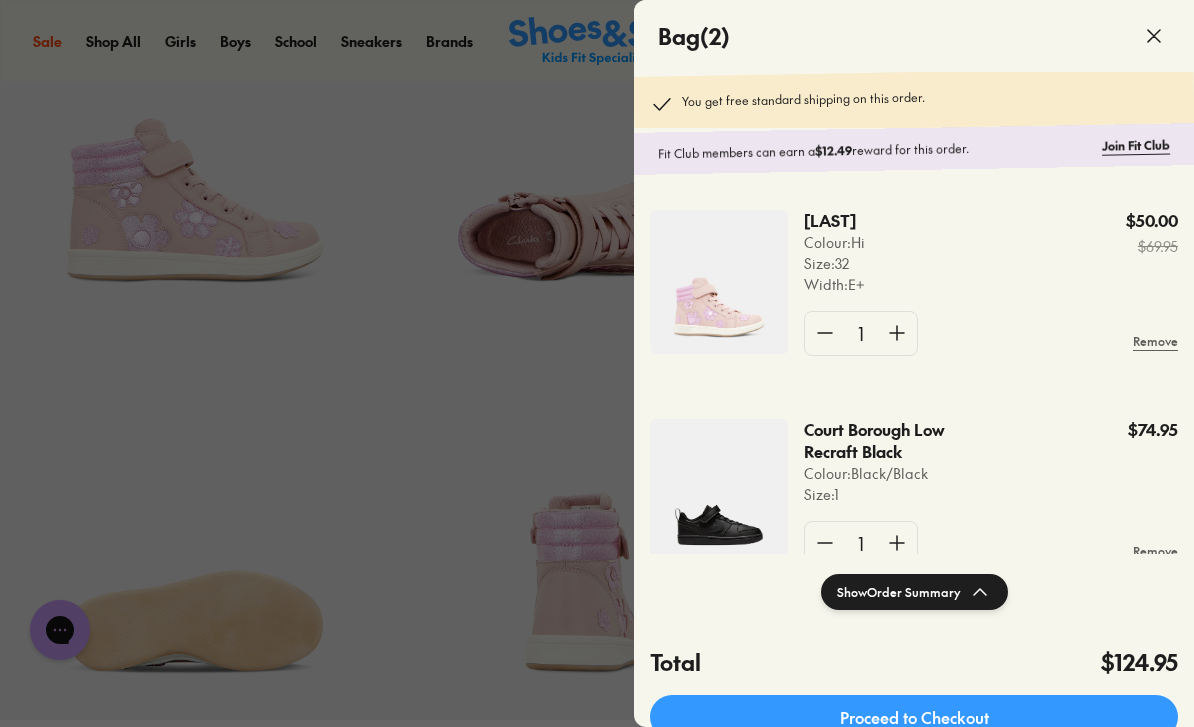 click 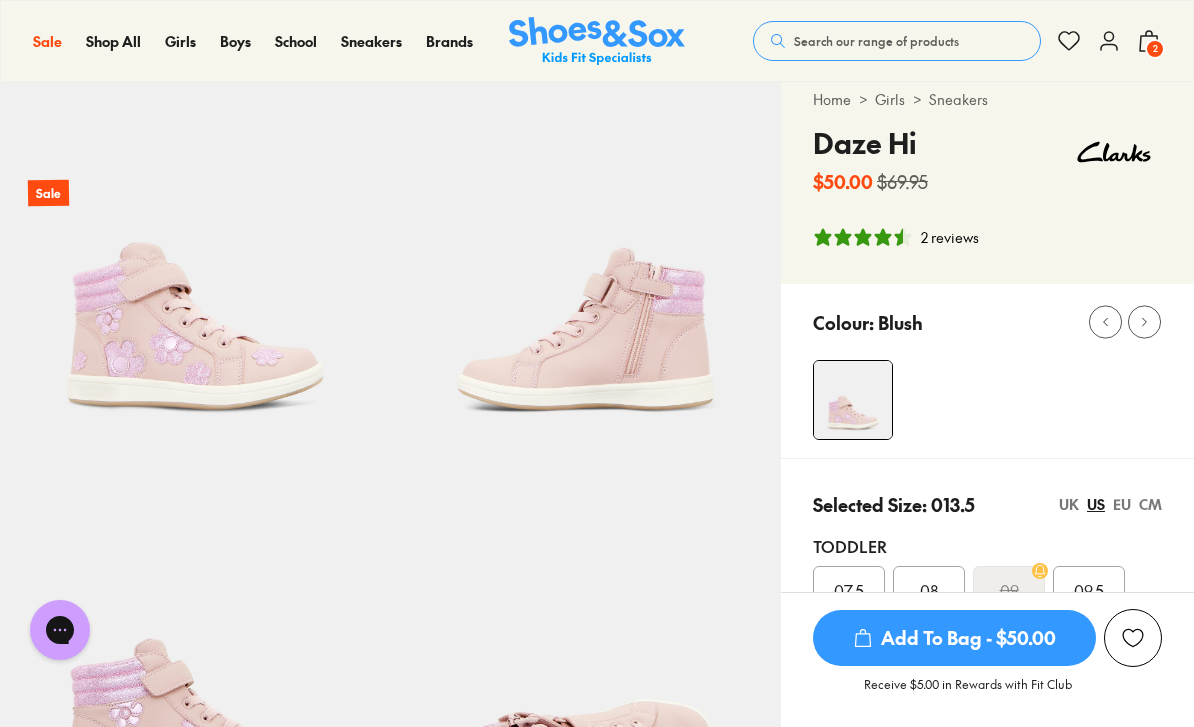 scroll, scrollTop: 0, scrollLeft: 0, axis: both 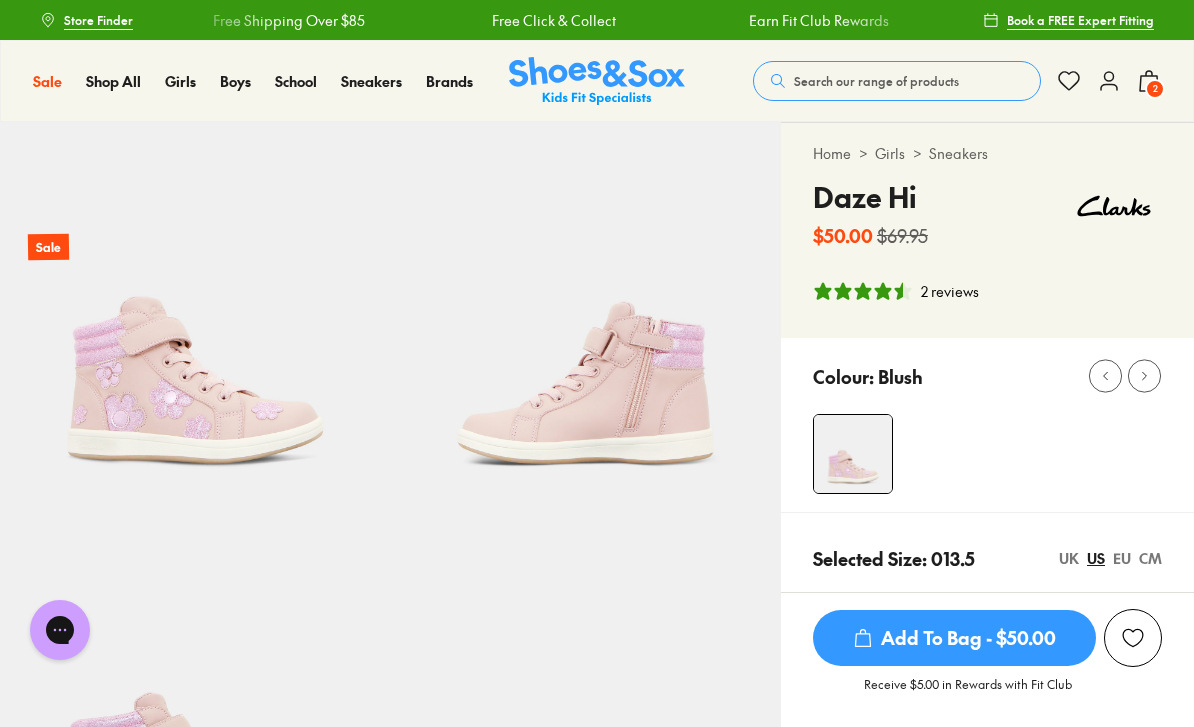 click on "Baby" at bounding box center [701, 208] 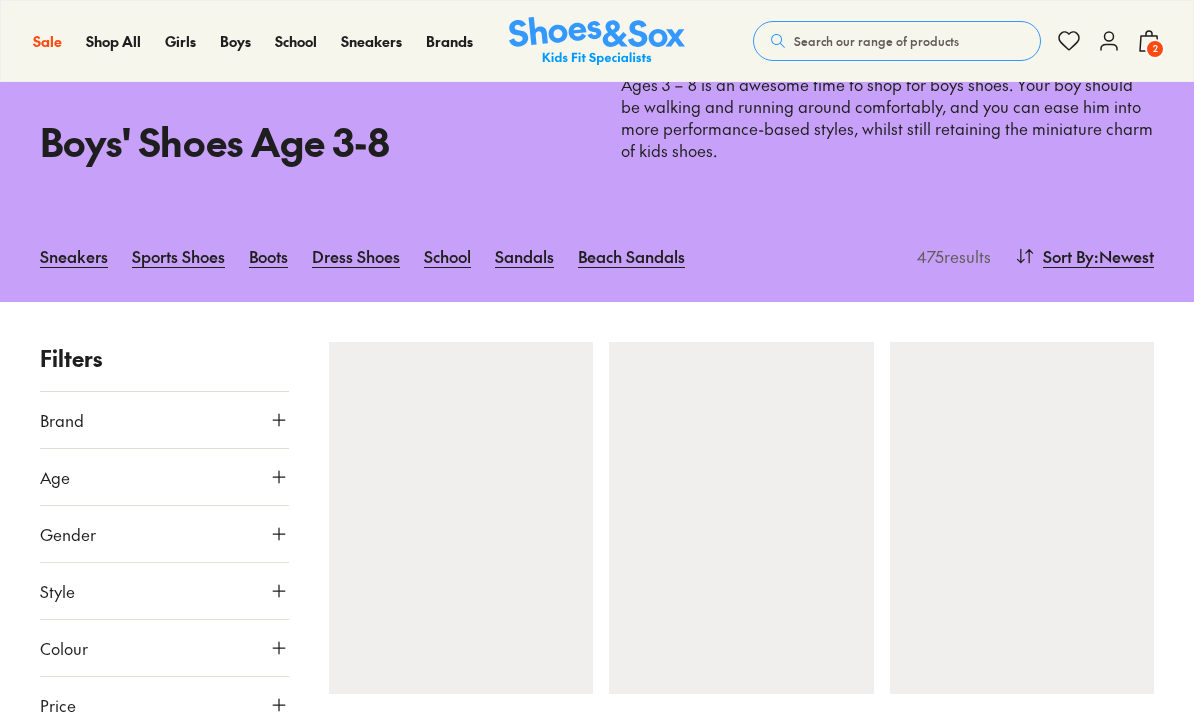 scroll, scrollTop: 0, scrollLeft: 0, axis: both 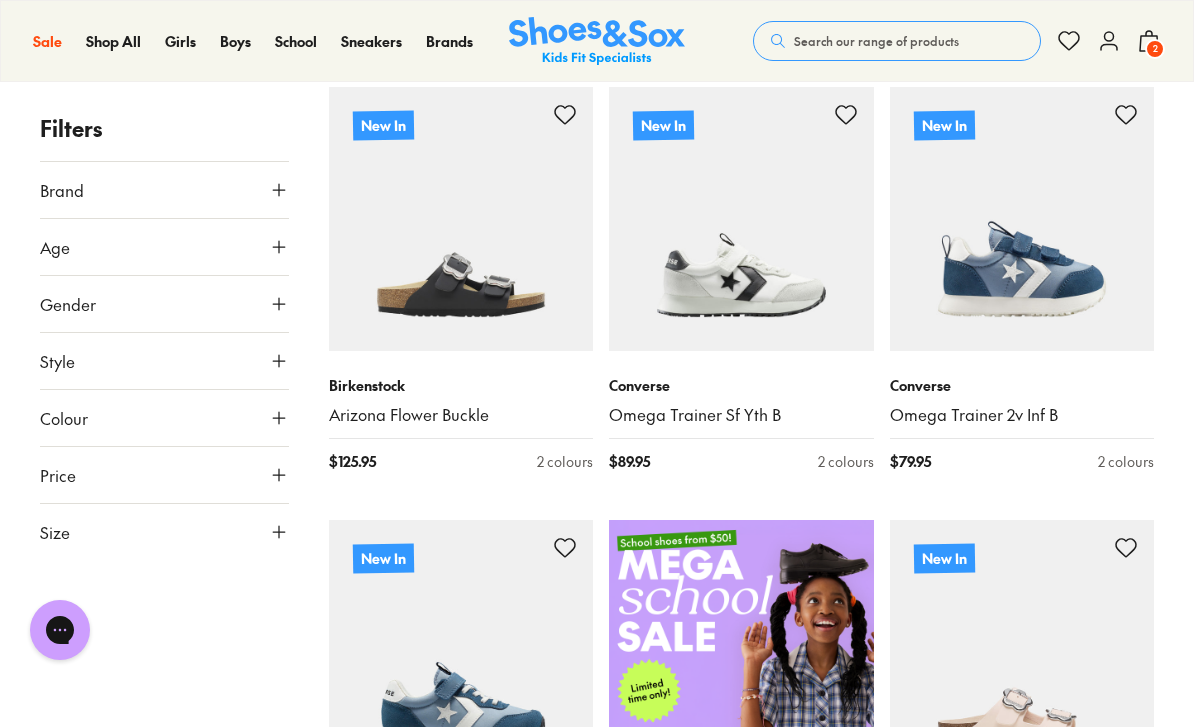 click on "Size" at bounding box center [55, 532] 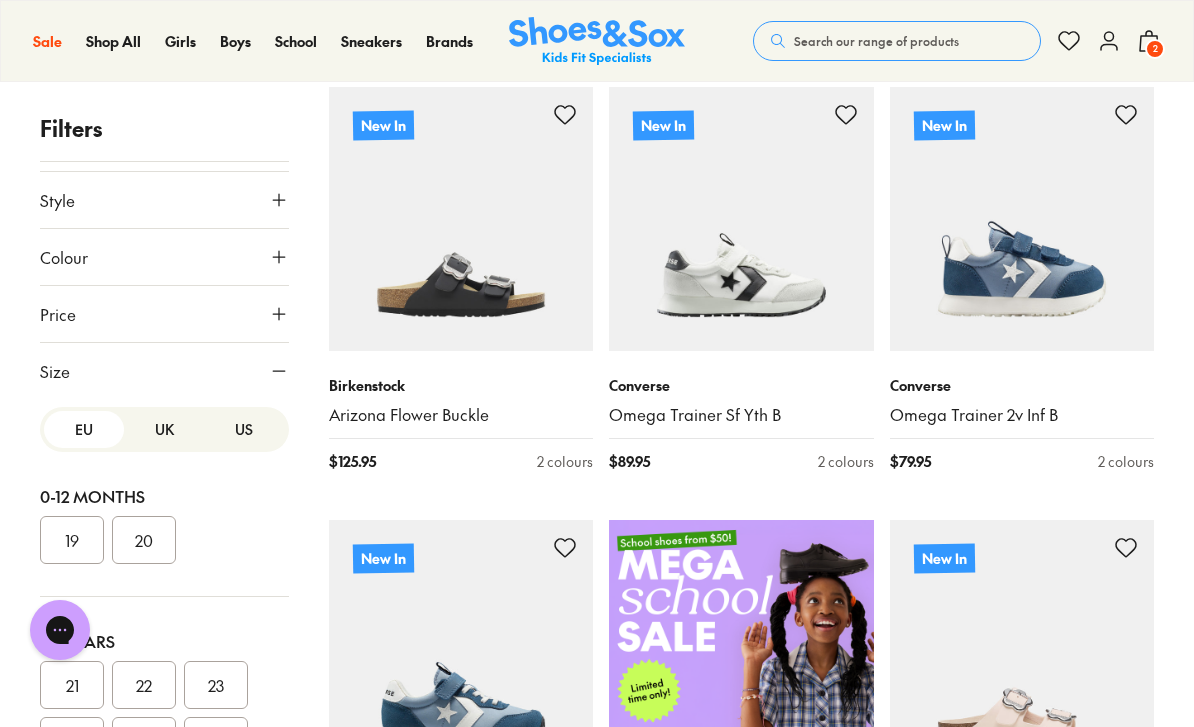 scroll, scrollTop: 164, scrollLeft: 0, axis: vertical 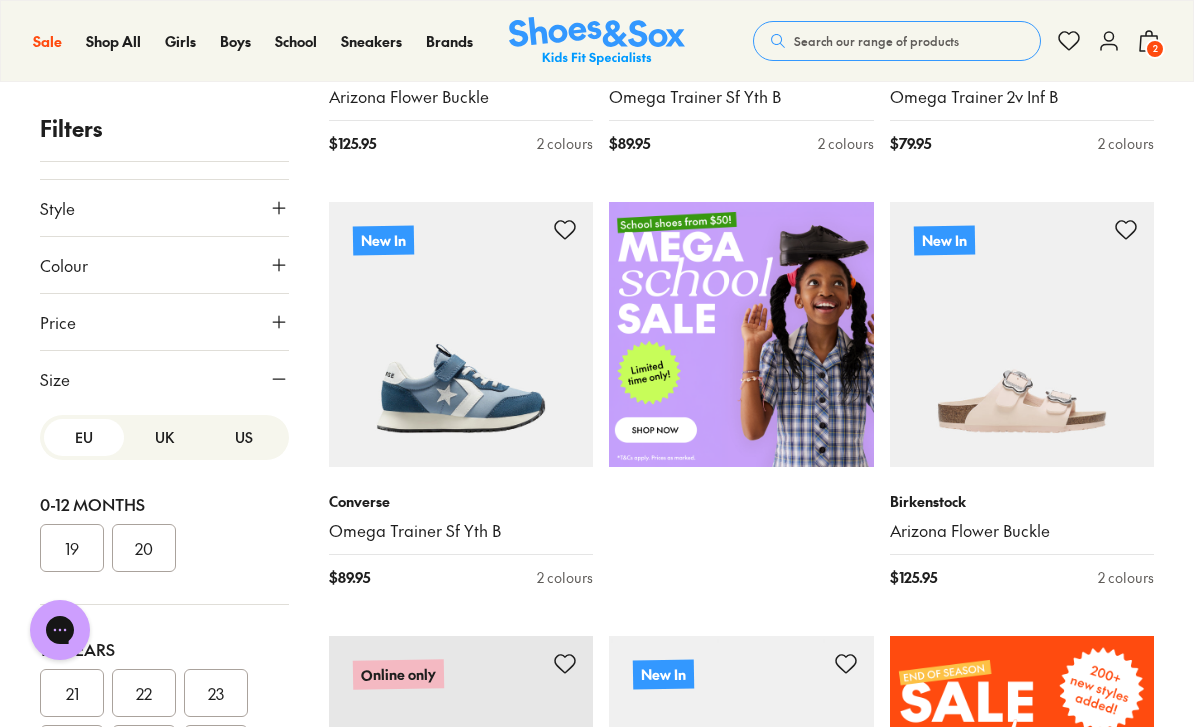 click on "UK" at bounding box center [164, 437] 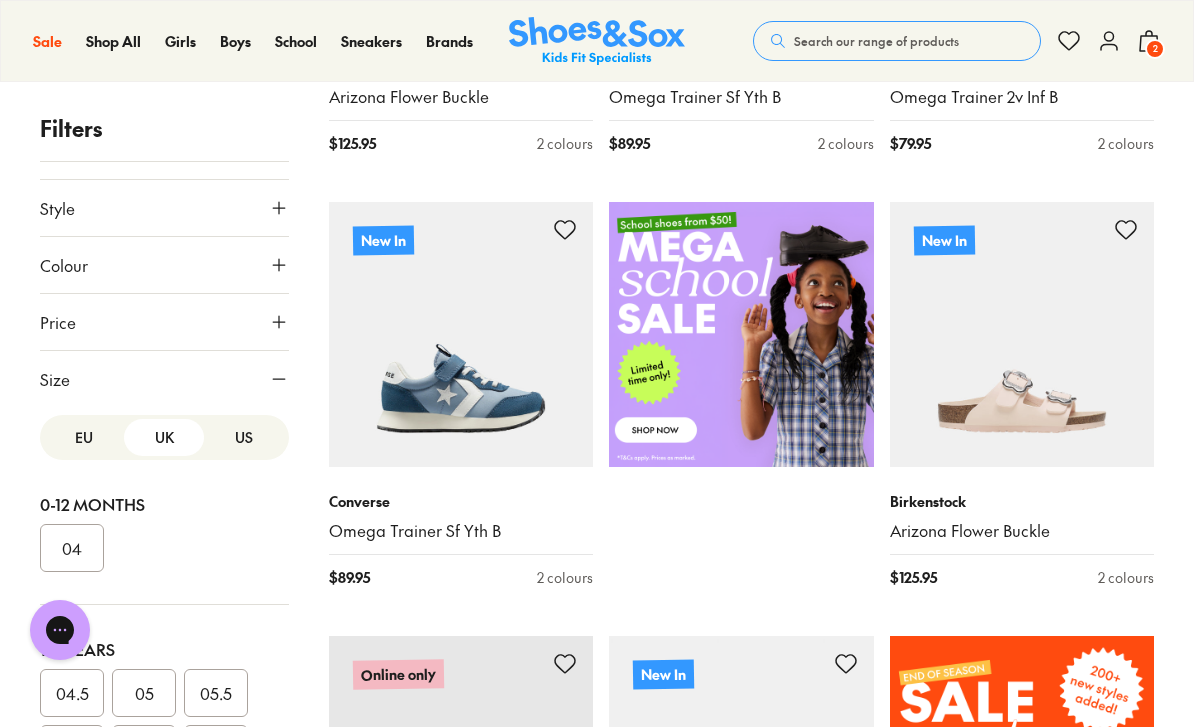 click on "US" at bounding box center (244, 437) 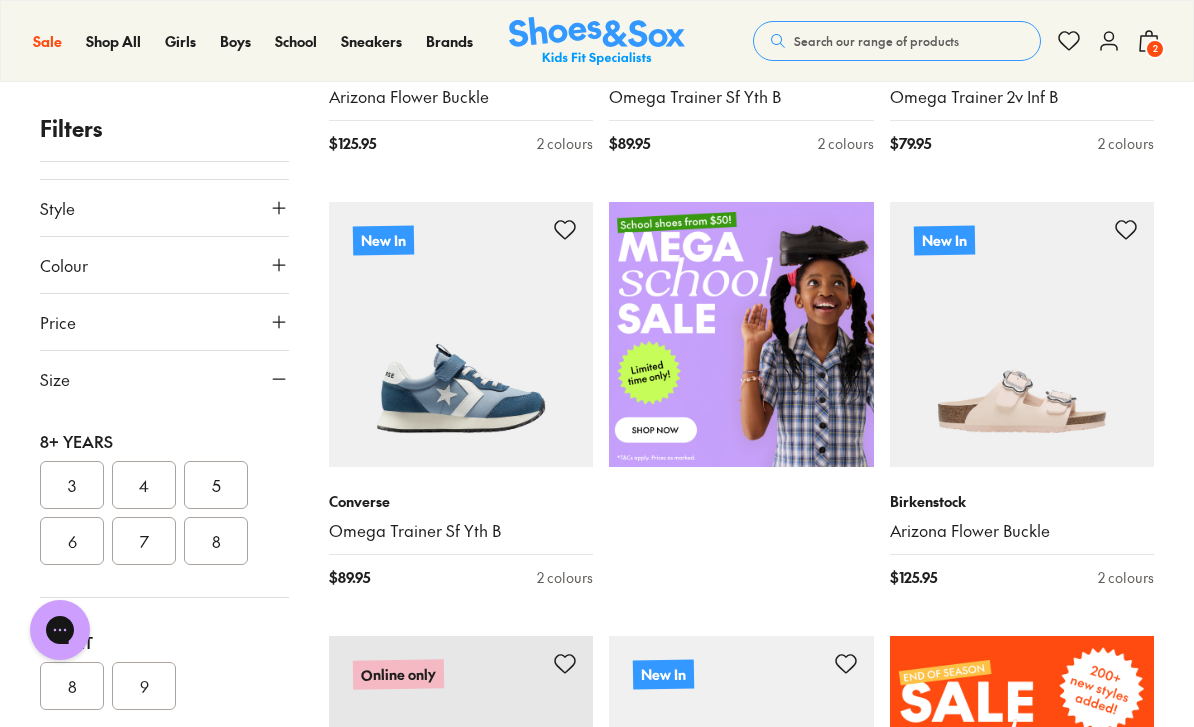 scroll, scrollTop: 652, scrollLeft: 0, axis: vertical 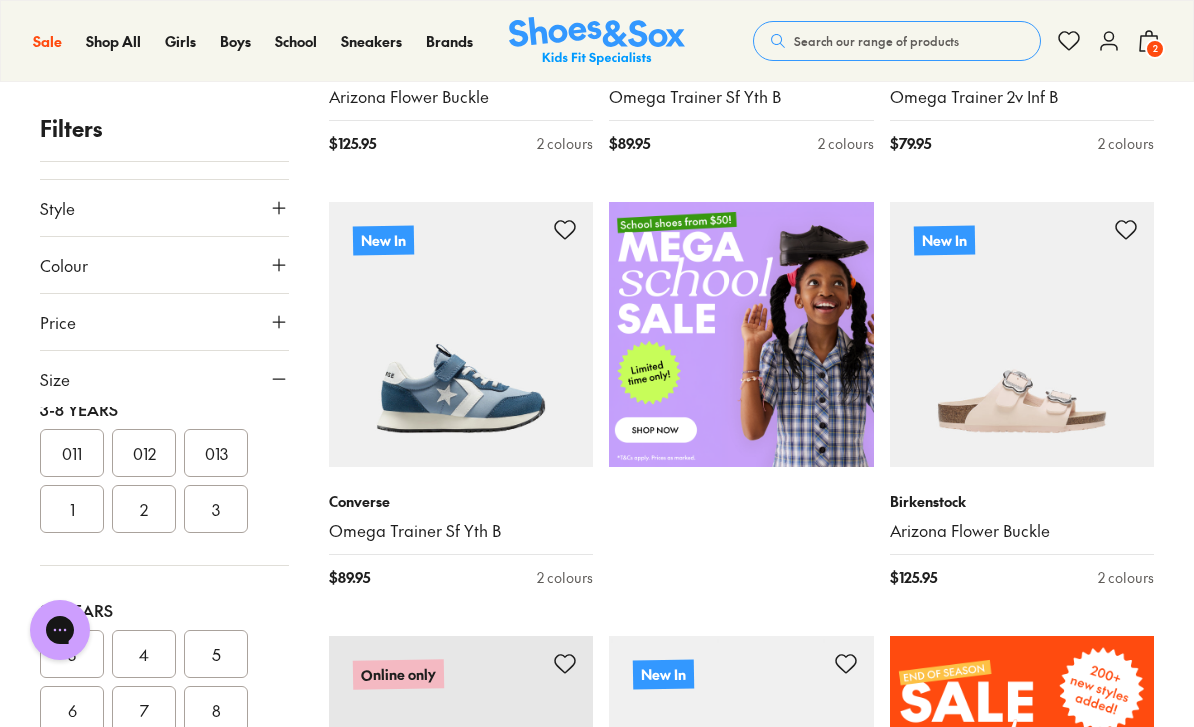 click on "1" at bounding box center [72, 509] 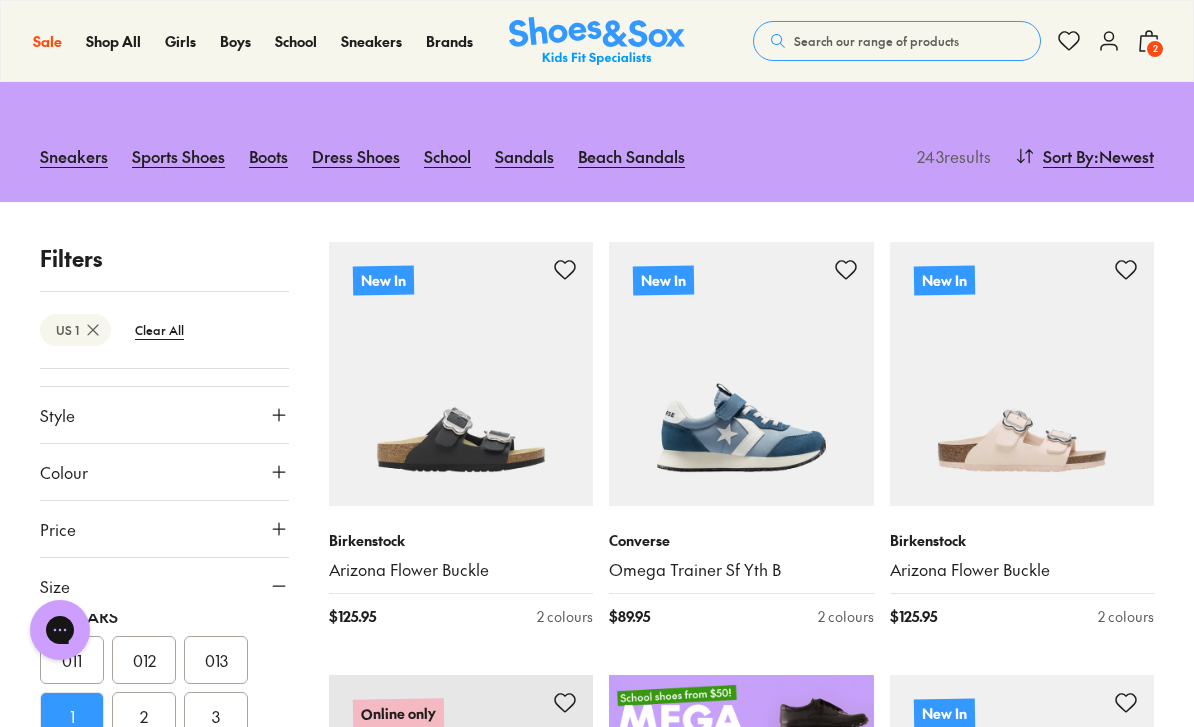 click on "Style" at bounding box center (57, 415) 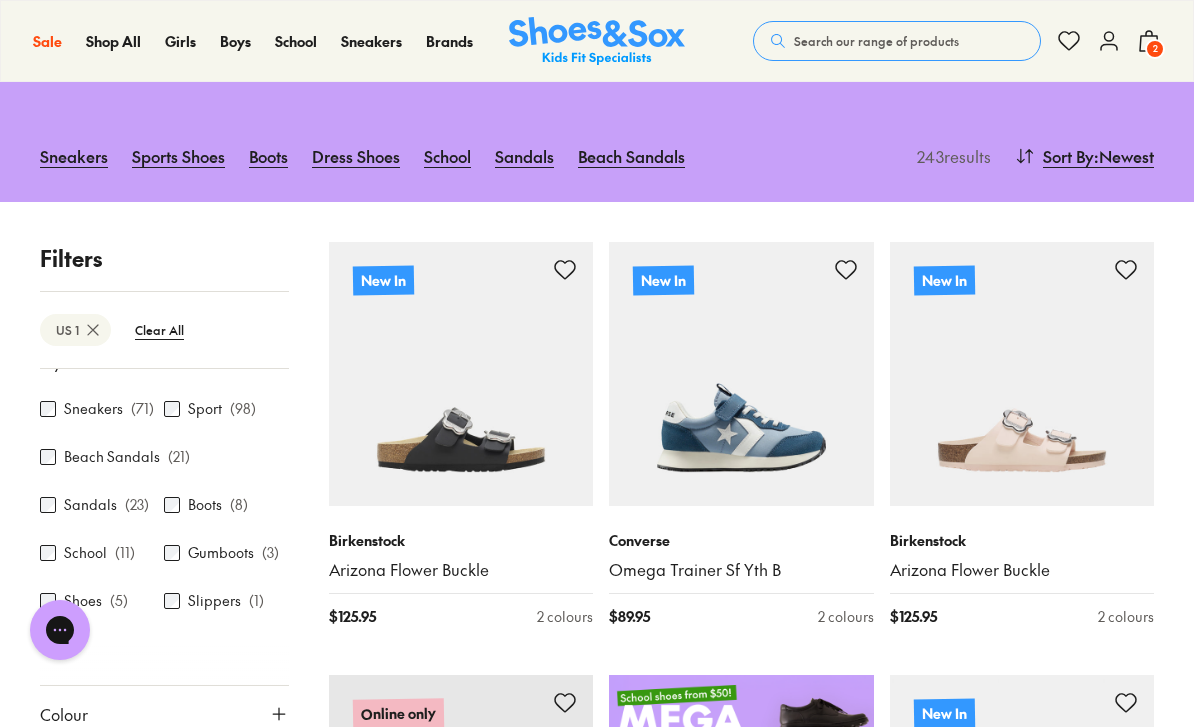 scroll, scrollTop: 209, scrollLeft: 0, axis: vertical 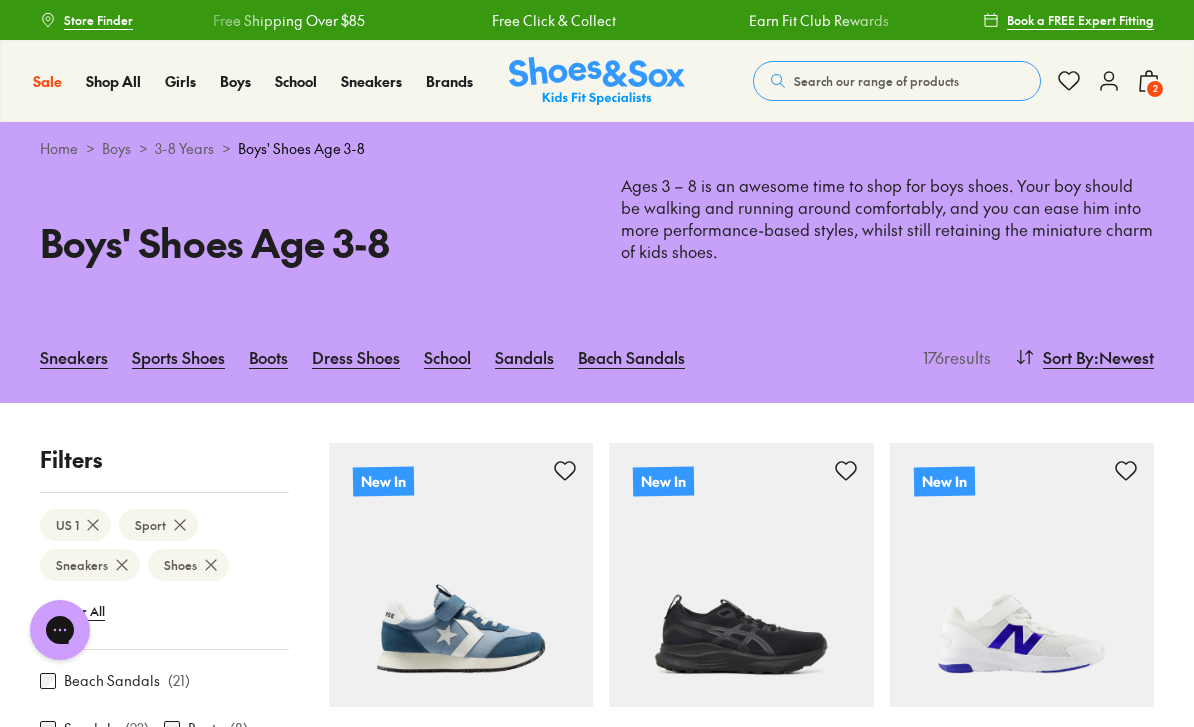 click on "Sort By" at bounding box center (1068, 357) 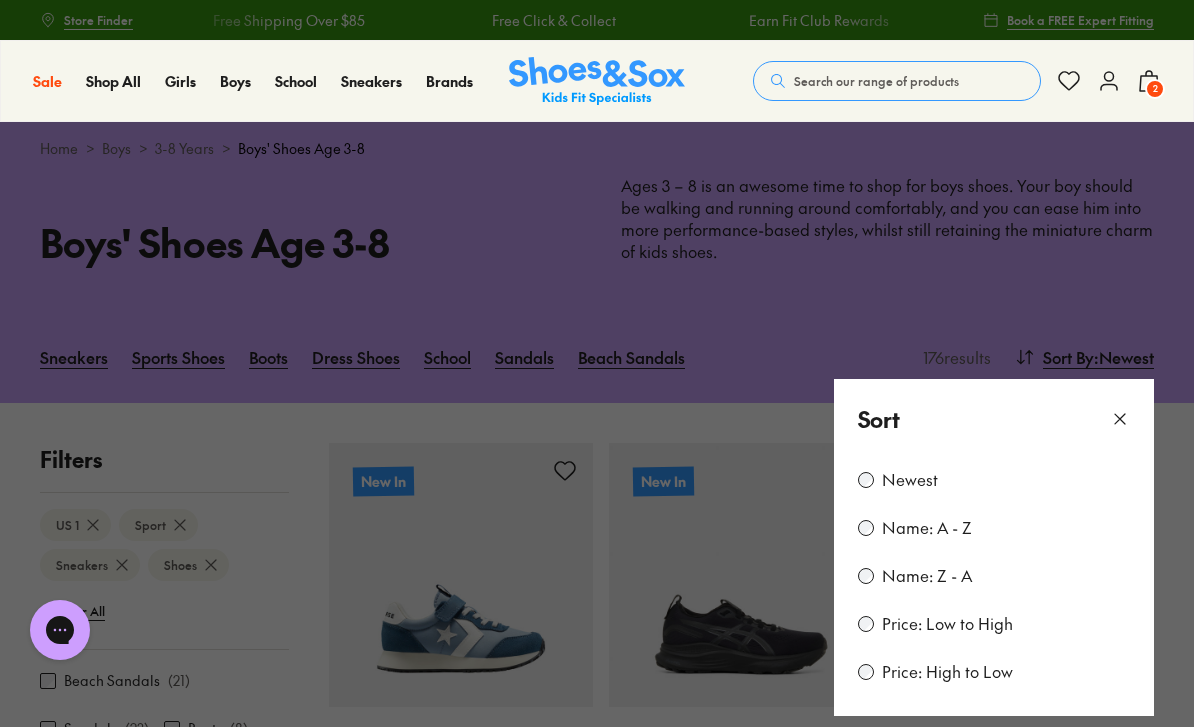 click on "Newest Name: A - Z Name: Z - A Price: Low to High Price: High to Low" at bounding box center [994, 588] 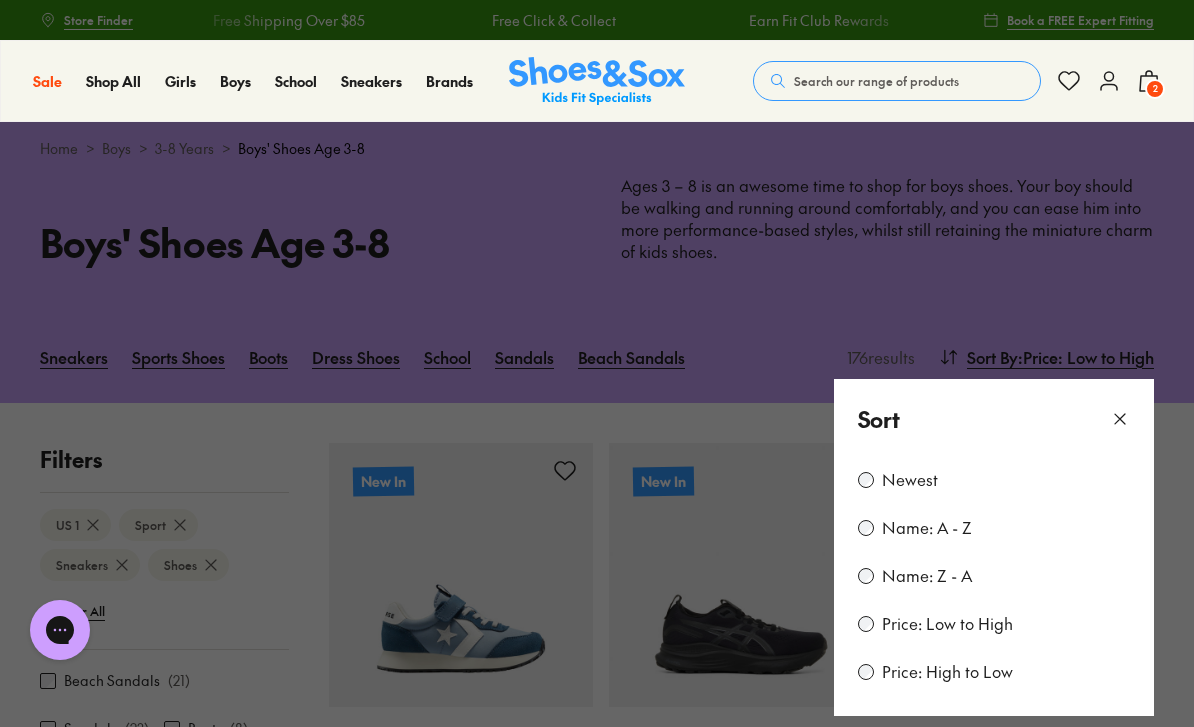 scroll, scrollTop: 165, scrollLeft: 0, axis: vertical 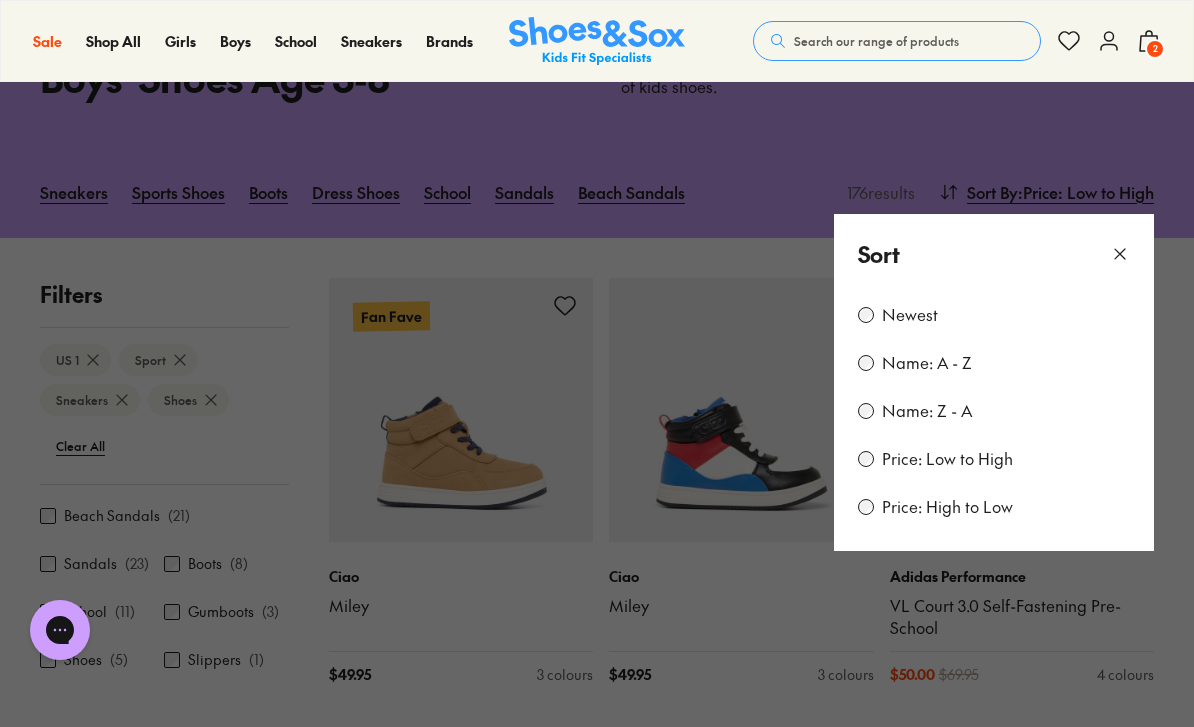 click on "Sort" at bounding box center [994, 254] 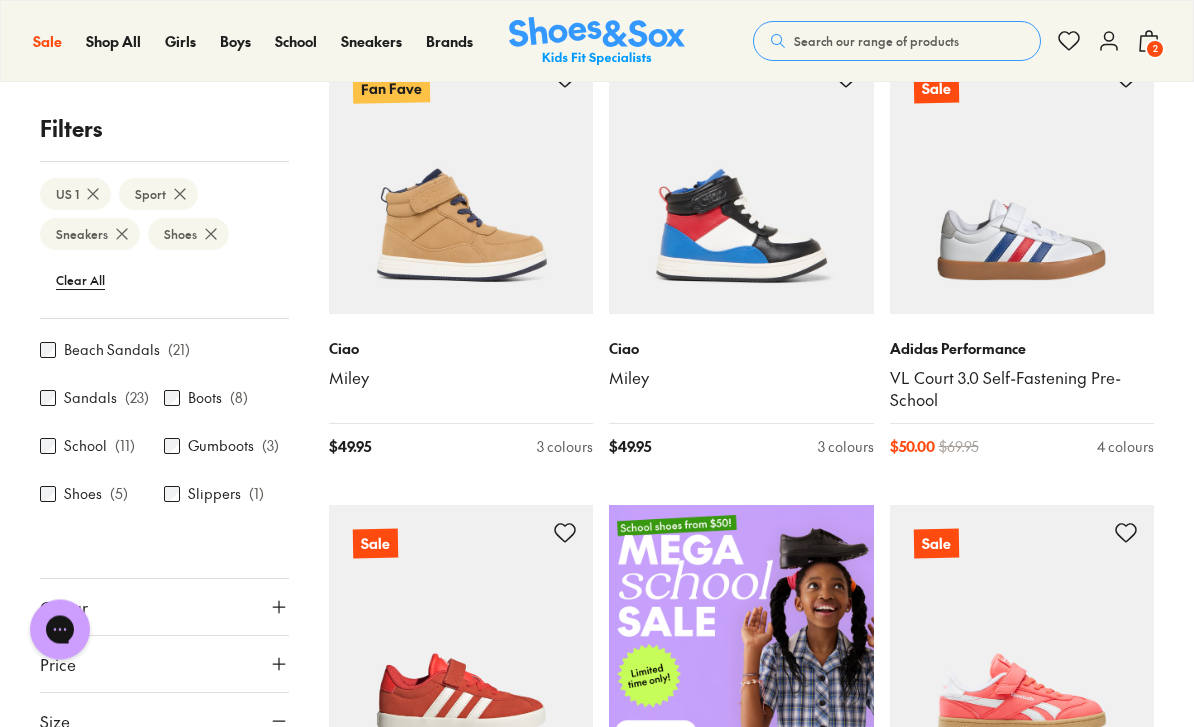 scroll, scrollTop: 402, scrollLeft: 0, axis: vertical 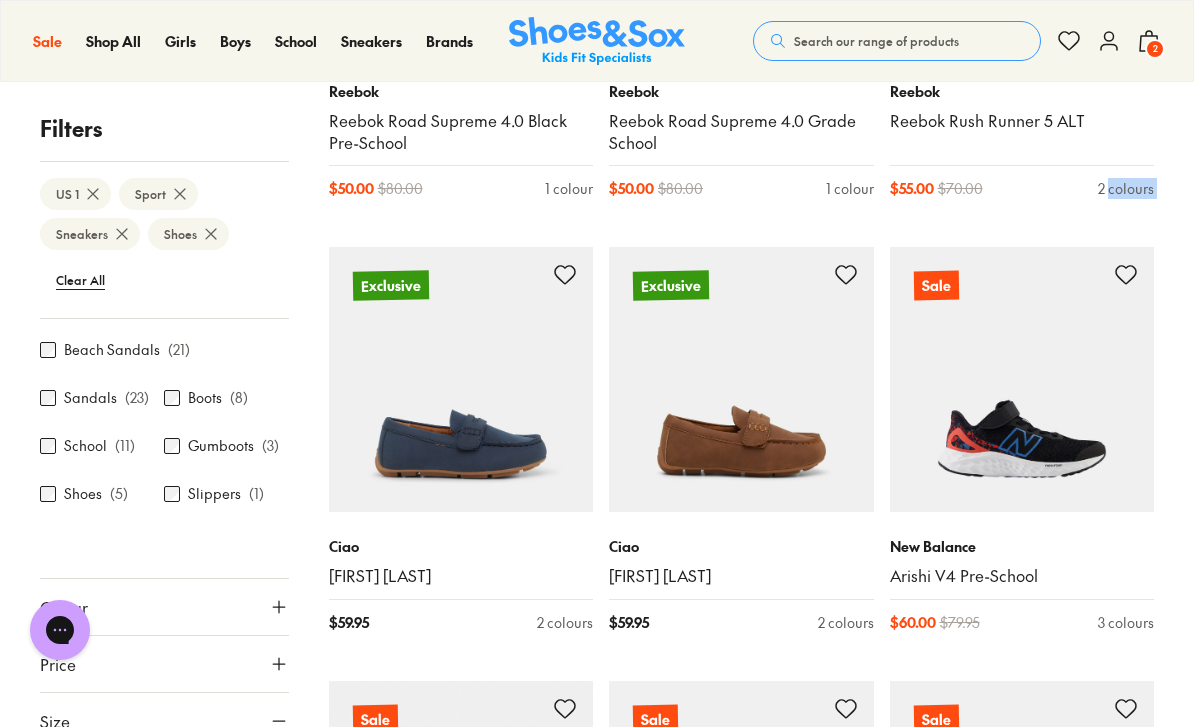 click on "Fan Fave Ciao Miley $ 49.95 3 colours Ciao Miley $ 49.95 3 colours Sale Adidas Performance VL Court 3.0 Self-Fastening Pre-School $ 50.00 $ 69.95 4 colours Sale Adidas Performance VL Court 3.0 Self-Fastening Pre-School $ 50.00 $ 69.95 4 colours Sale Reebok Smash Edge Elastic lace Strap $ 50.00 $ 70.00 3 colours Sale Skechers Meteor Lights - Krendox Youth $ 50.00 $ 79.95 1 colour Sale Reebok Rush Runner 5 Synthetic Elastic Lace TS $ 50.00 $ 70.00 1 colour Sale Reebok Reebok Rush Runner 5 Synthetic $ 50.00 $ 70.00 1 colour Sale Reebok Reebok Road Supreme 4.0 Alt $ 50.00 $ 70.00 2 colours Sale Reebok Reebok Road Supreme 4.0 Alt $ 50.00 $ 70.00 2 colours Sale Reebok Reebok Road Supreme 4.0 Black Pre-School $ 50.00 $ 80.00 1 colour Sale Reebok Reebok Road Supreme 4.0 Grade School $ 50.00 $ 80.00 1 colour Sale Reebok Reebok Rush Runner 5 ALT $ 55.00 $ 70.00 2 colours Exclusive Ciao Myles Youth $ 59.95 2 colours Exclusive Ciao Myles Youth $ 59.95 2 colours Sale New Balance Arishi V4 Pre-School $ 60.00 $ 79.95 Sale $" at bounding box center [742, 430] 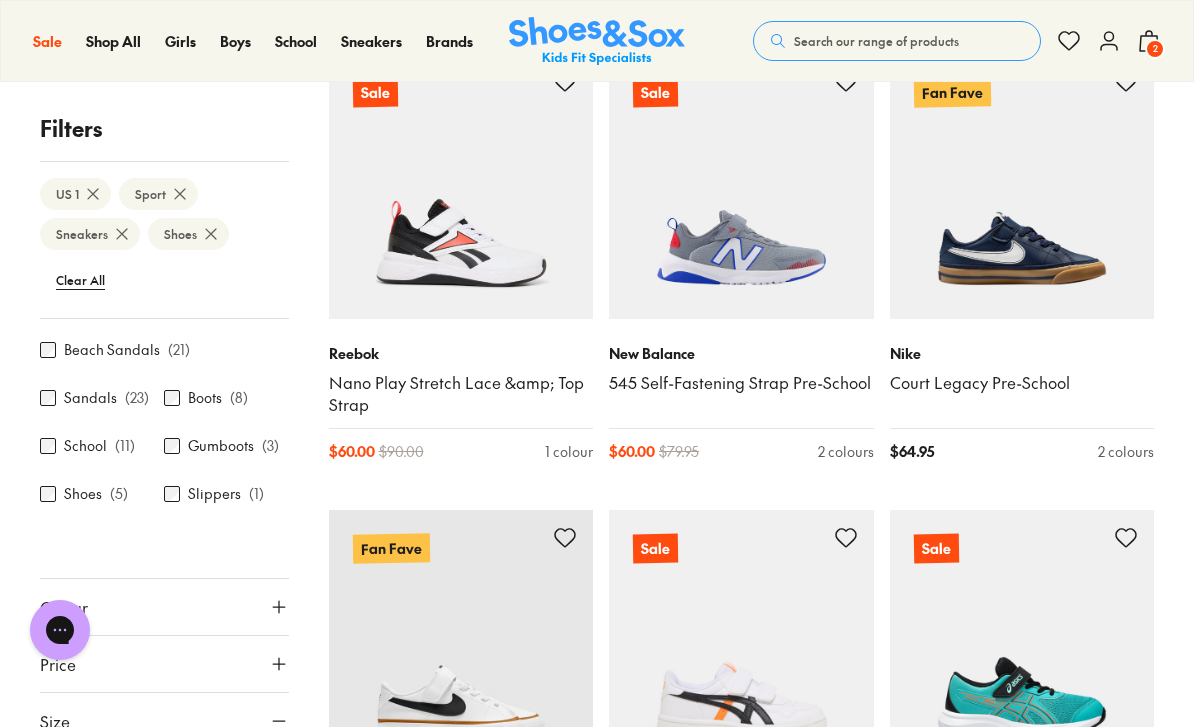 scroll, scrollTop: 3520, scrollLeft: 0, axis: vertical 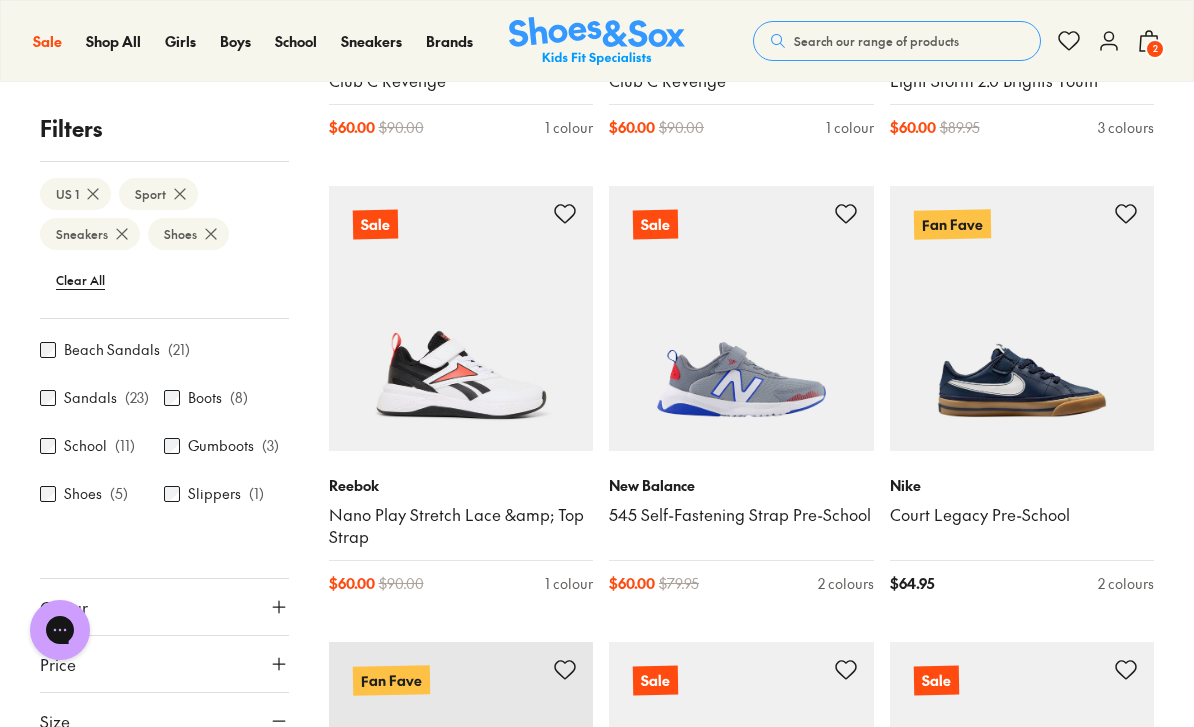 click at bounding box center [1022, 318] 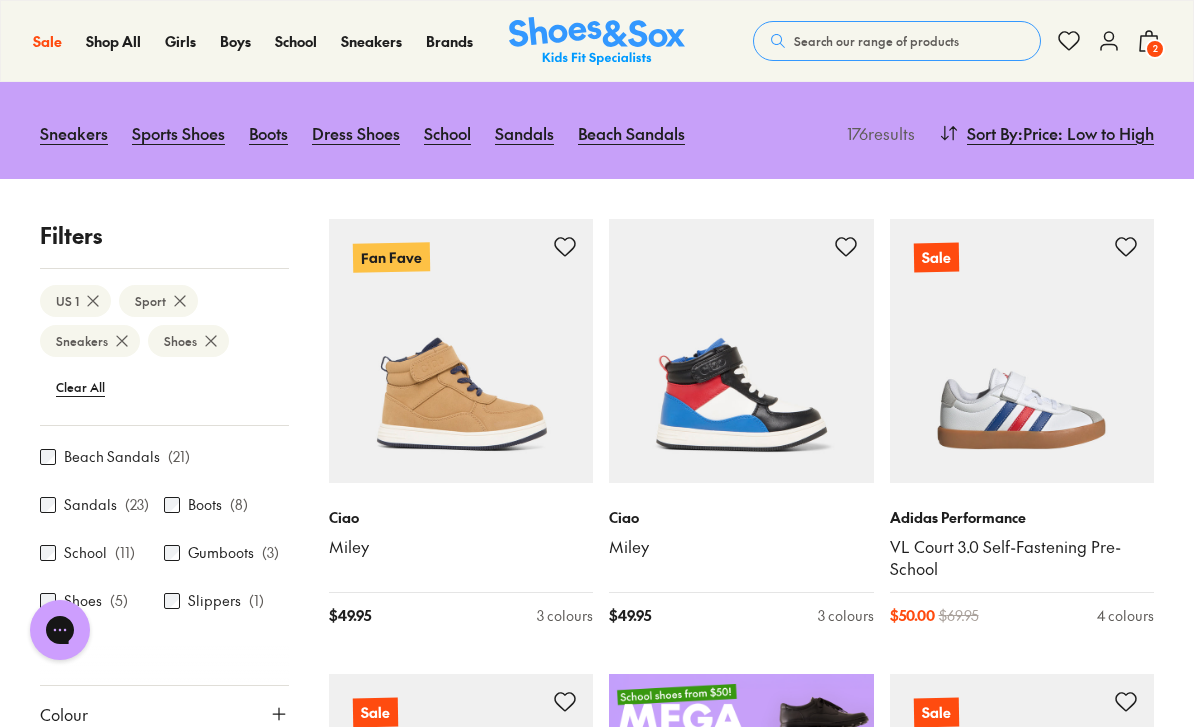 scroll, scrollTop: 222, scrollLeft: 0, axis: vertical 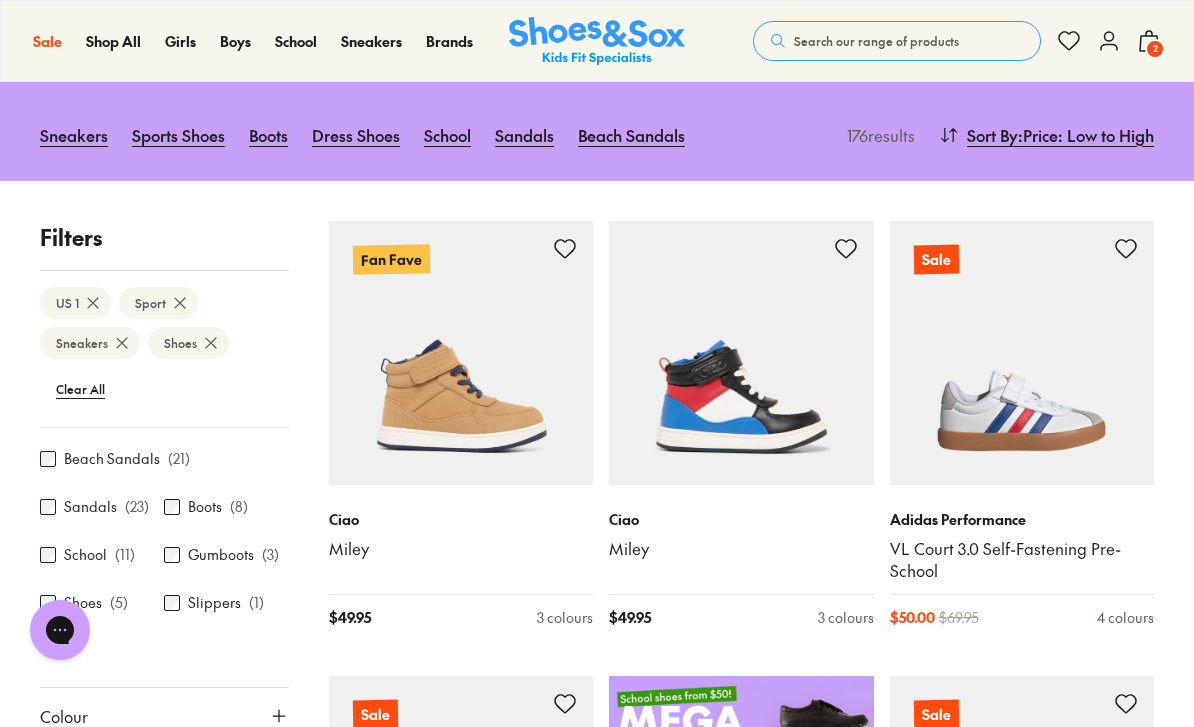 click at bounding box center [461, 353] 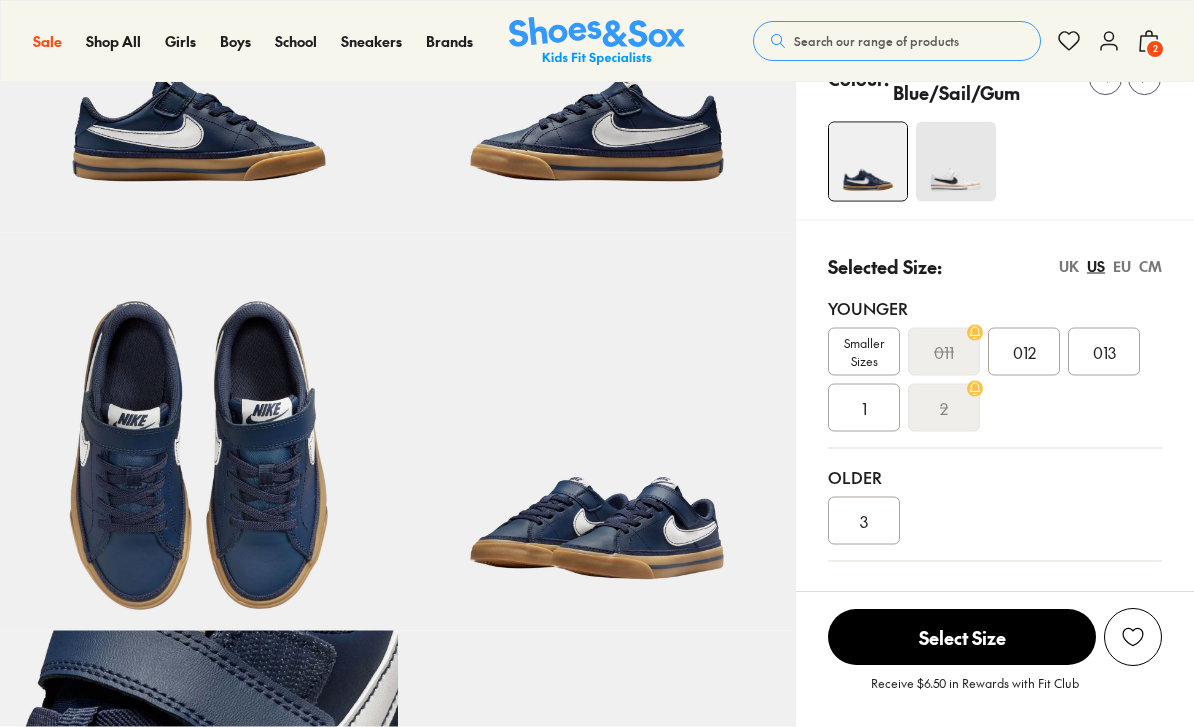 select on "*" 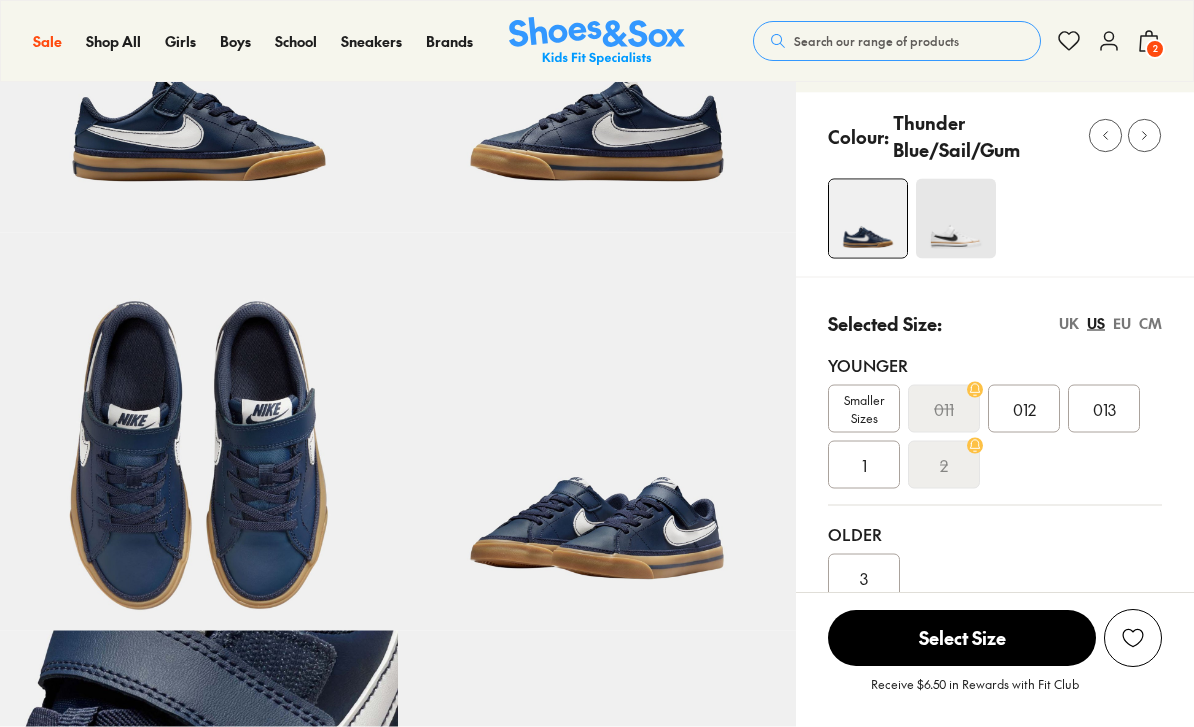 scroll, scrollTop: 0, scrollLeft: 0, axis: both 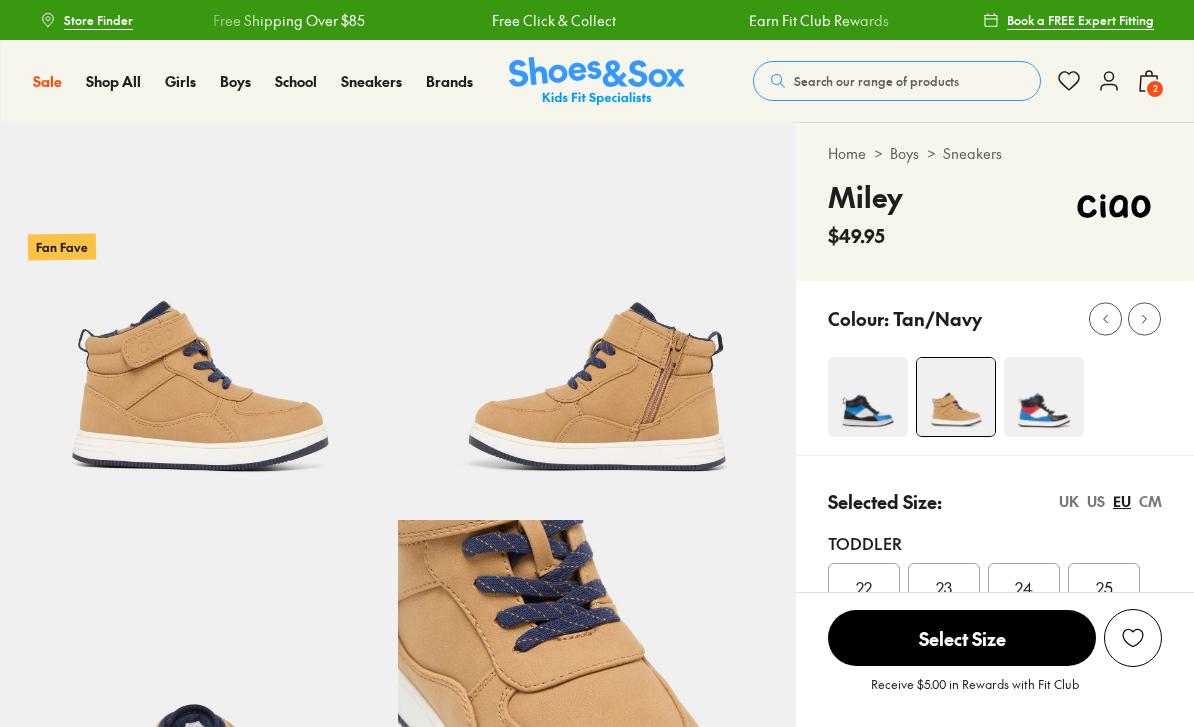select on "*" 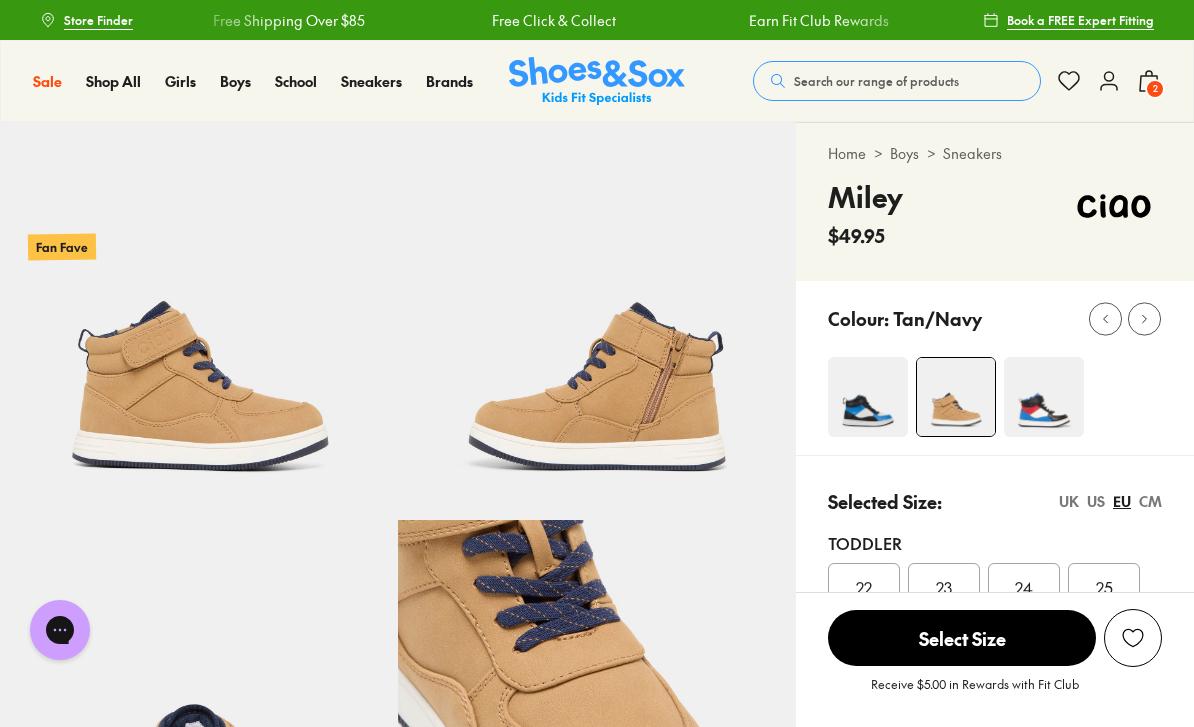 scroll, scrollTop: 0, scrollLeft: 0, axis: both 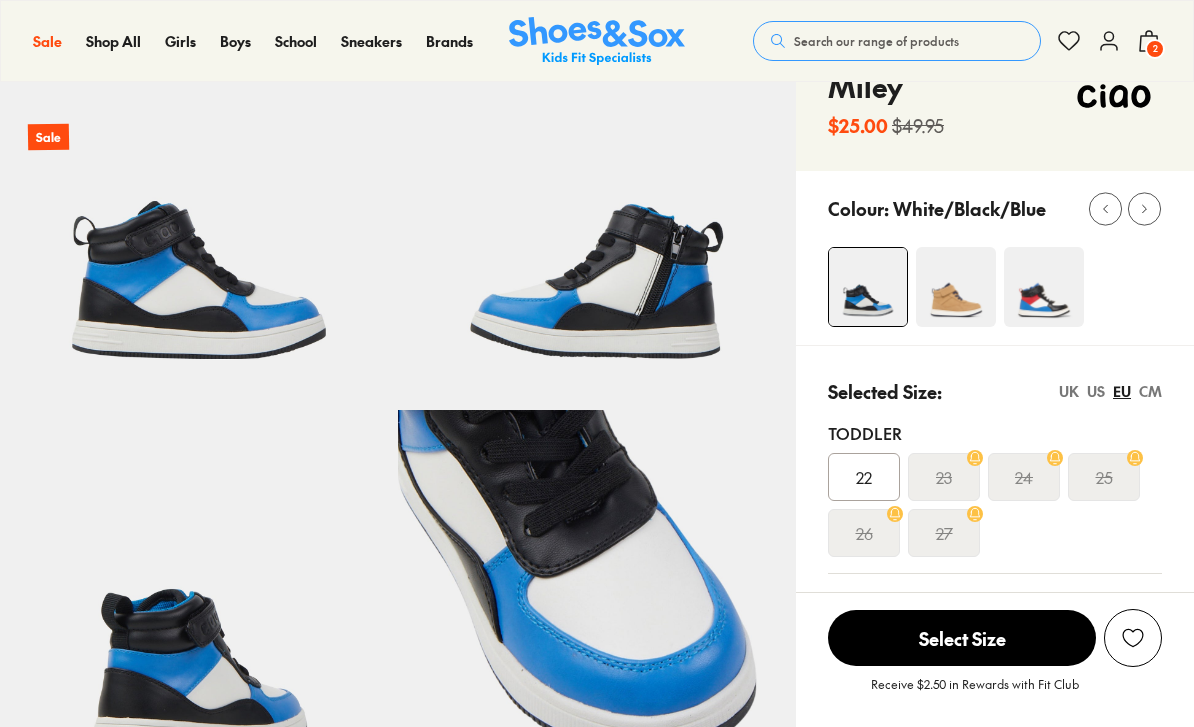 select on "*" 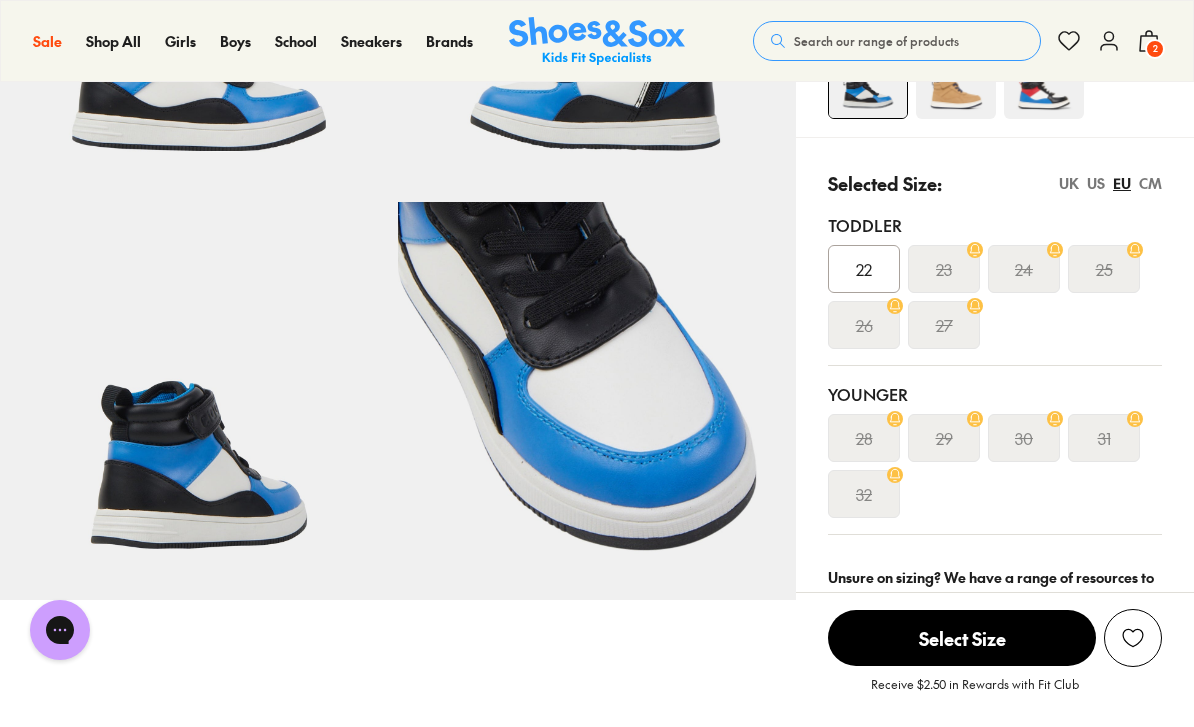 scroll, scrollTop: 304, scrollLeft: 0, axis: vertical 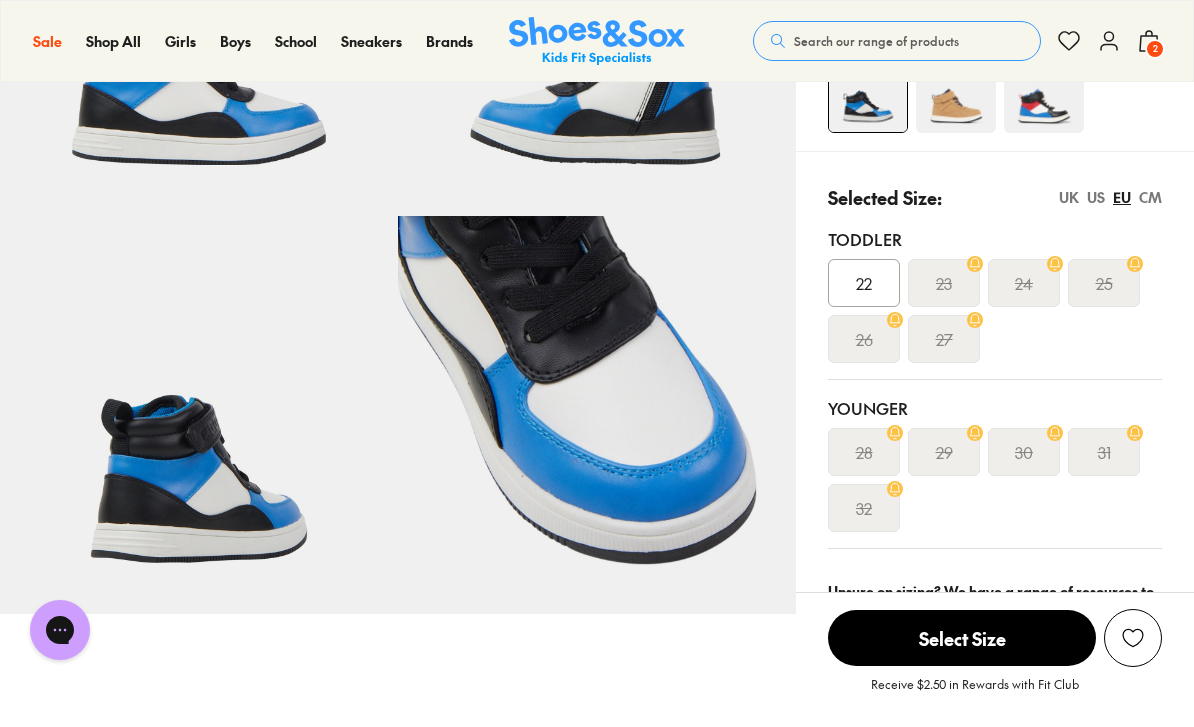 click on "UK" at bounding box center (1069, 197) 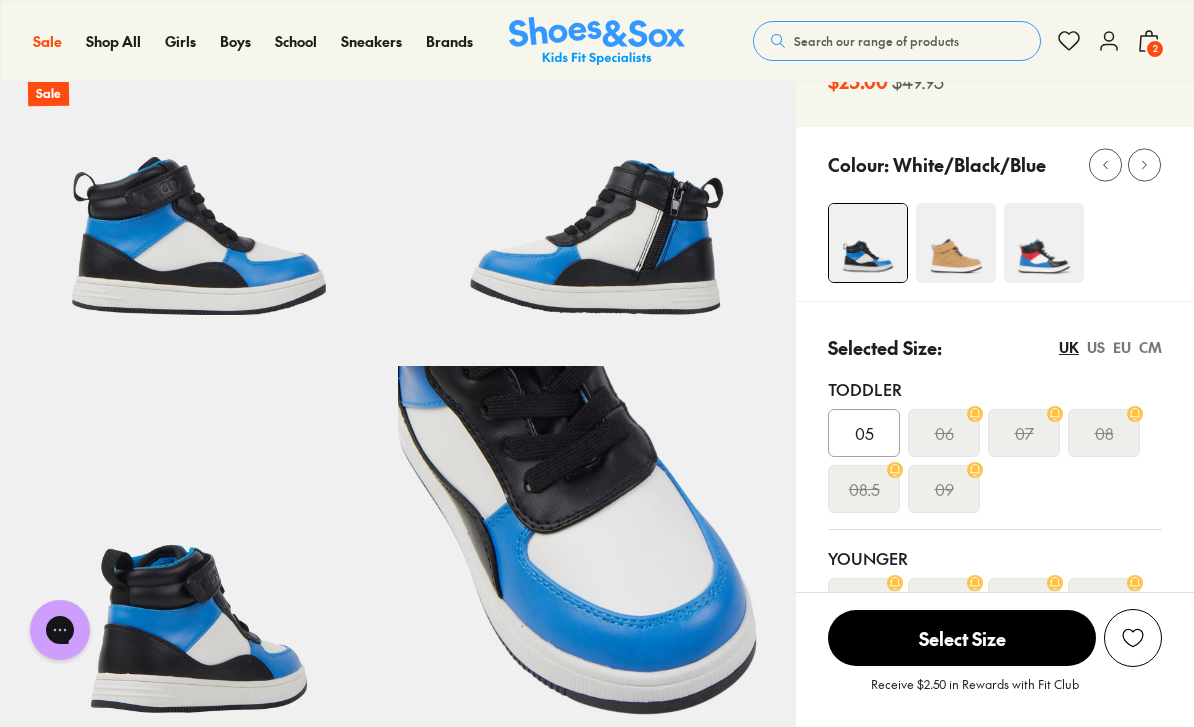 scroll, scrollTop: 155, scrollLeft: 0, axis: vertical 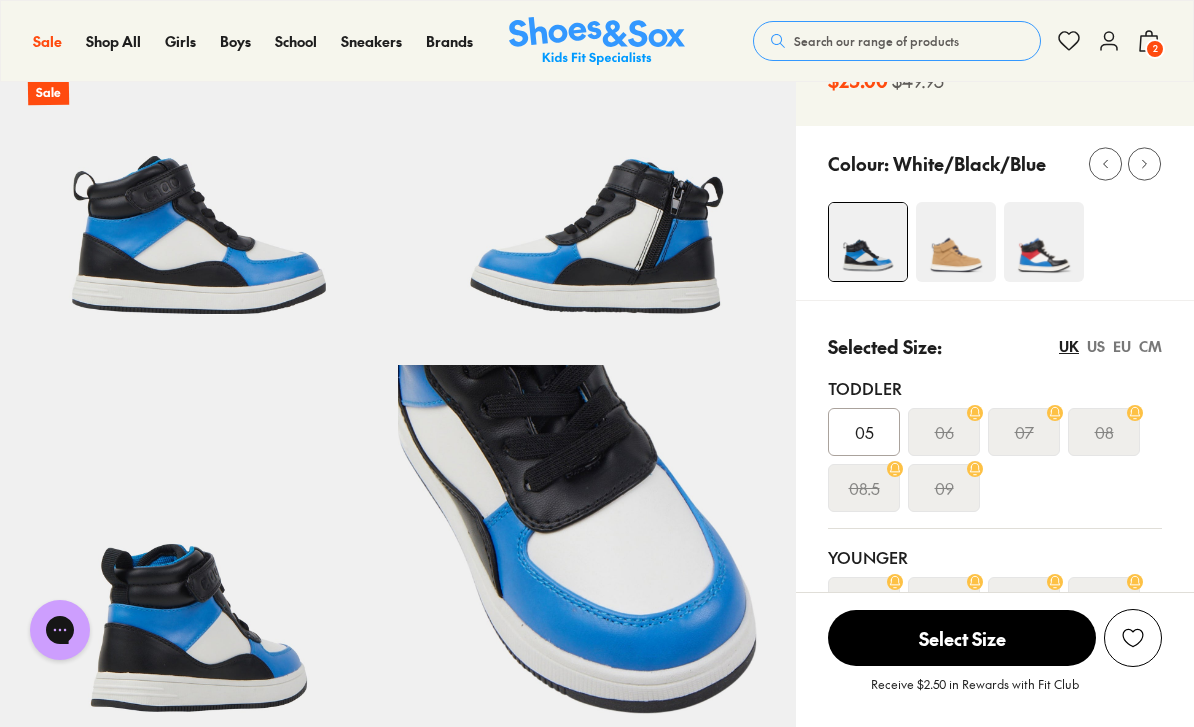click at bounding box center [956, 242] 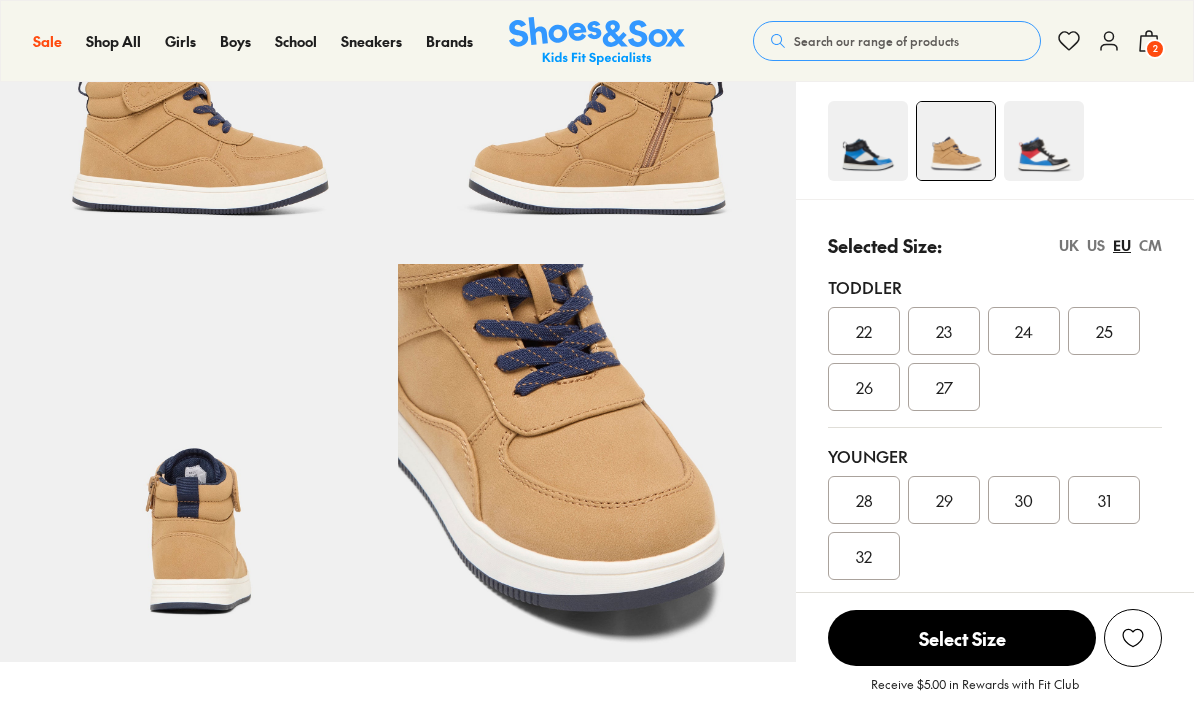 select on "*" 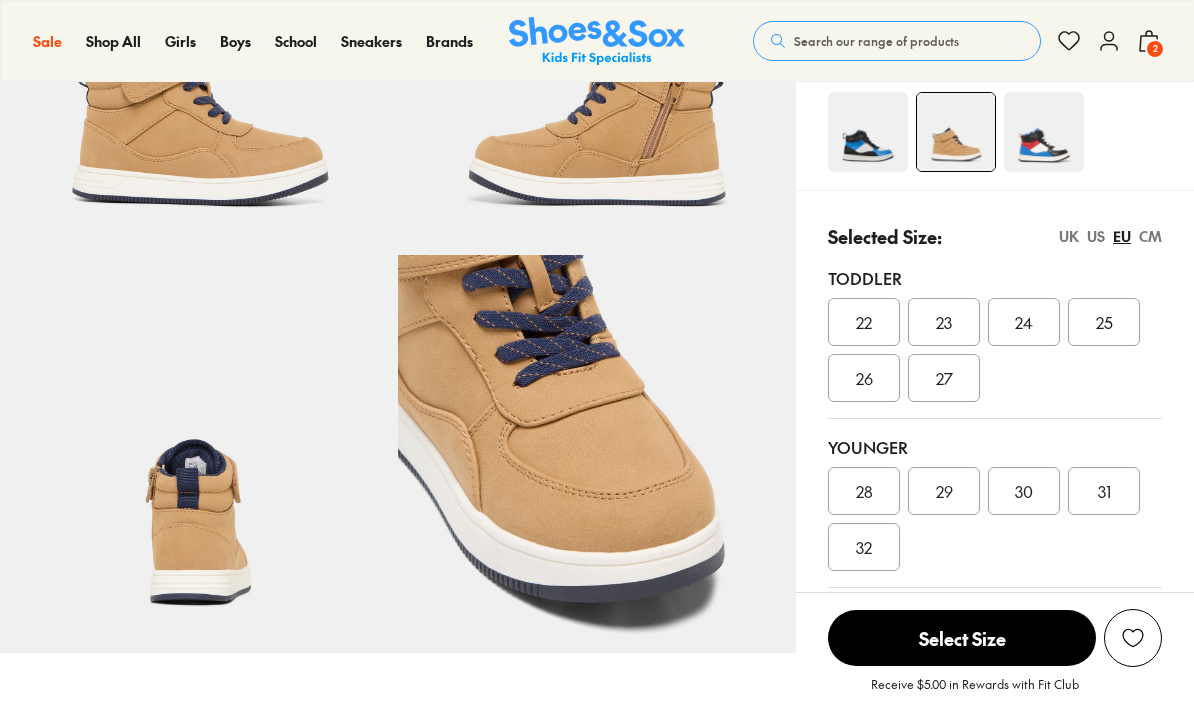 scroll, scrollTop: 0, scrollLeft: 0, axis: both 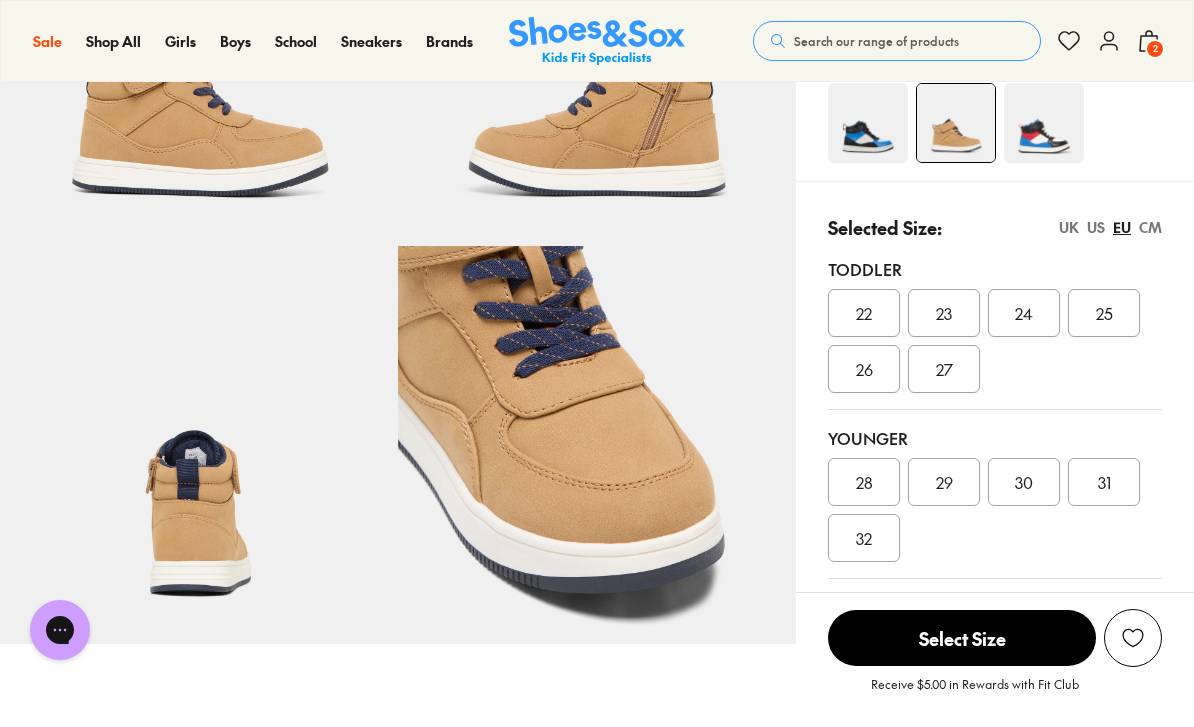 click on "UK" at bounding box center [1069, 227] 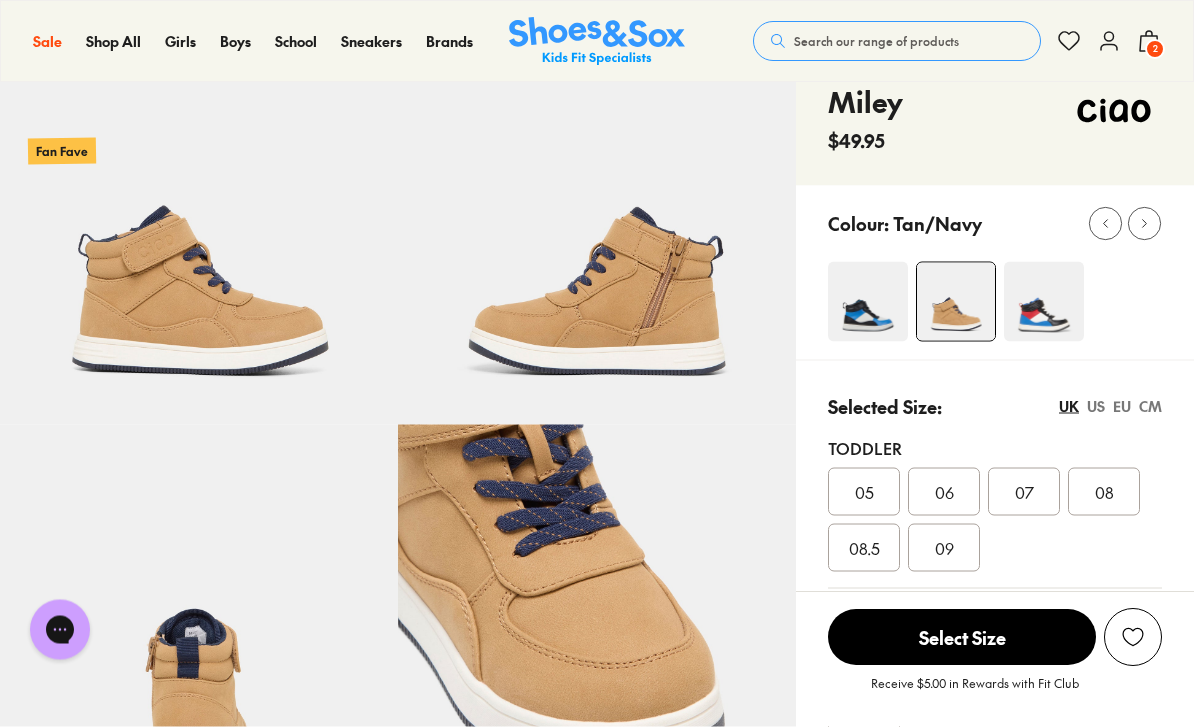 scroll, scrollTop: 0, scrollLeft: 0, axis: both 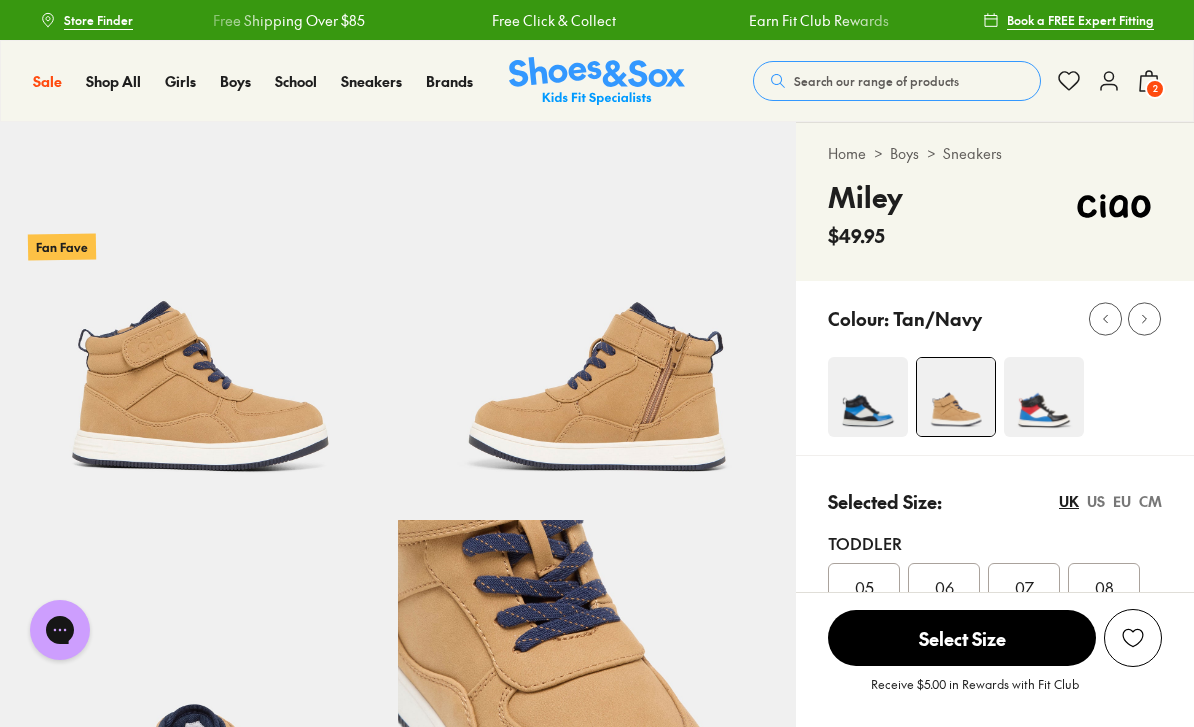click at bounding box center [1044, 397] 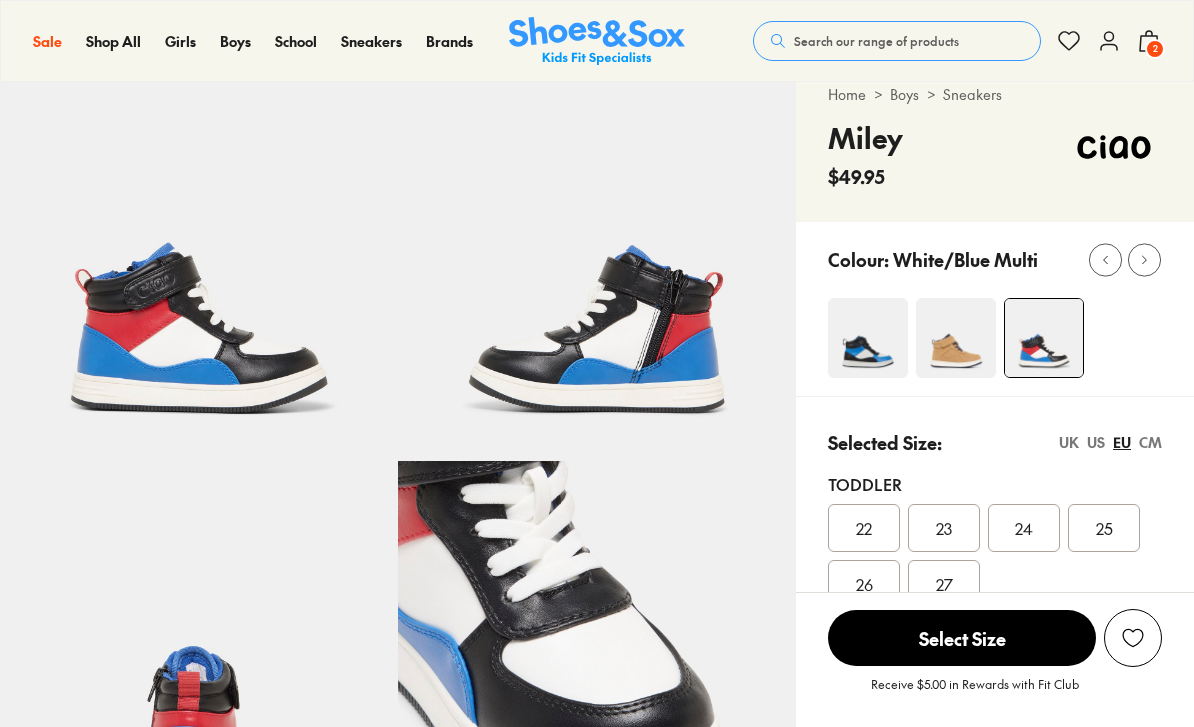 scroll, scrollTop: 59, scrollLeft: 0, axis: vertical 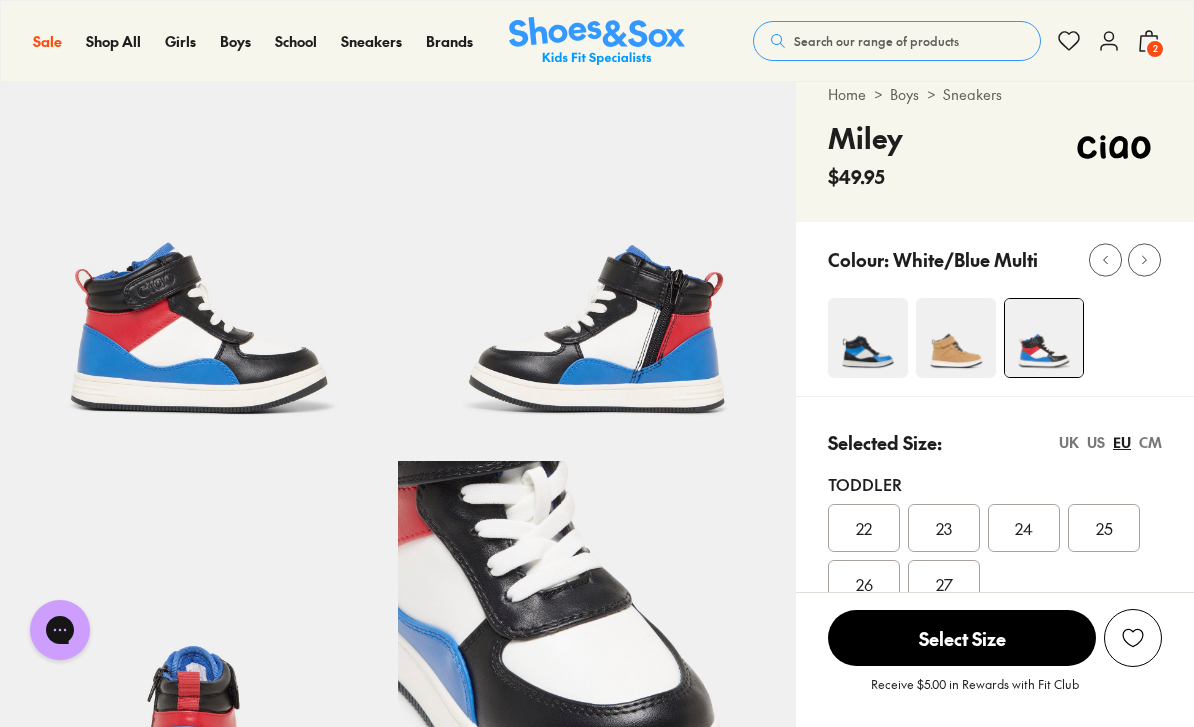 click on "US" at bounding box center (1096, 442) 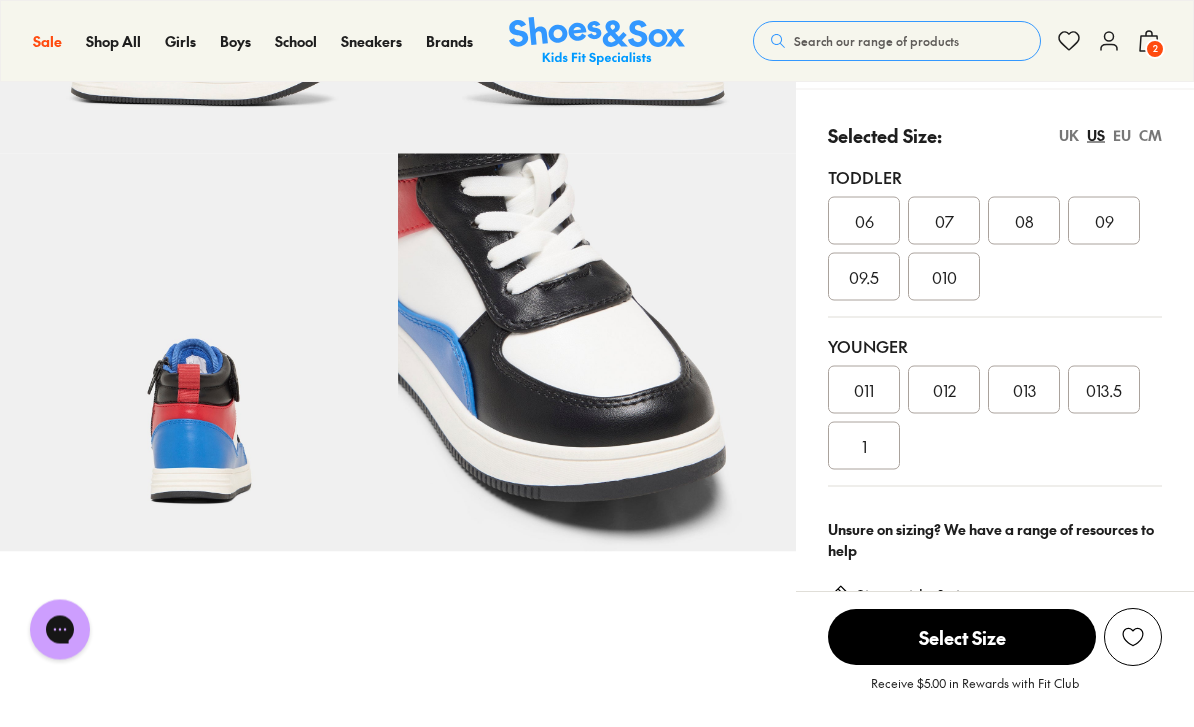 scroll, scrollTop: 367, scrollLeft: 0, axis: vertical 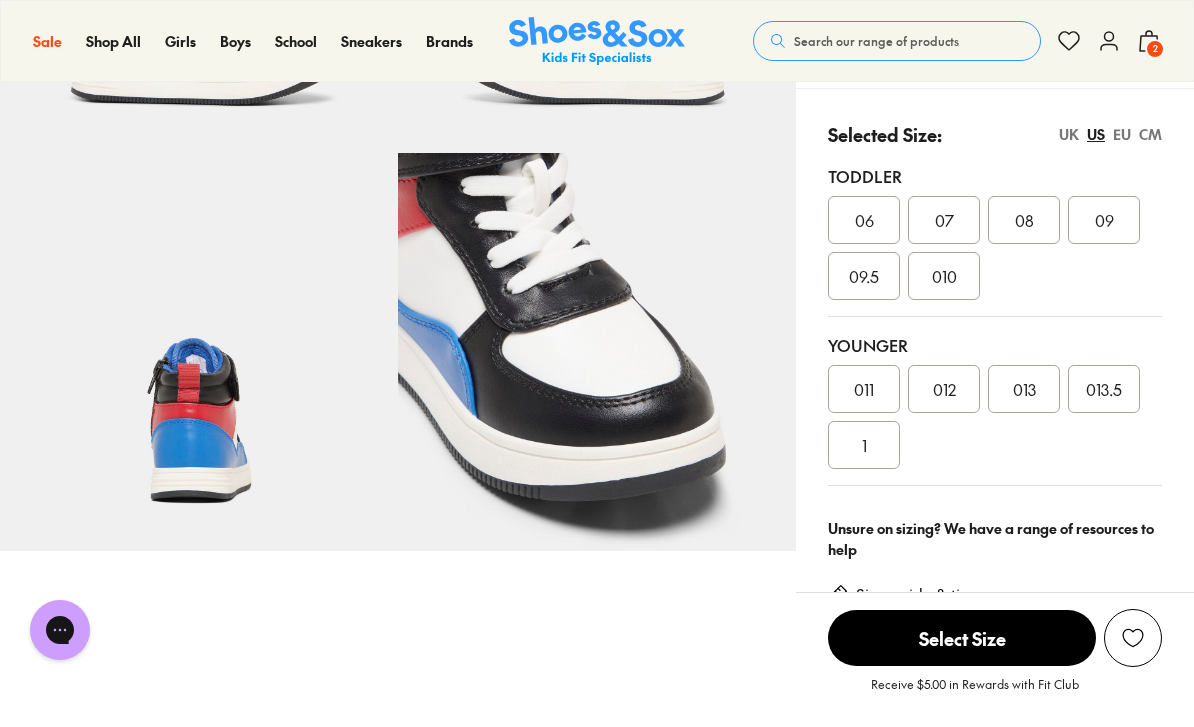 click on "1" at bounding box center (864, 445) 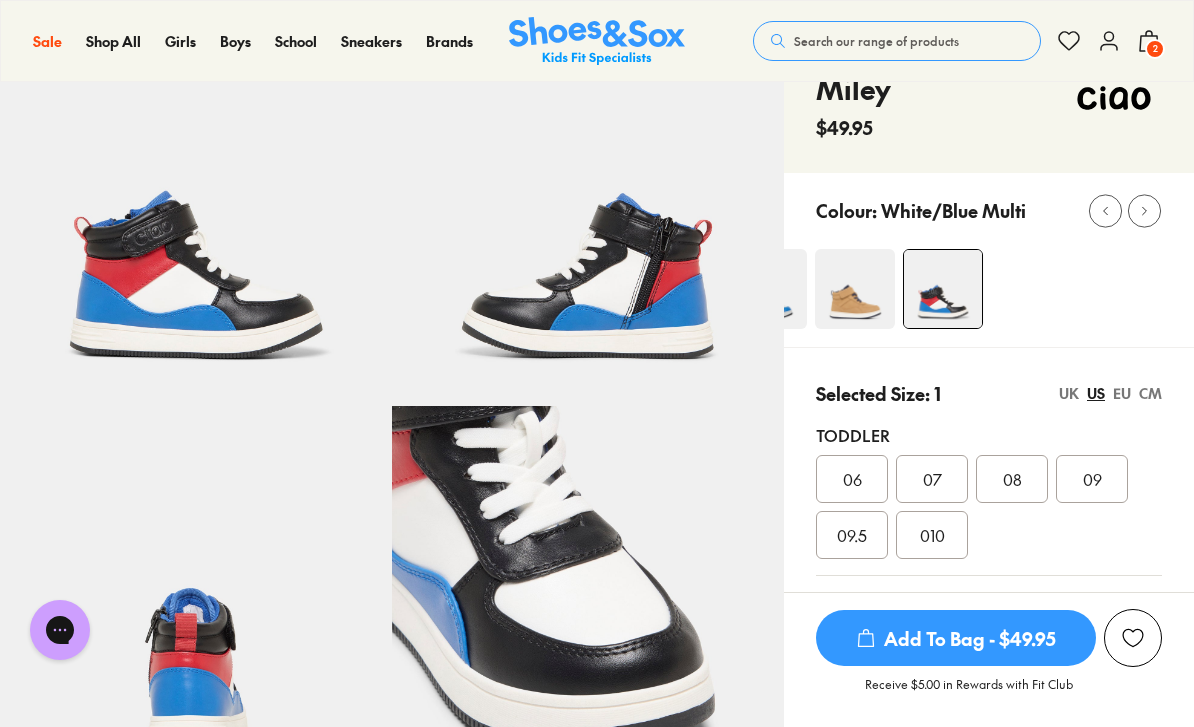 scroll, scrollTop: 109, scrollLeft: 0, axis: vertical 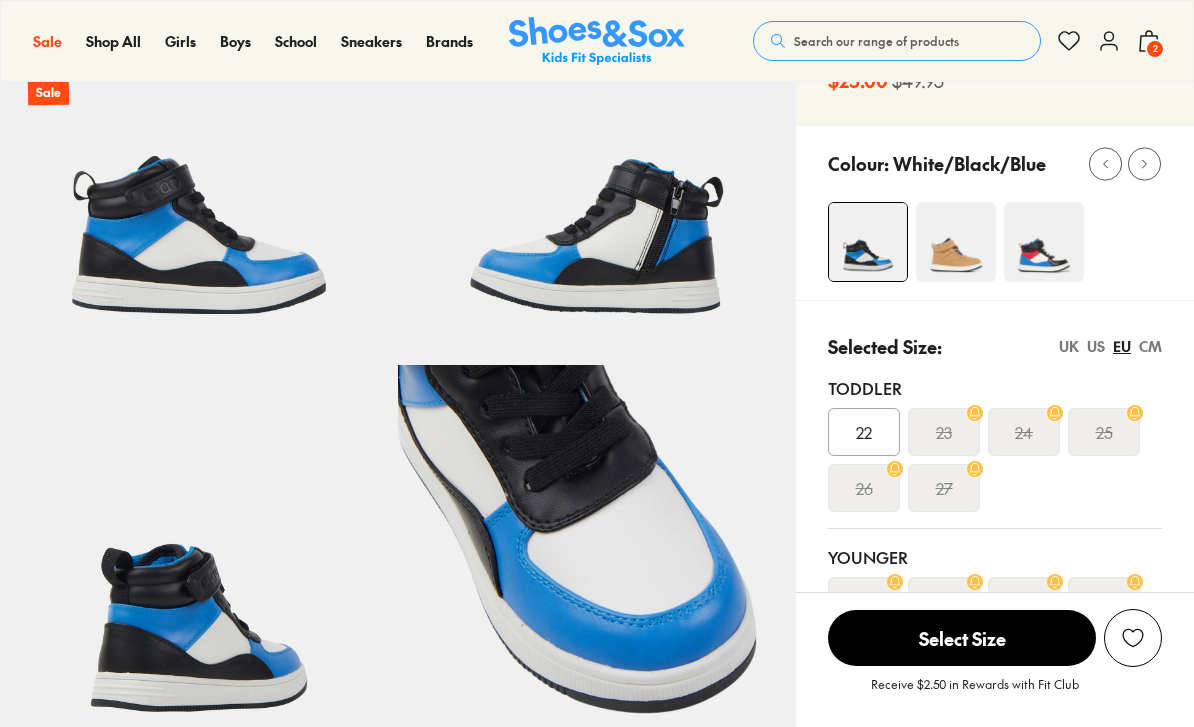select on "*" 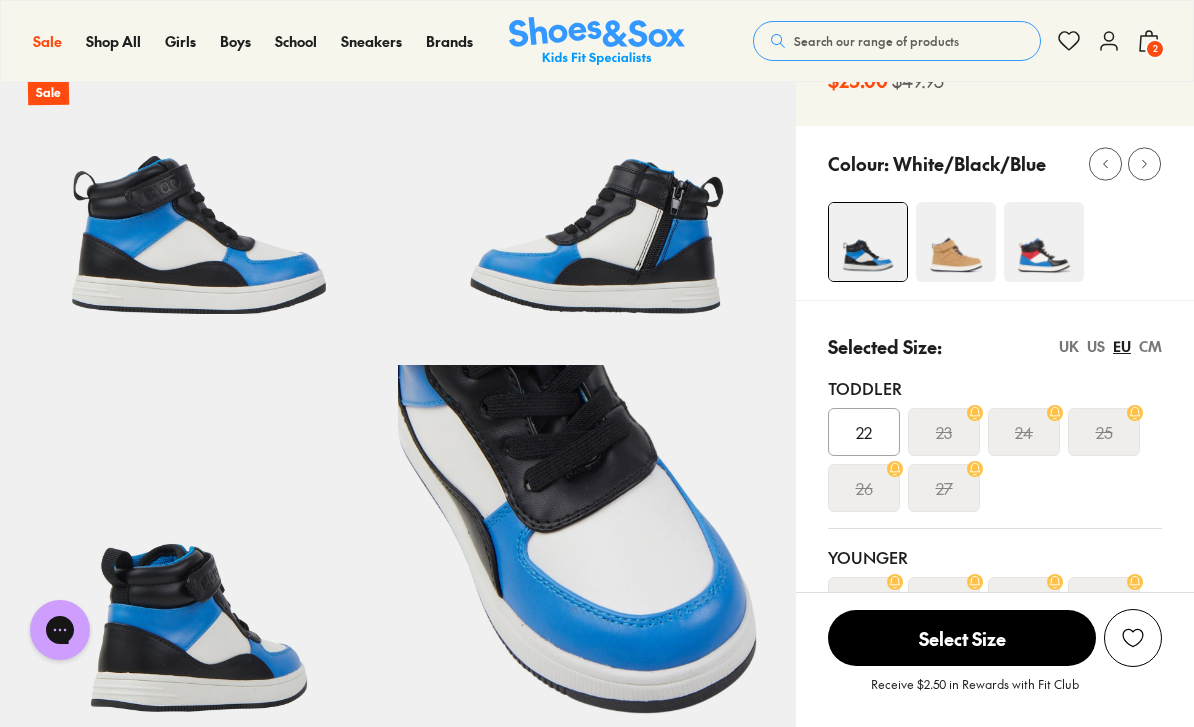 scroll, scrollTop: 0, scrollLeft: 0, axis: both 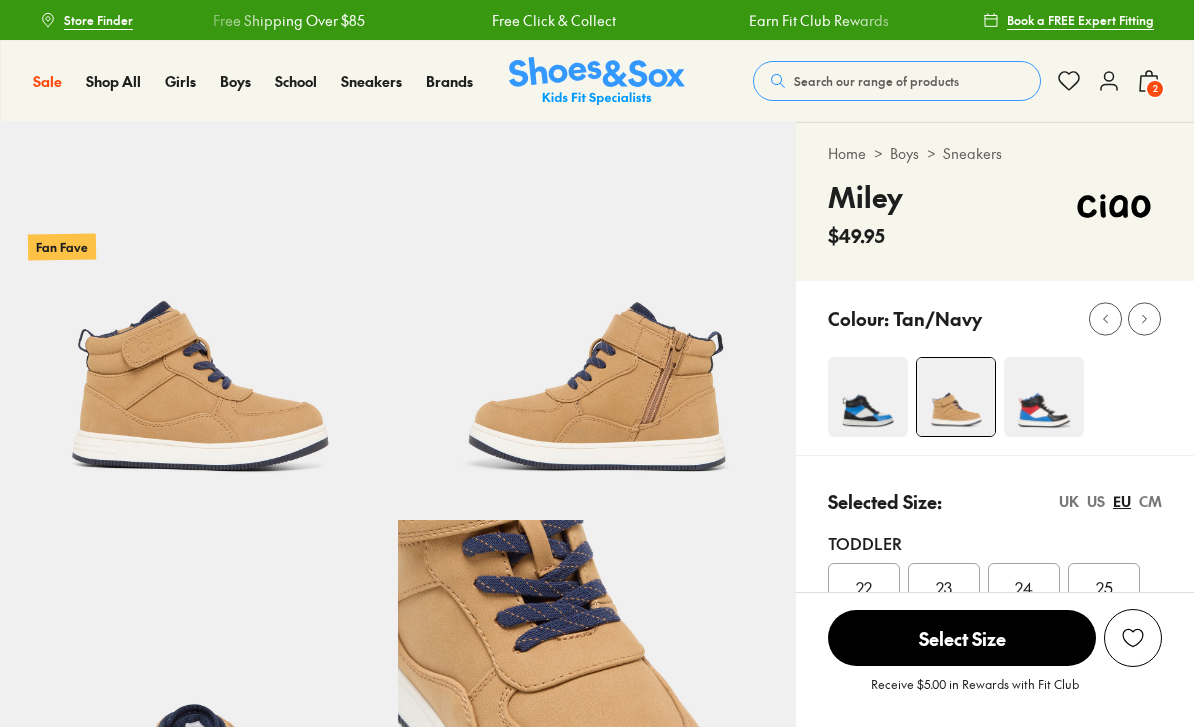 select on "*" 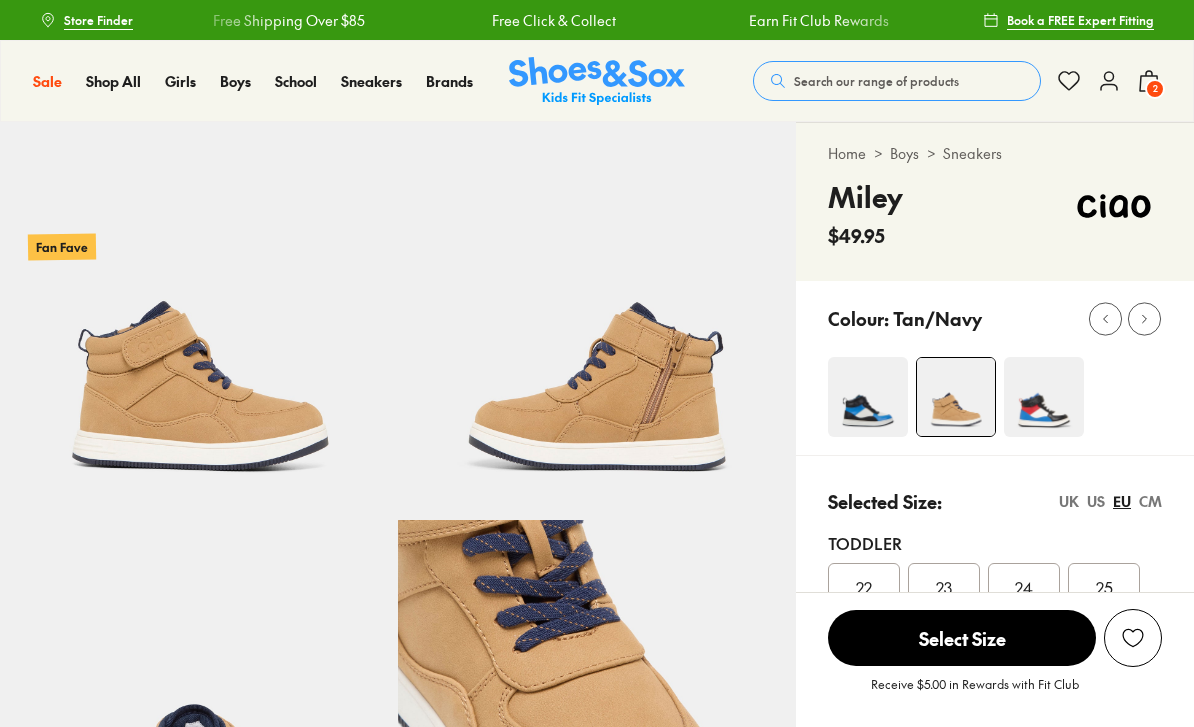 scroll, scrollTop: 0, scrollLeft: 0, axis: both 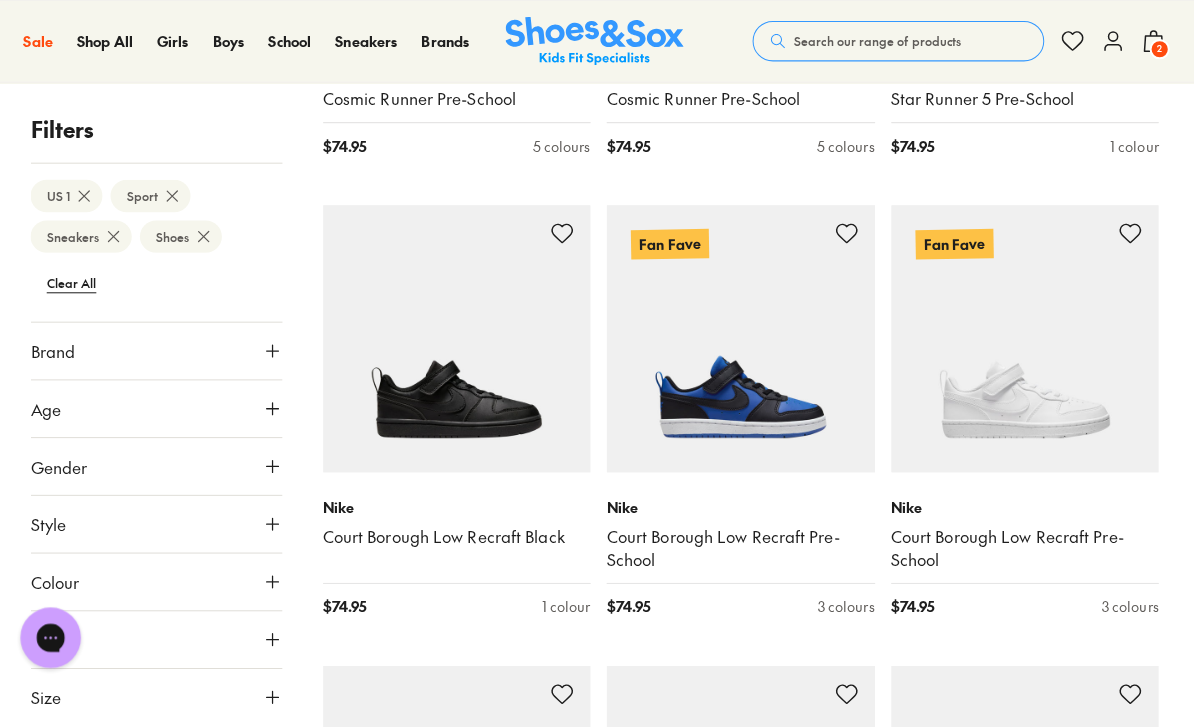 click at bounding box center (741, 335) 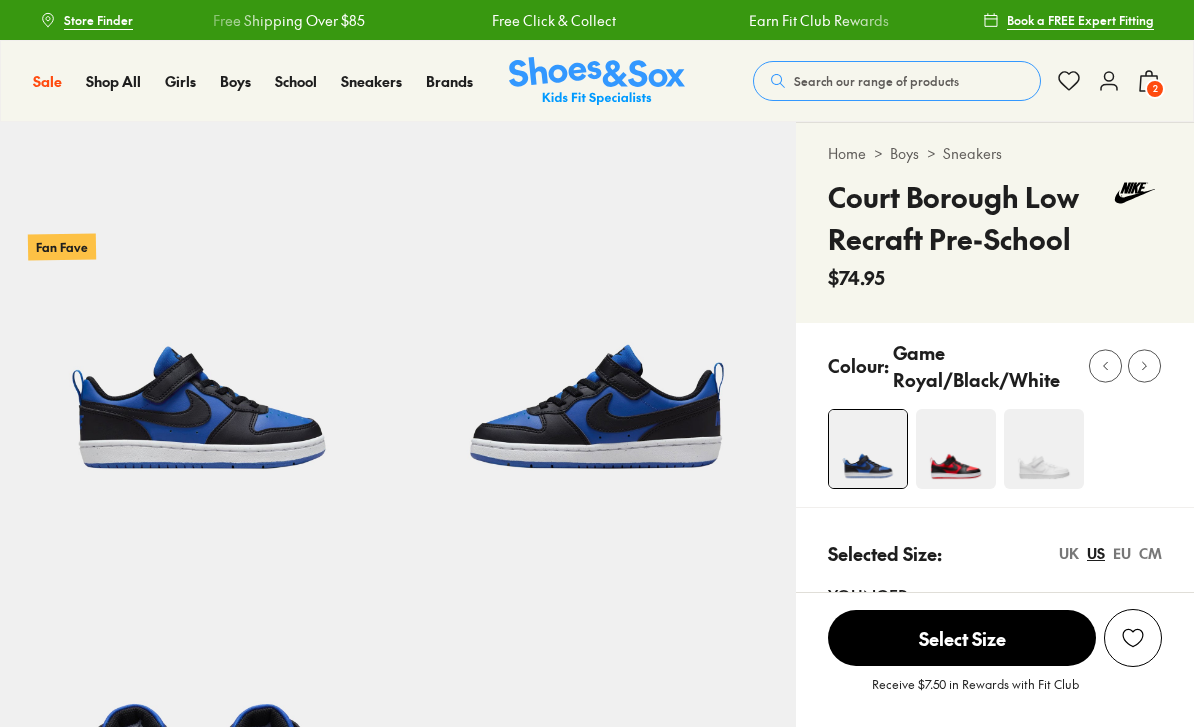scroll, scrollTop: 0, scrollLeft: 0, axis: both 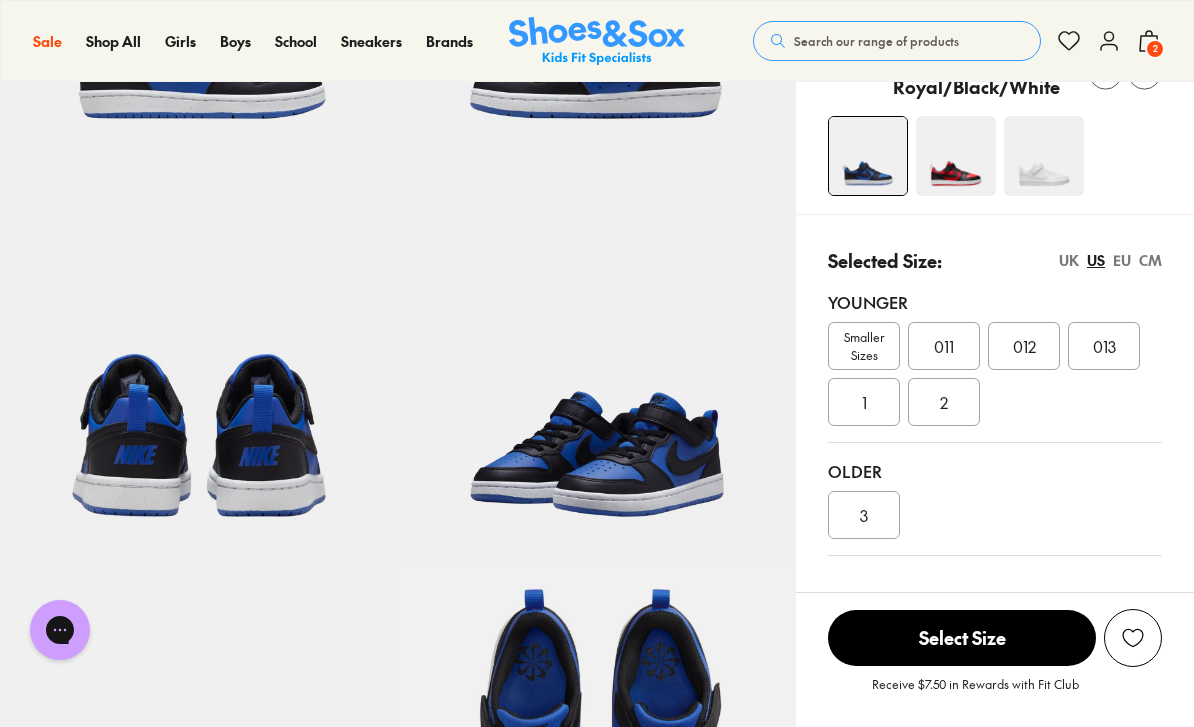 click on "1" at bounding box center [864, 402] 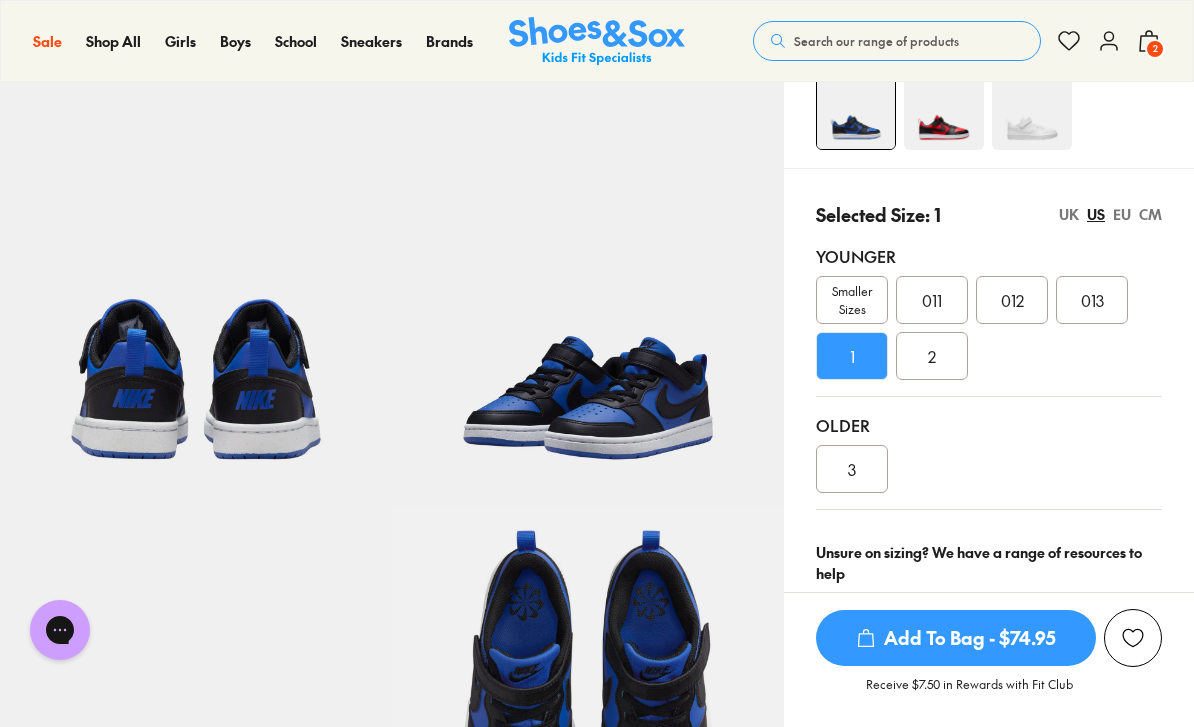 scroll, scrollTop: 417, scrollLeft: 0, axis: vertical 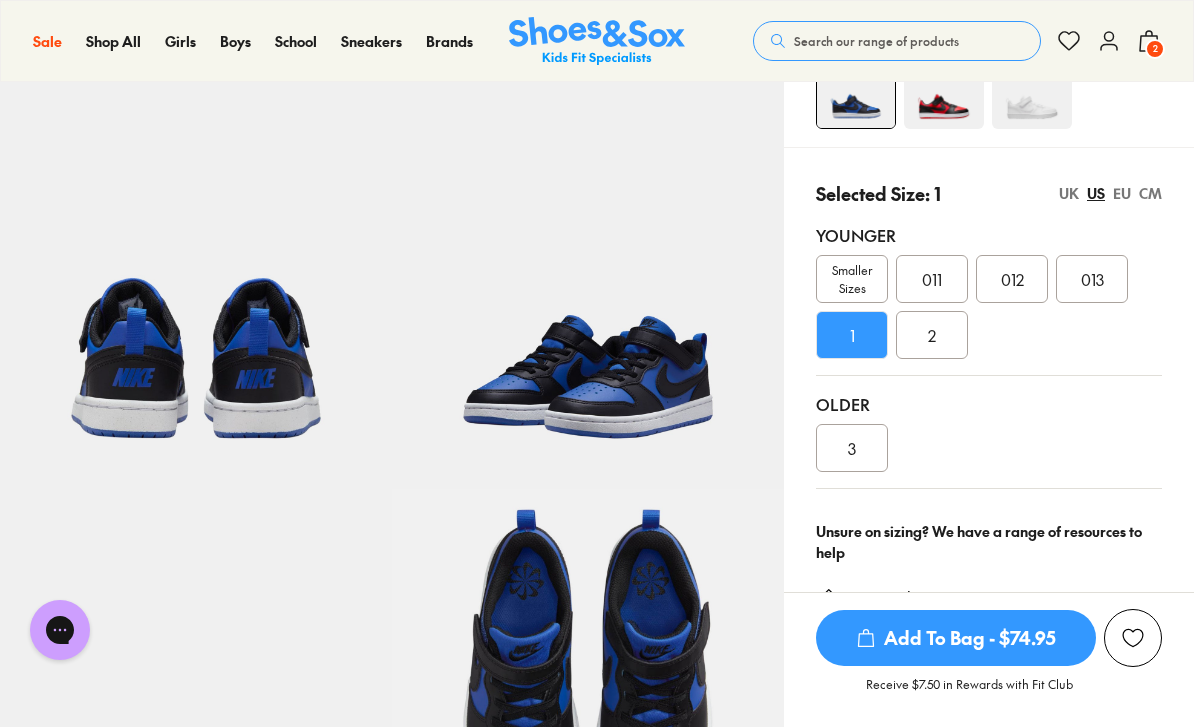 click on "Add To Bag - $74.95" at bounding box center (956, 638) 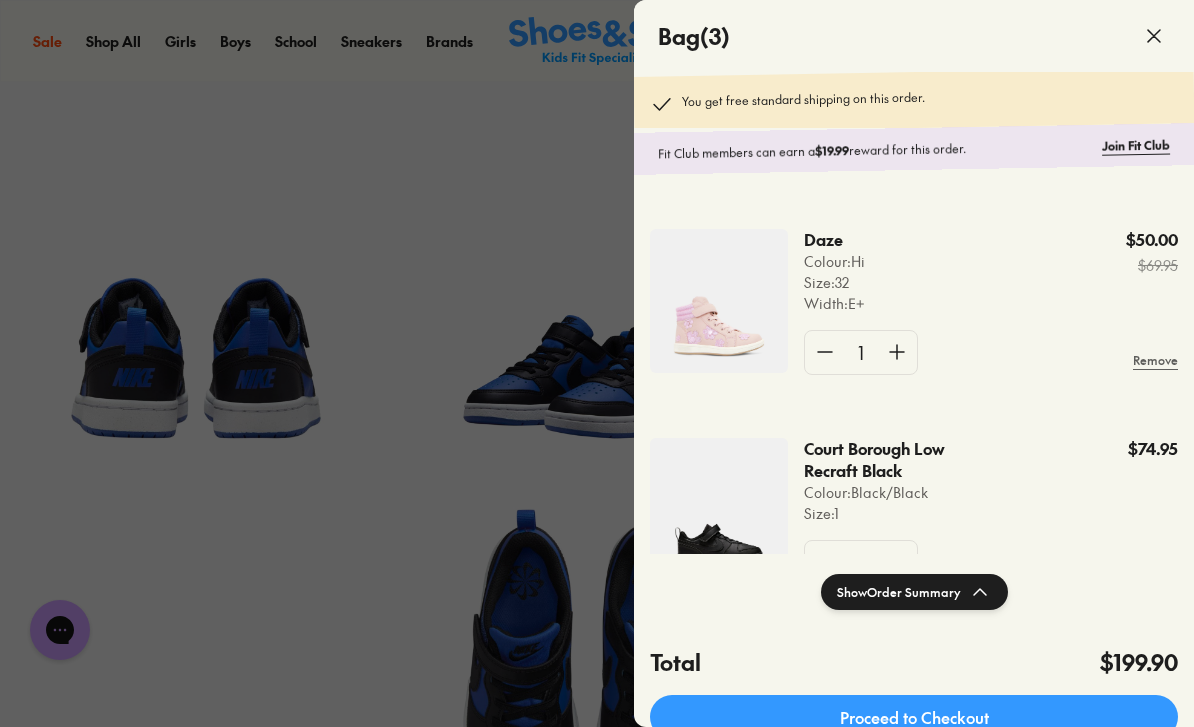 scroll, scrollTop: 193, scrollLeft: 0, axis: vertical 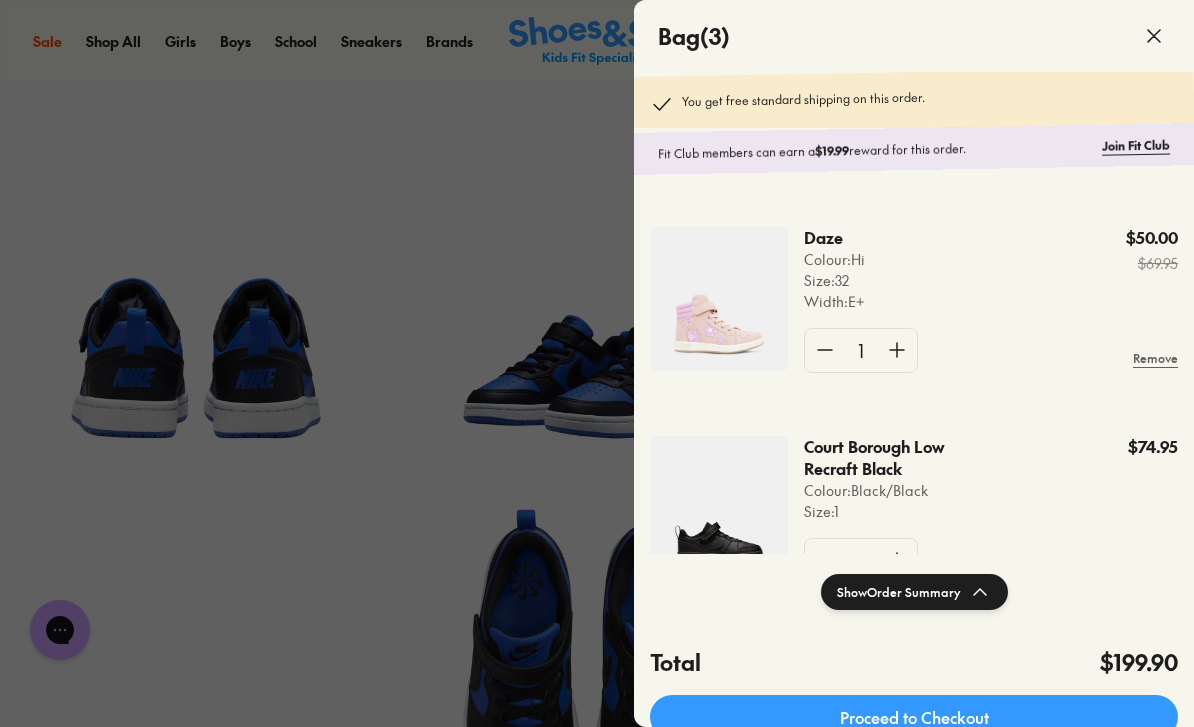 click on "Proceed to Checkout" 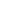 scroll, scrollTop: 0, scrollLeft: 0, axis: both 